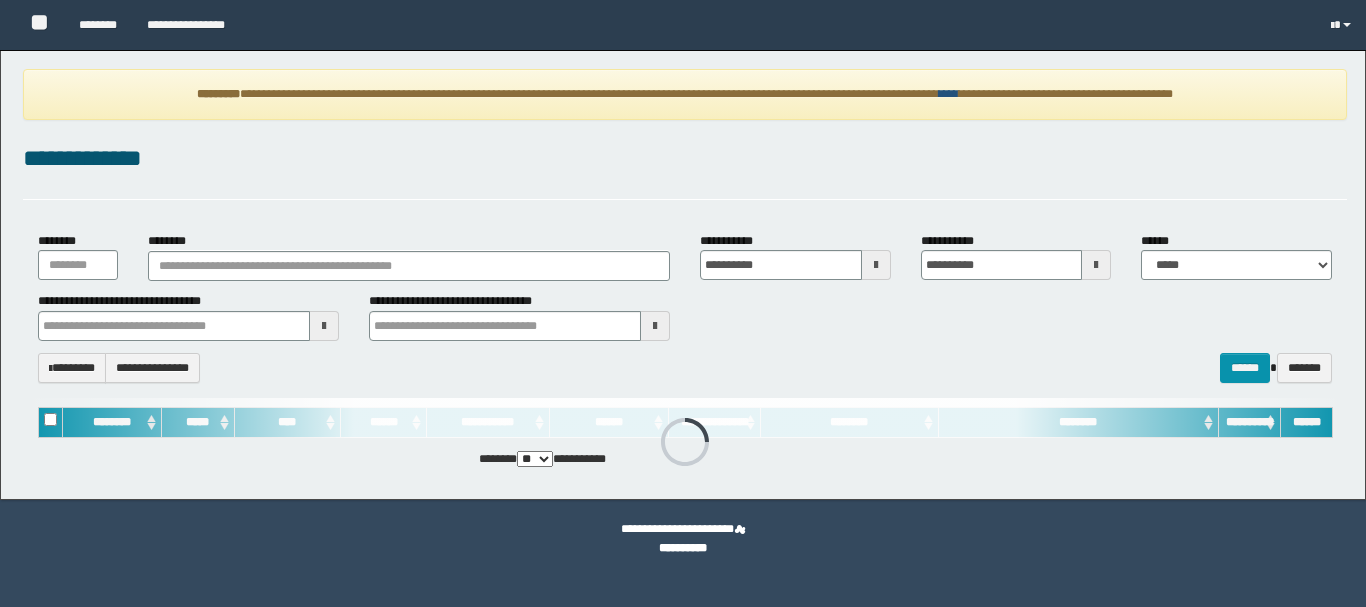 drag, startPoint x: 969, startPoint y: 93, endPoint x: 953, endPoint y: 111, distance: 24.083189 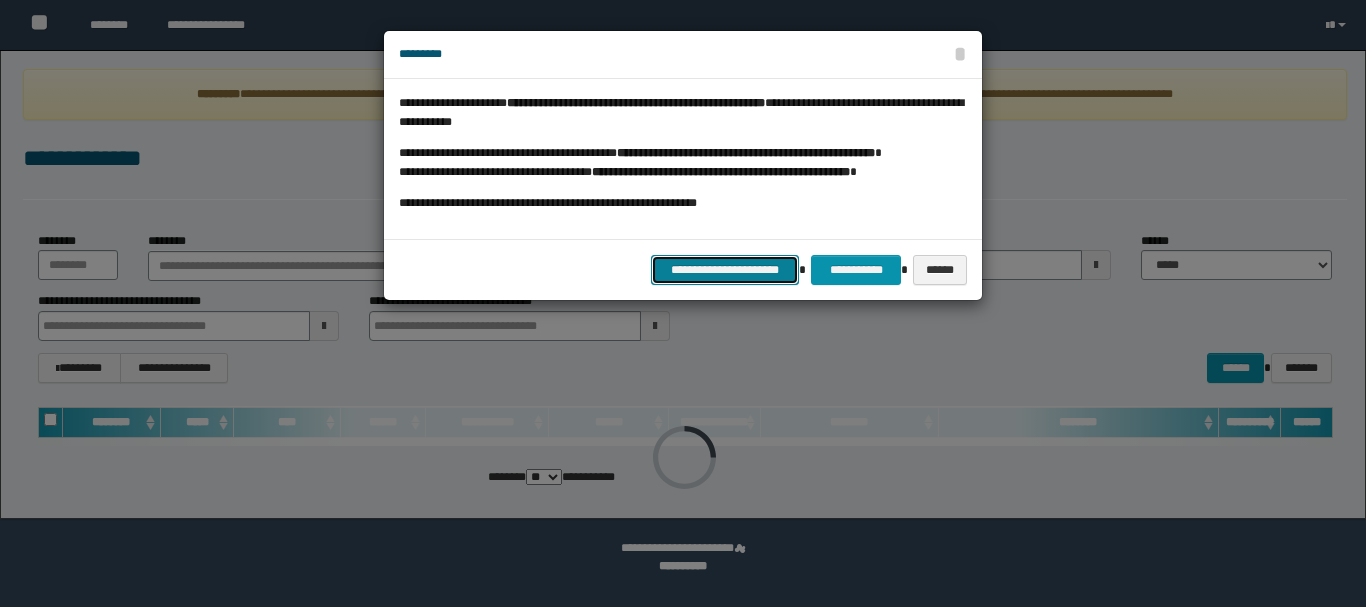 click on "**********" at bounding box center (725, 270) 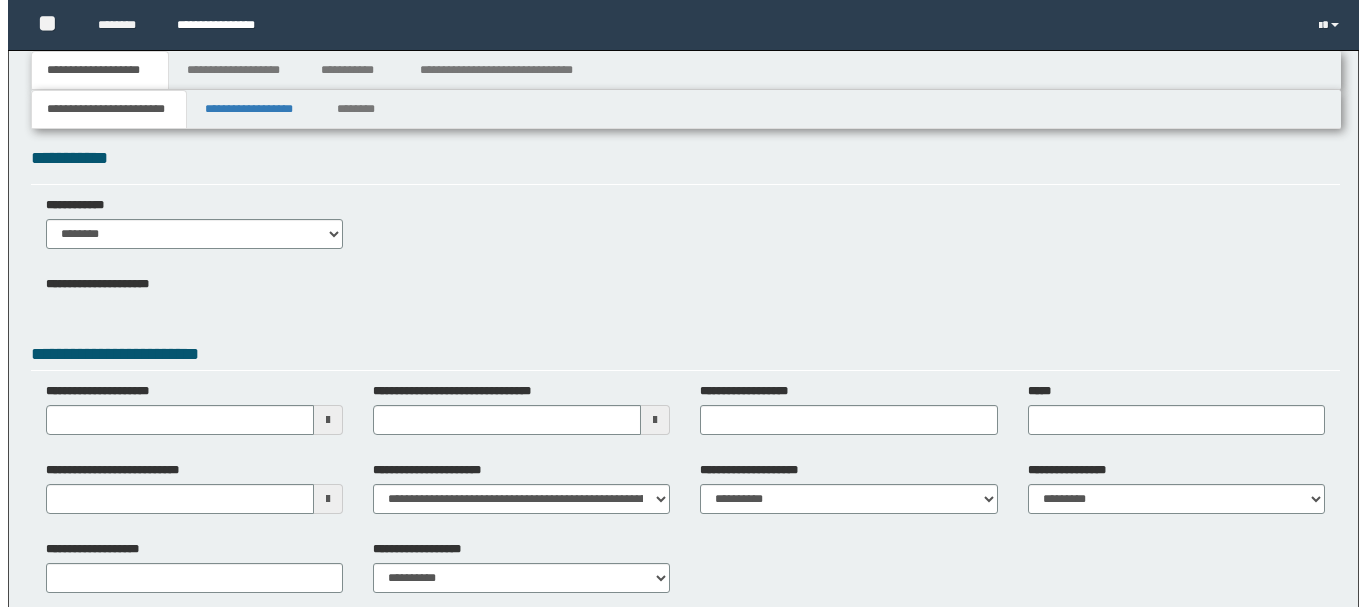 scroll, scrollTop: 0, scrollLeft: 0, axis: both 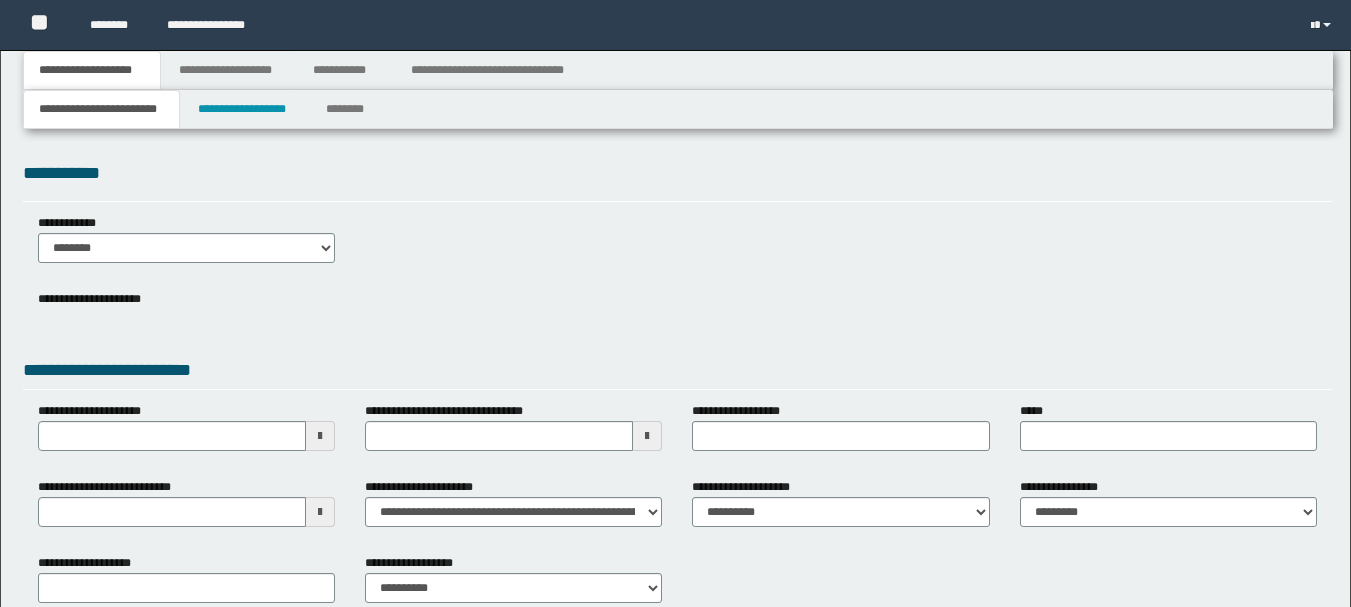type 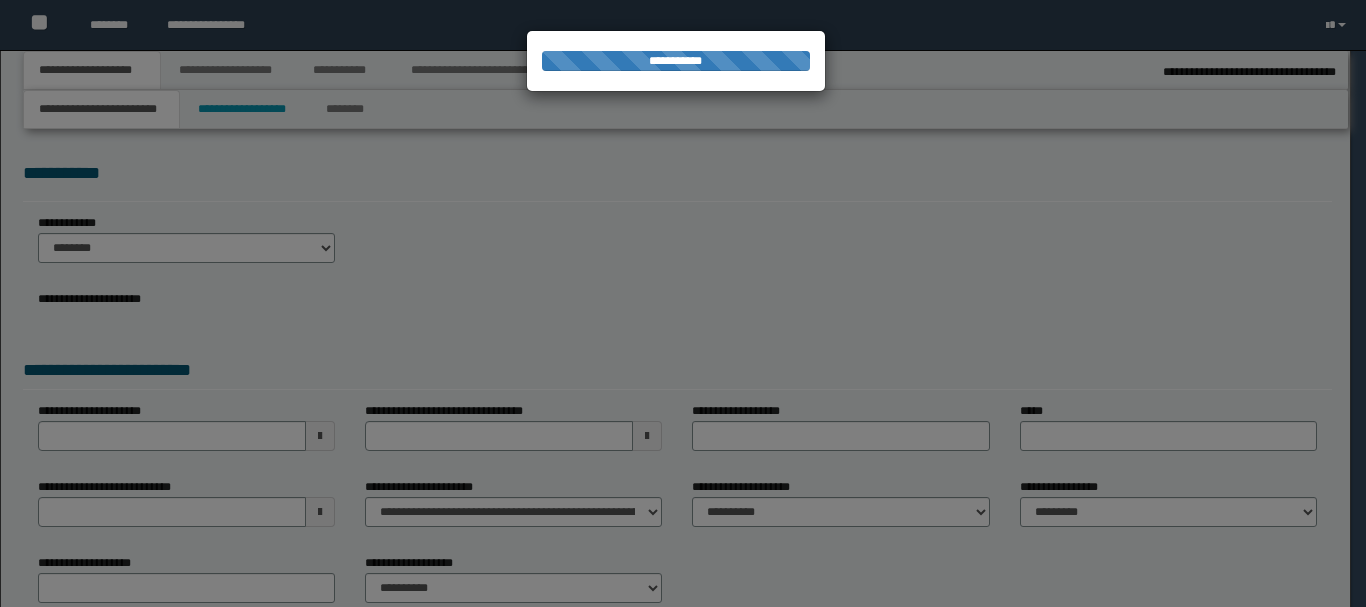 type on "**********" 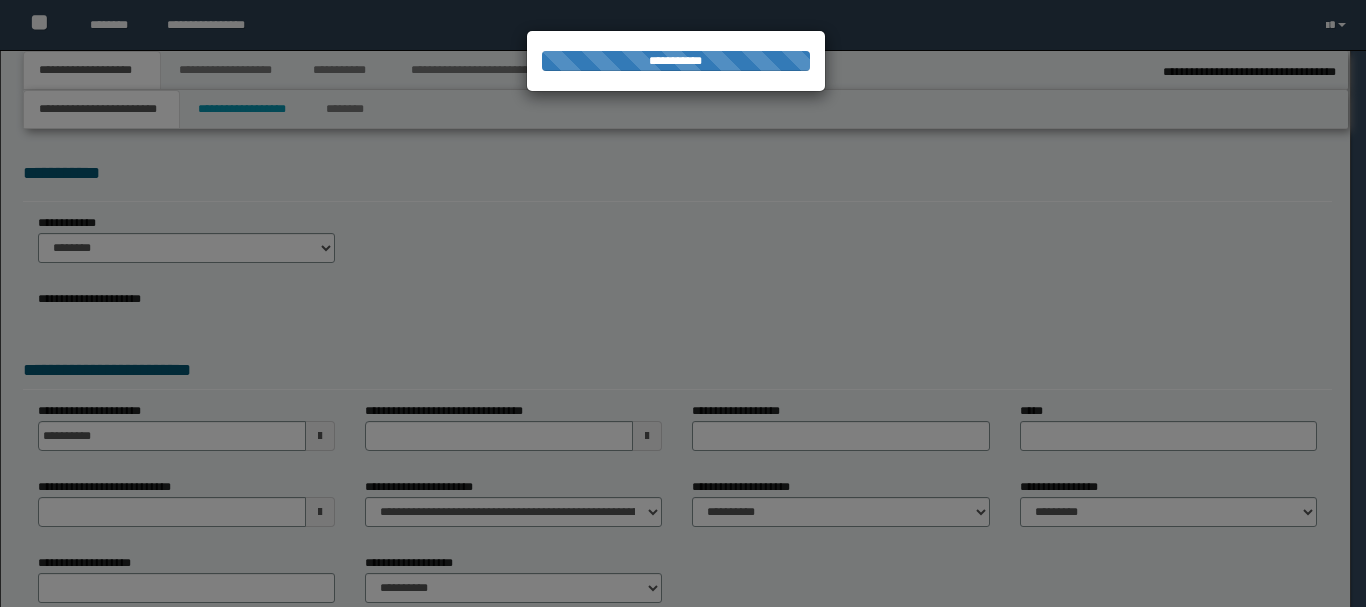 type on "**********" 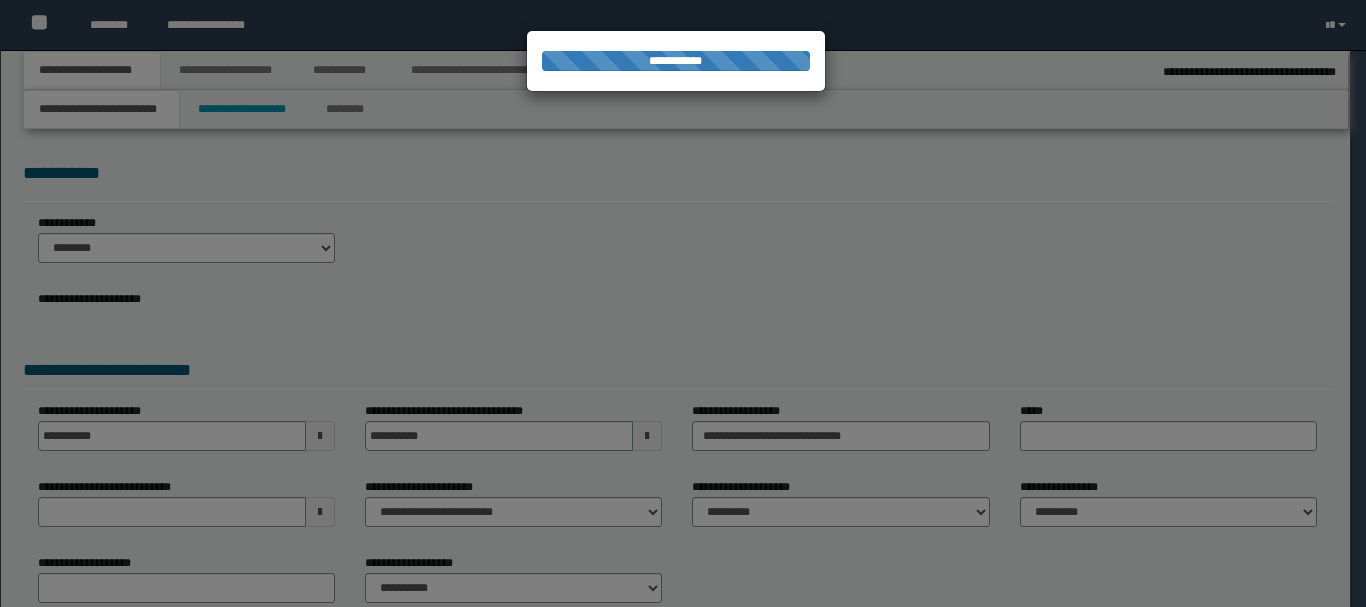select on "*" 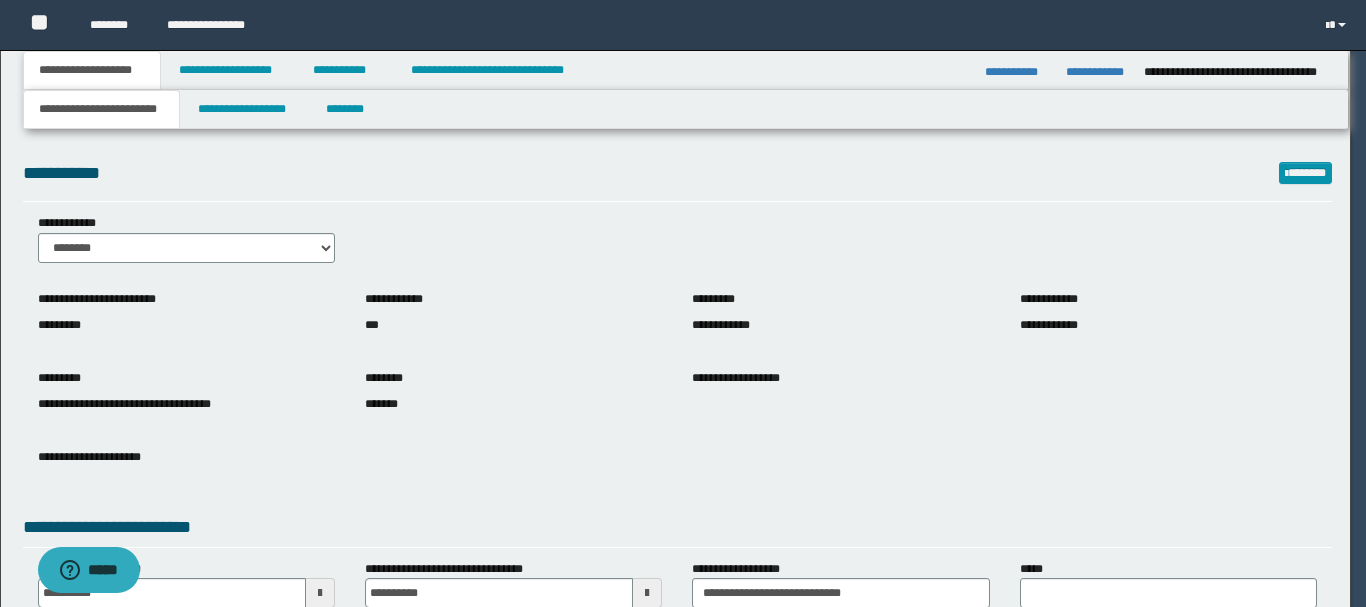 scroll, scrollTop: 0, scrollLeft: 0, axis: both 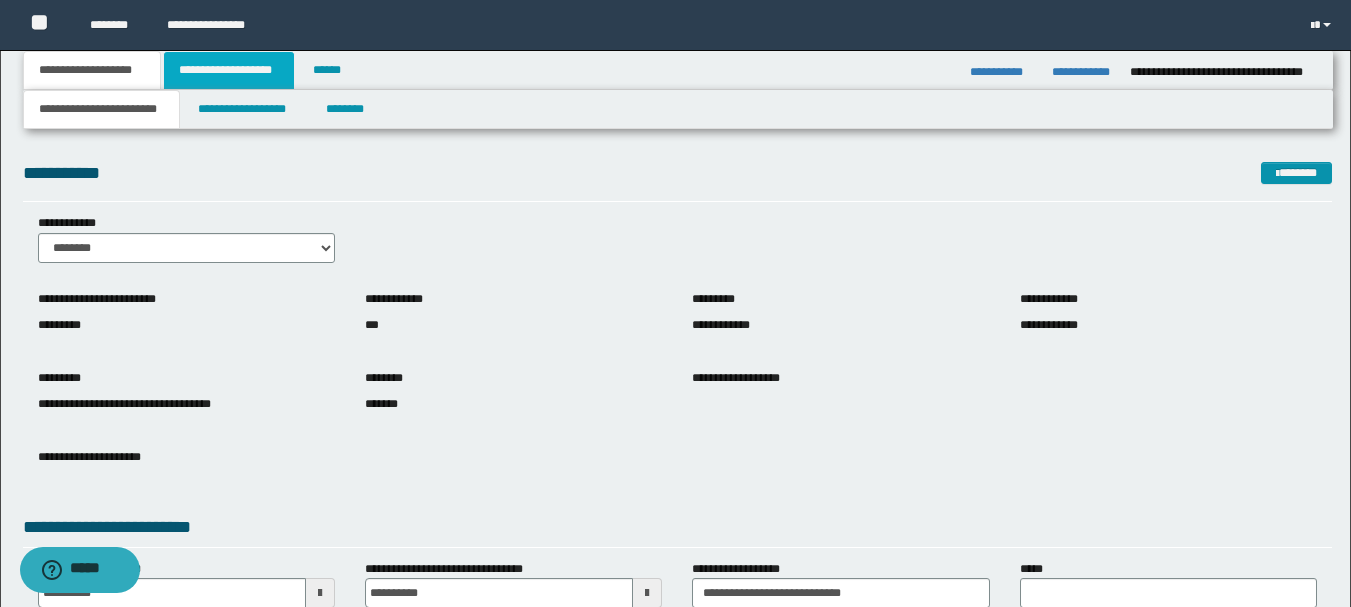 click on "**********" at bounding box center (229, 70) 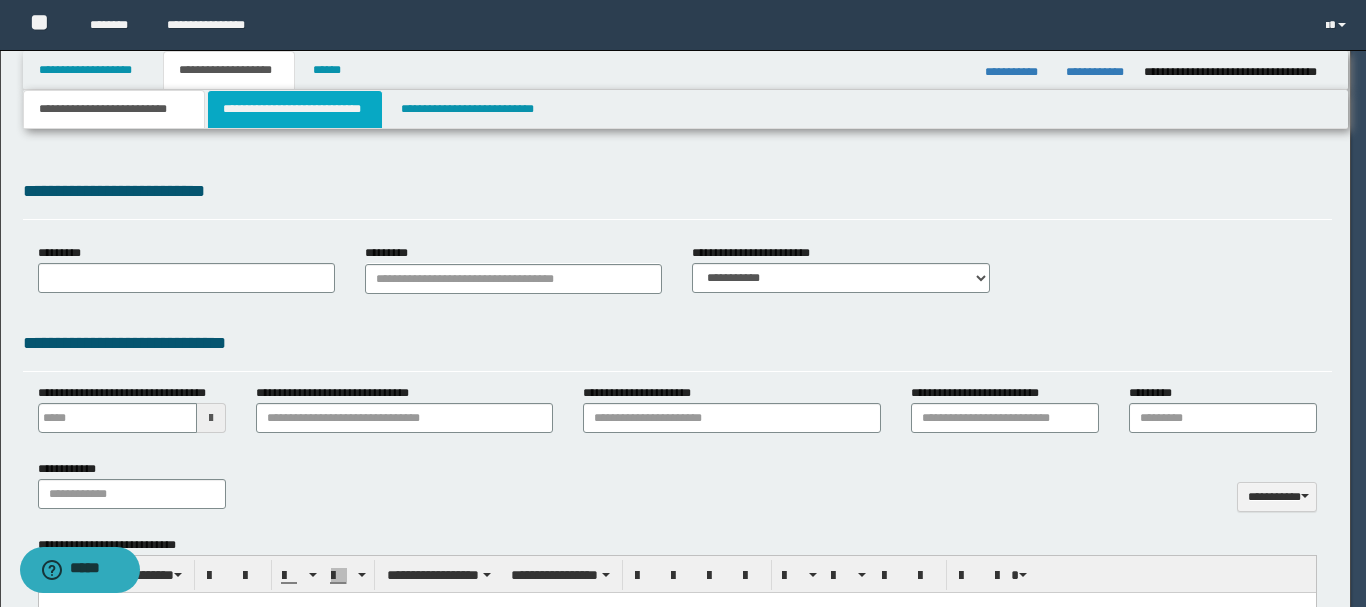 click on "**********" at bounding box center (295, 109) 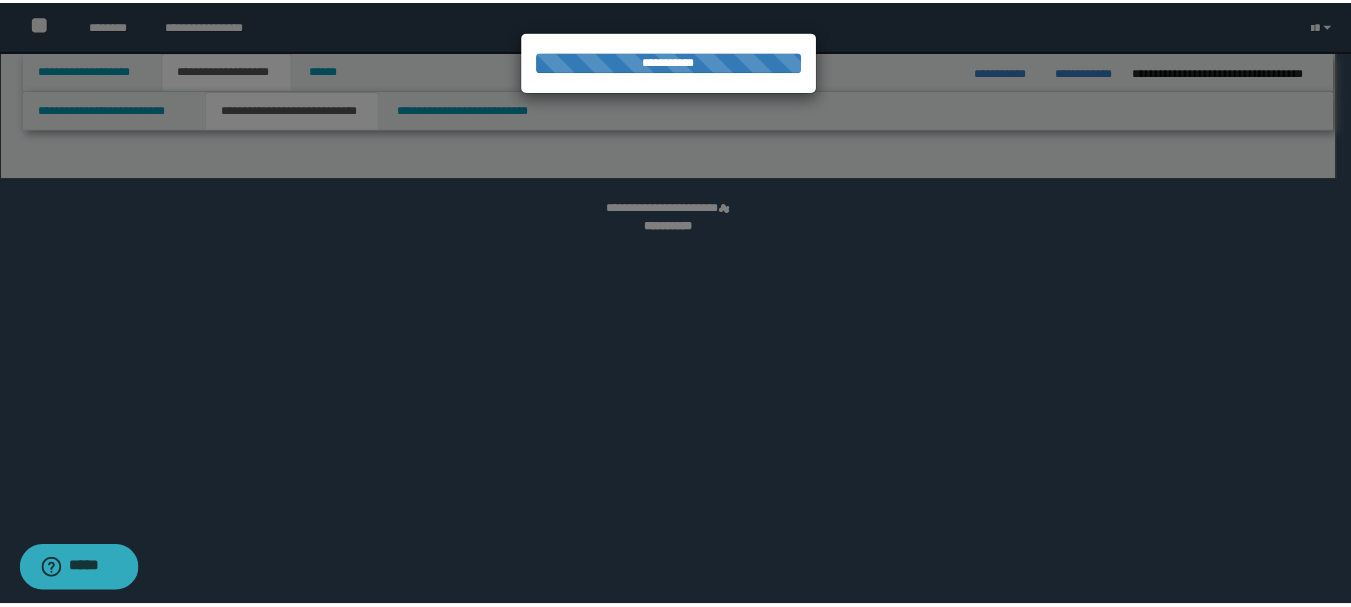 scroll, scrollTop: 0, scrollLeft: 0, axis: both 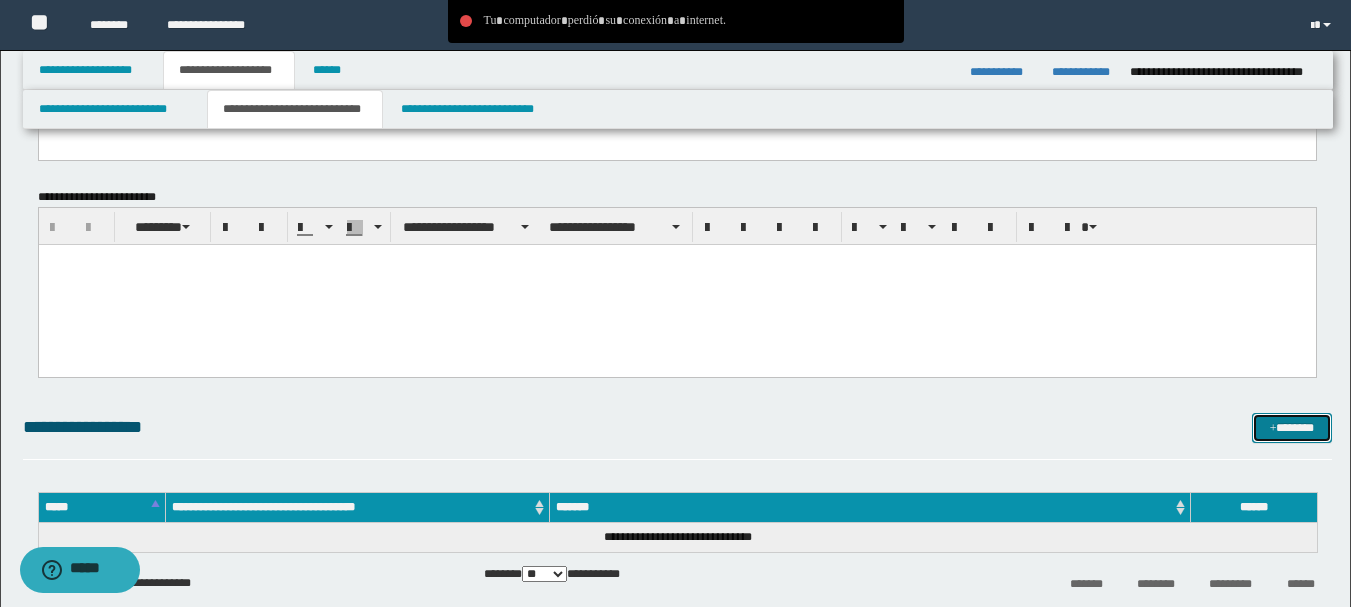drag, startPoint x: 1326, startPoint y: 427, endPoint x: 1189, endPoint y: 377, distance: 145.83896 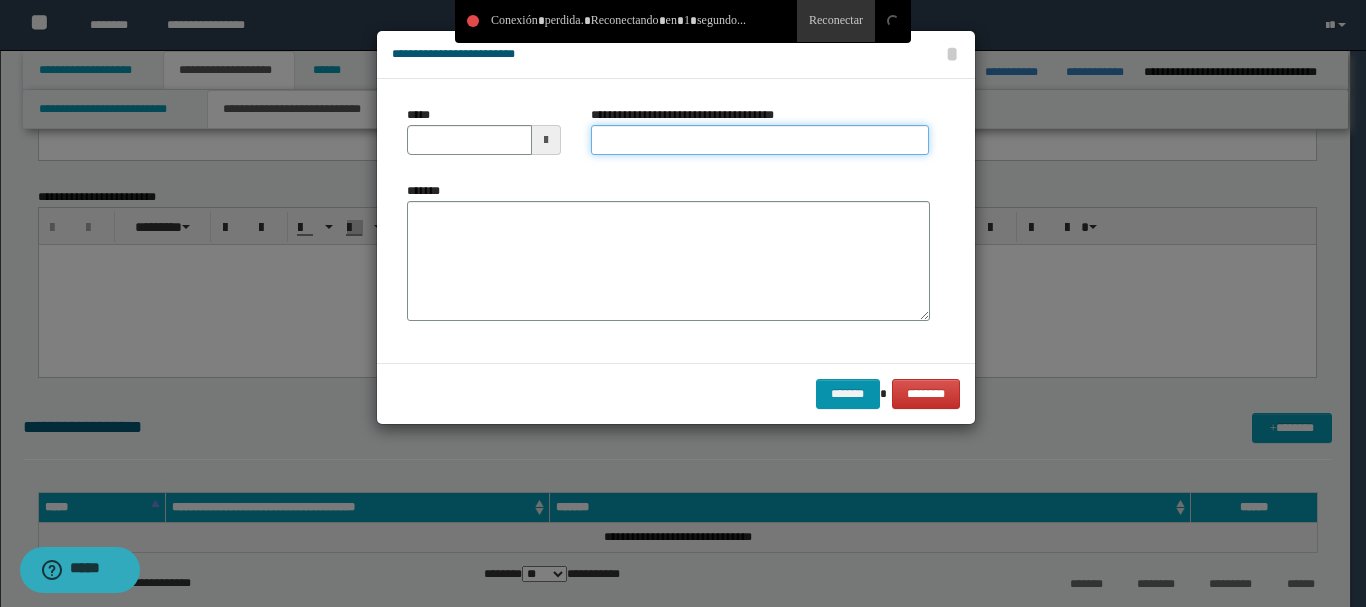 click on "**********" at bounding box center [760, 140] 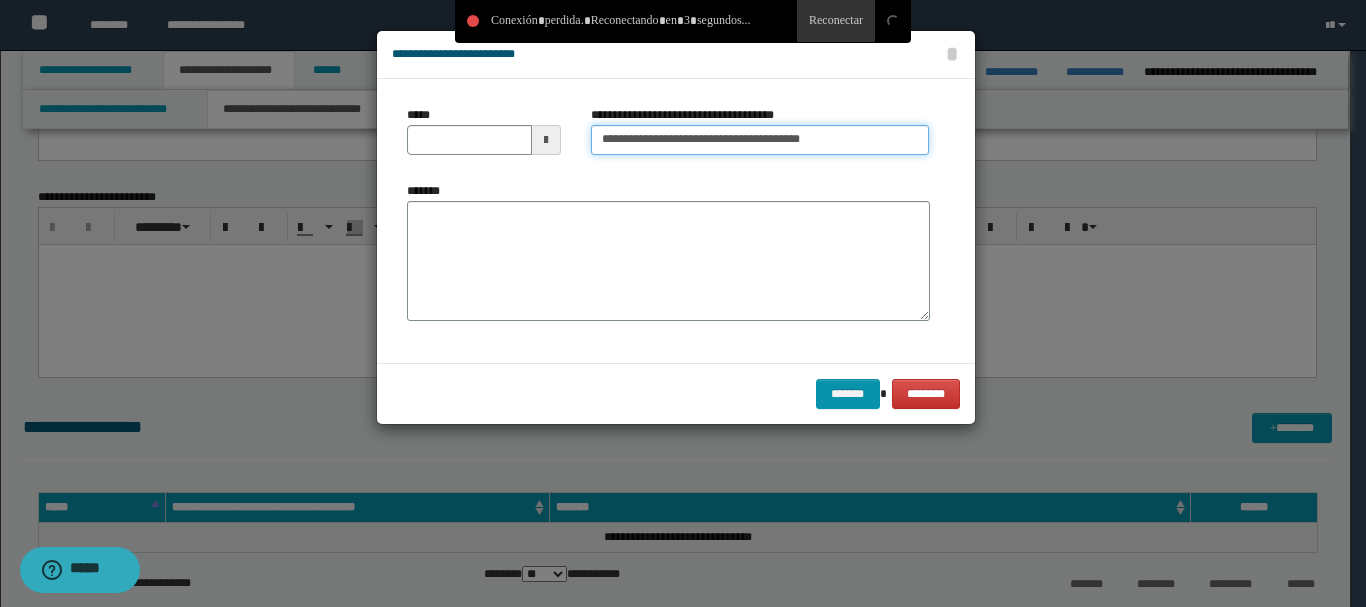 drag, startPoint x: 653, startPoint y: 139, endPoint x: 907, endPoint y: 173, distance: 256.26547 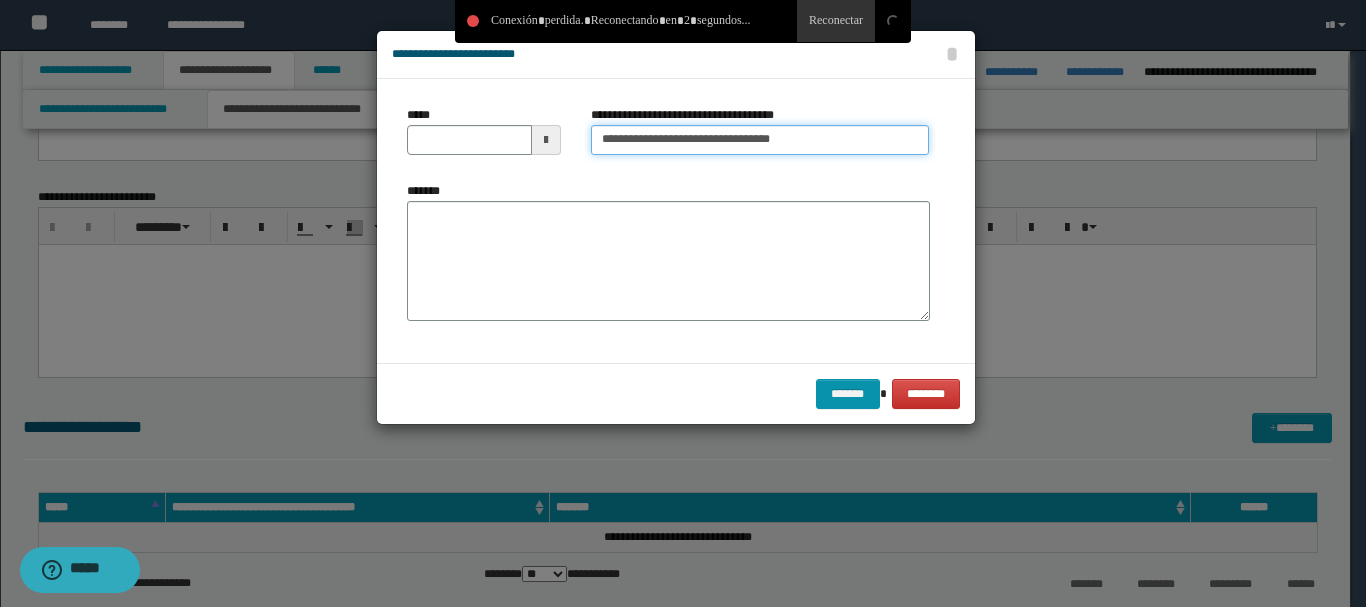 type on "**********" 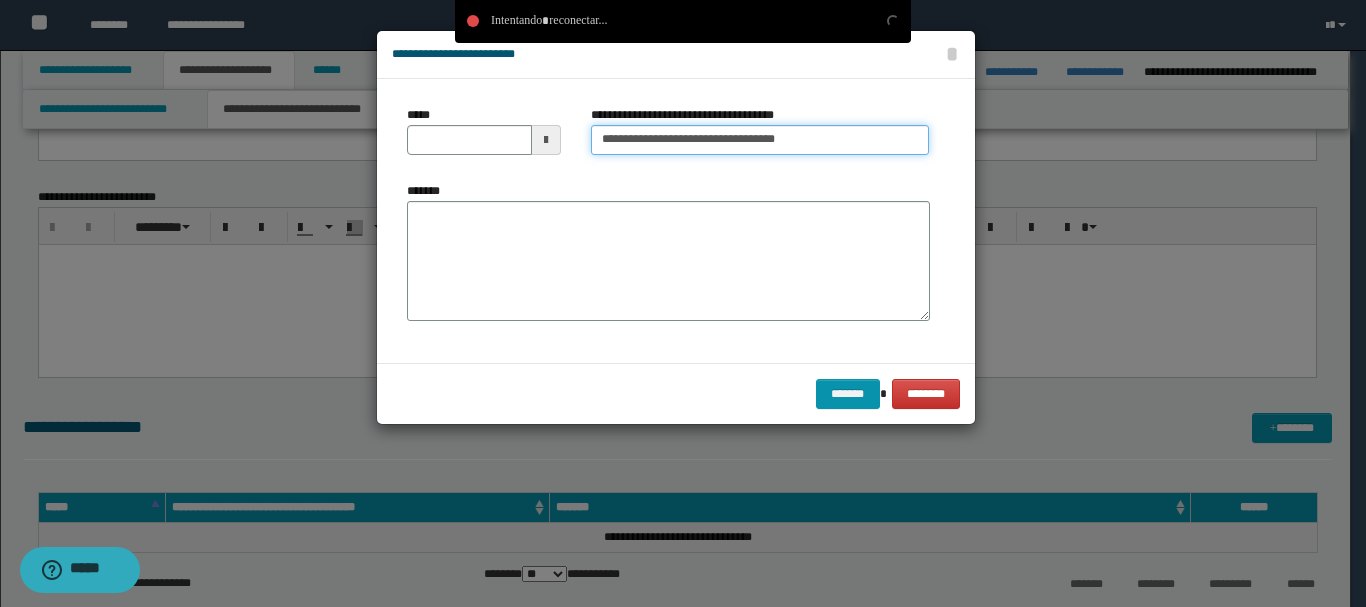 type 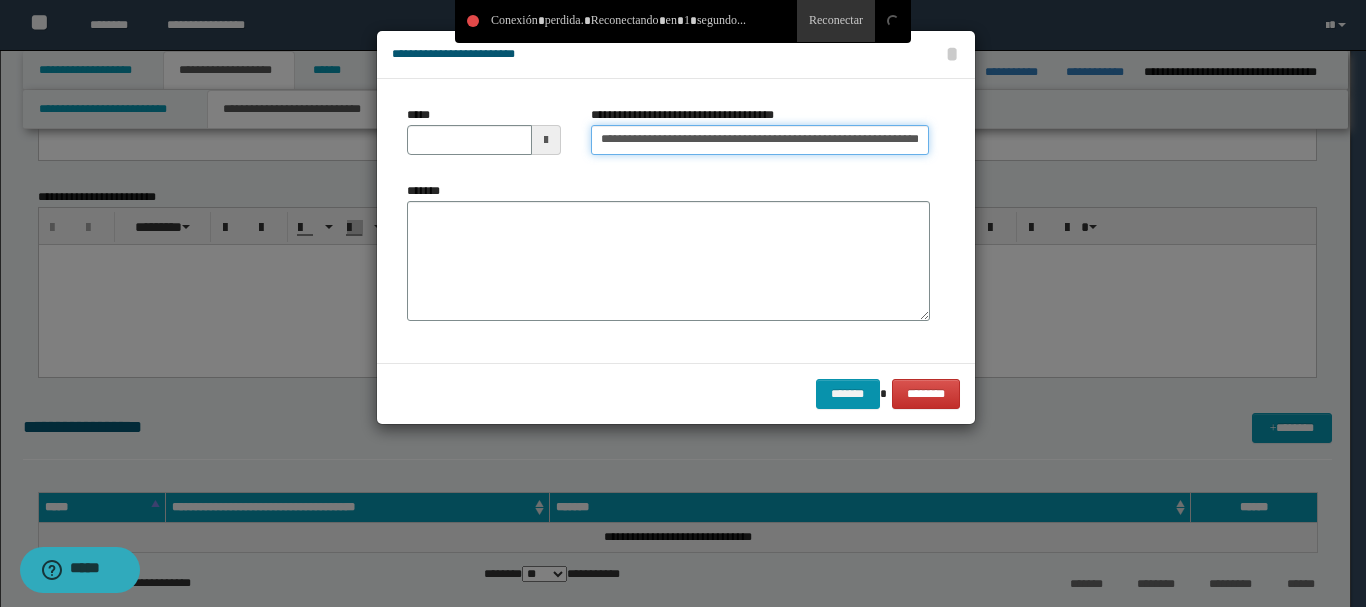 scroll, scrollTop: 0, scrollLeft: 16, axis: horizontal 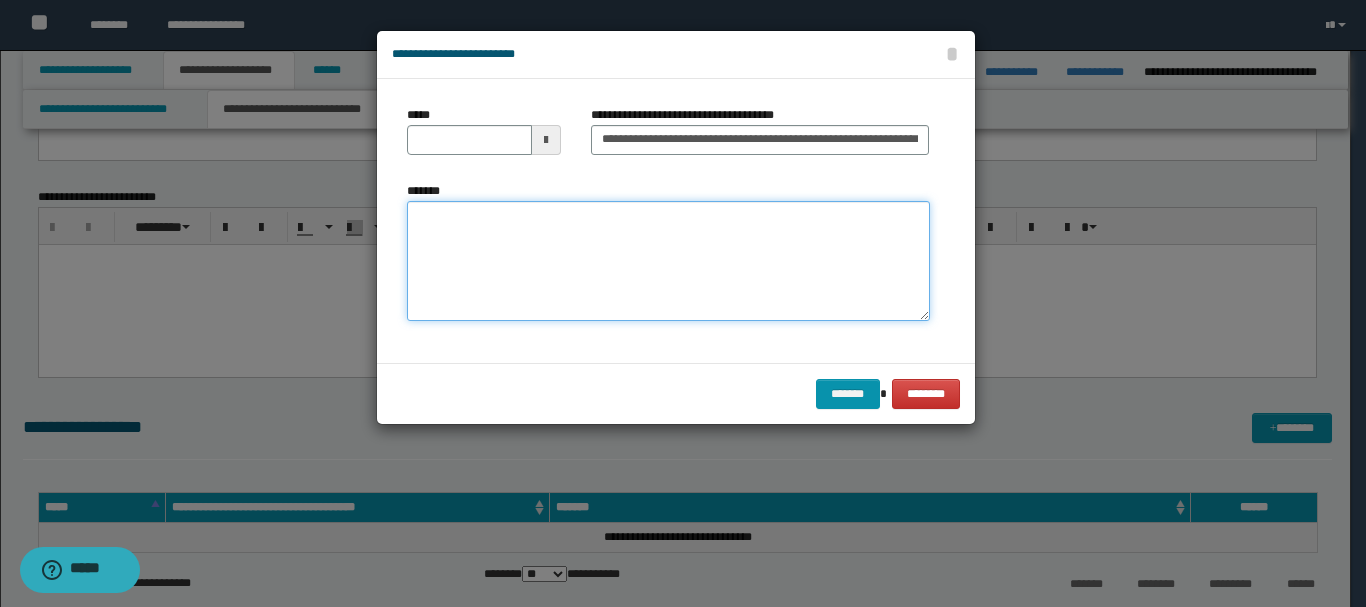 click on "*******" at bounding box center [668, 261] 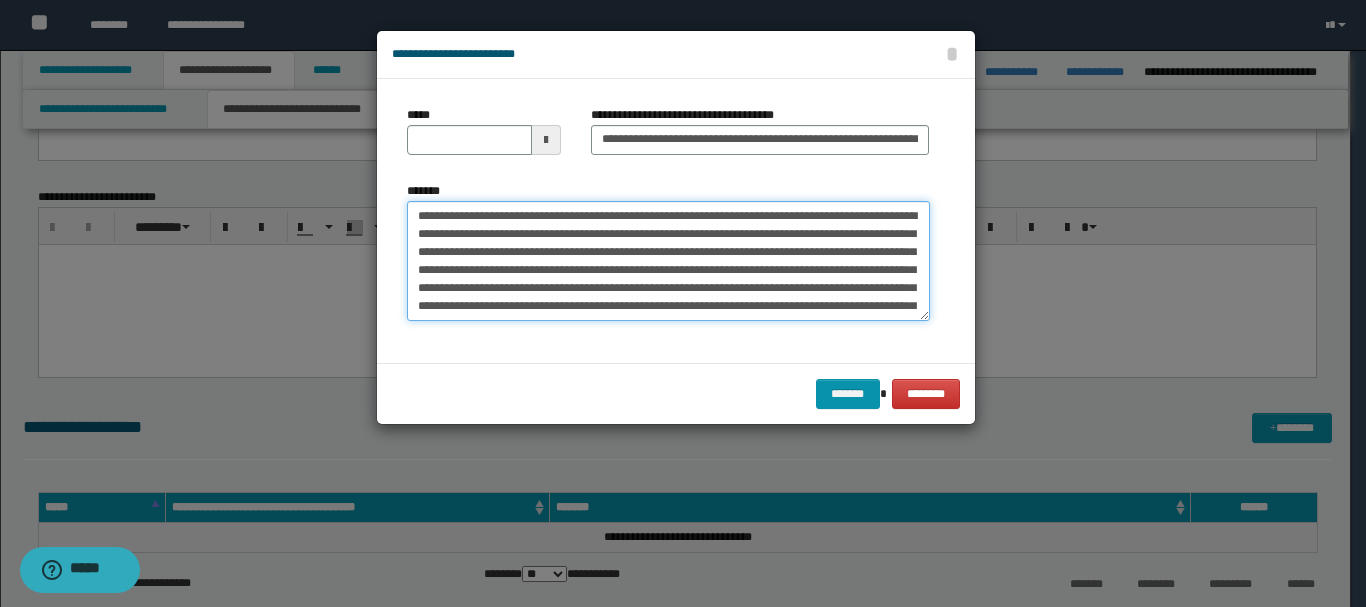 scroll, scrollTop: 66, scrollLeft: 0, axis: vertical 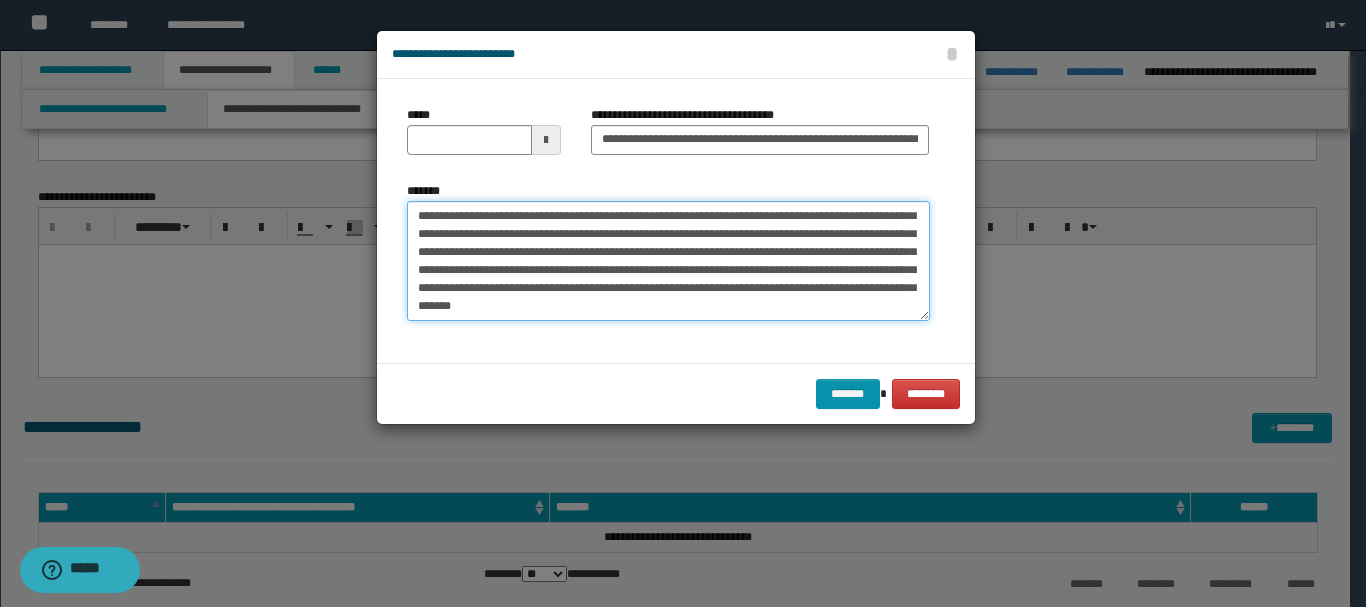 type on "**********" 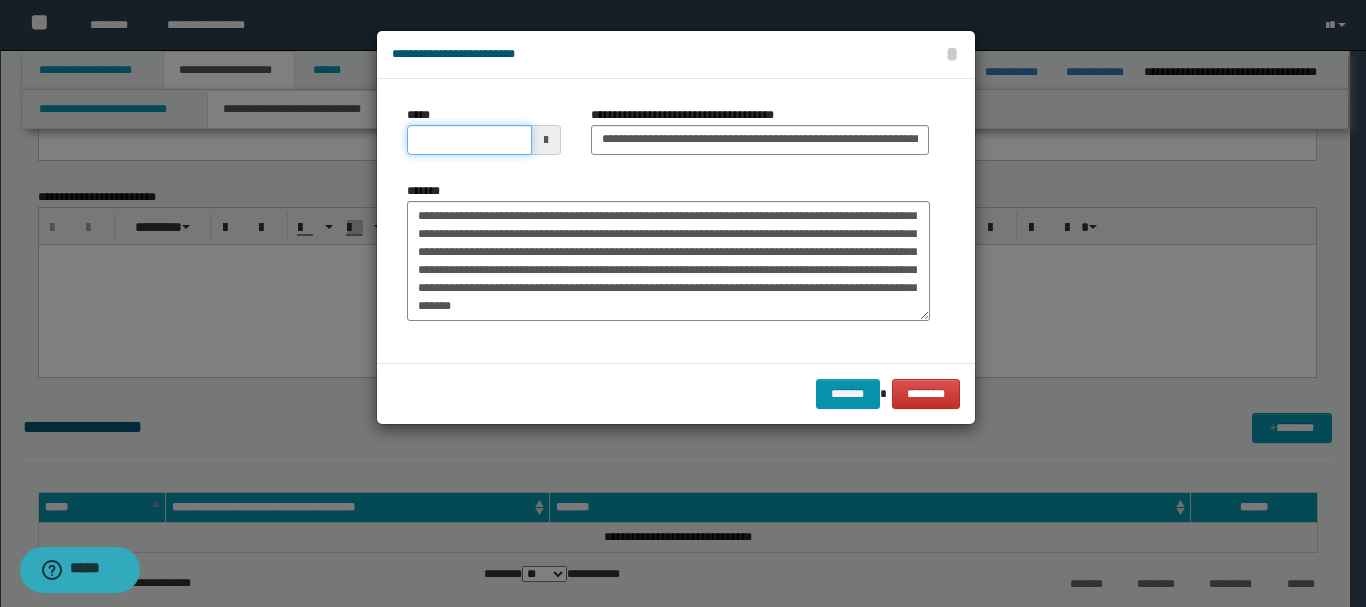 click on "*****" at bounding box center (469, 140) 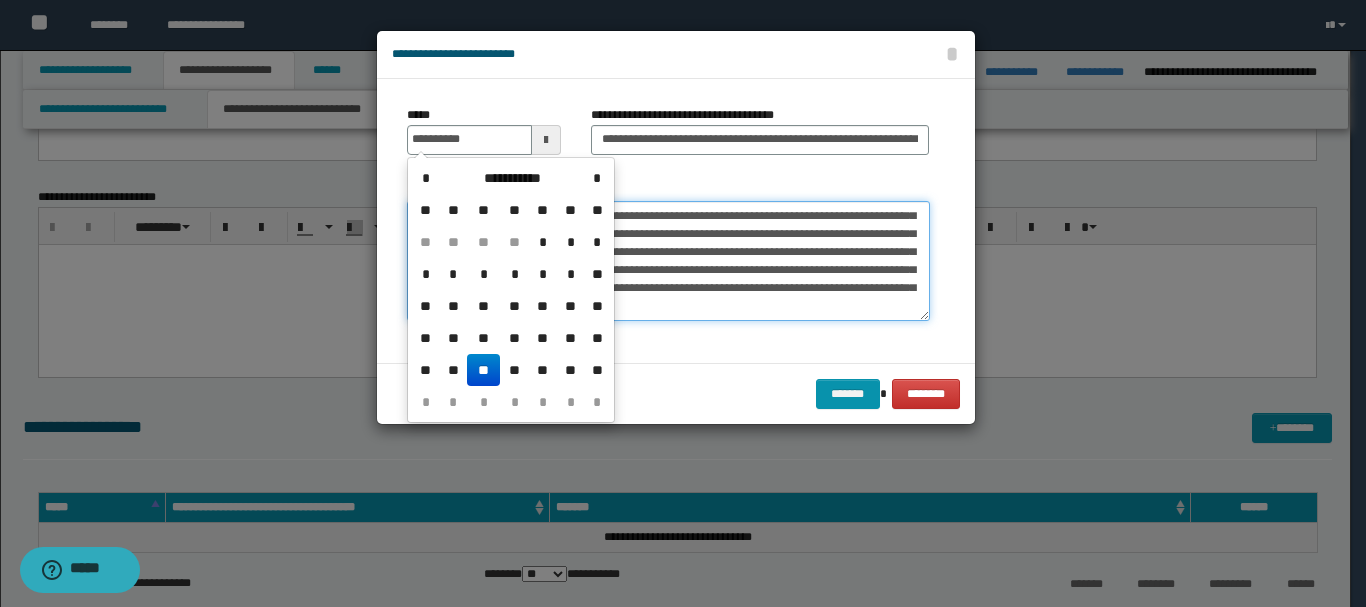 click on "**********" at bounding box center [668, 261] 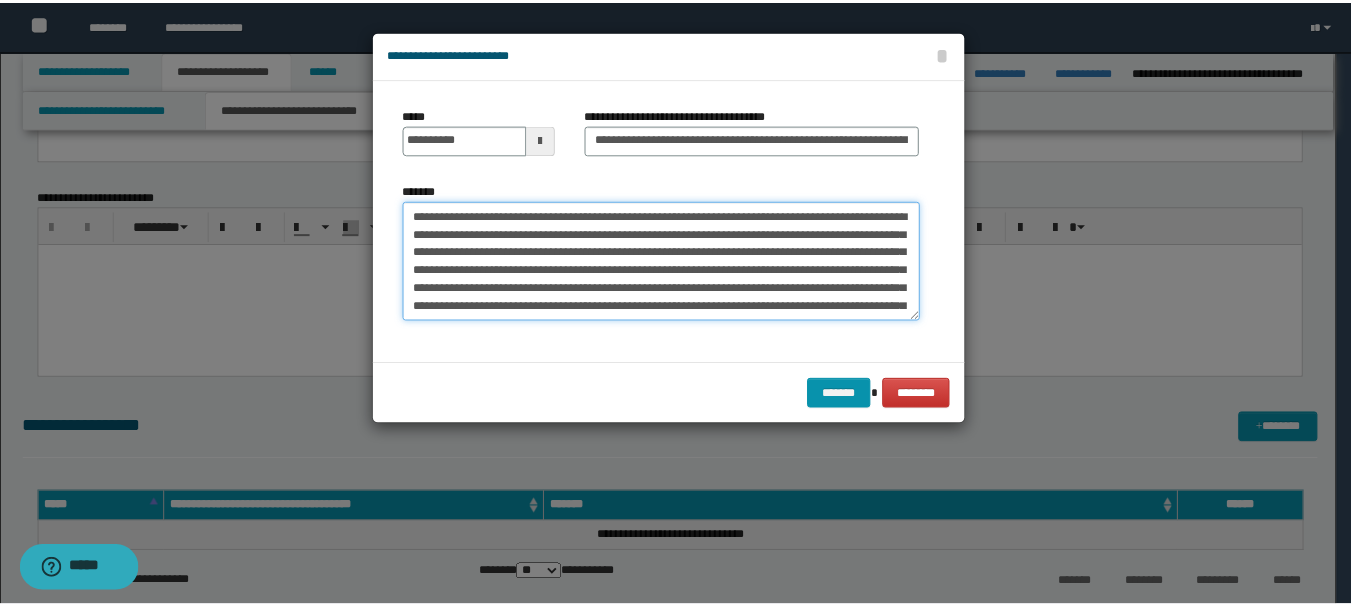 scroll, scrollTop: 72, scrollLeft: 0, axis: vertical 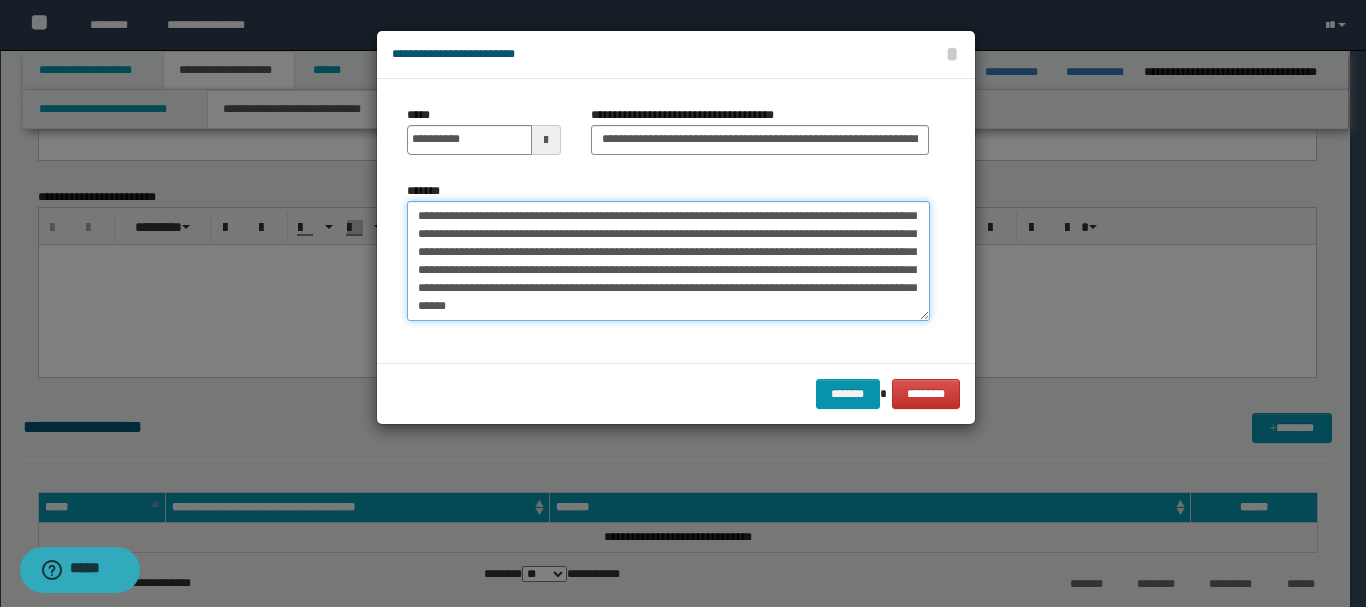 click on "**********" at bounding box center (668, 261) 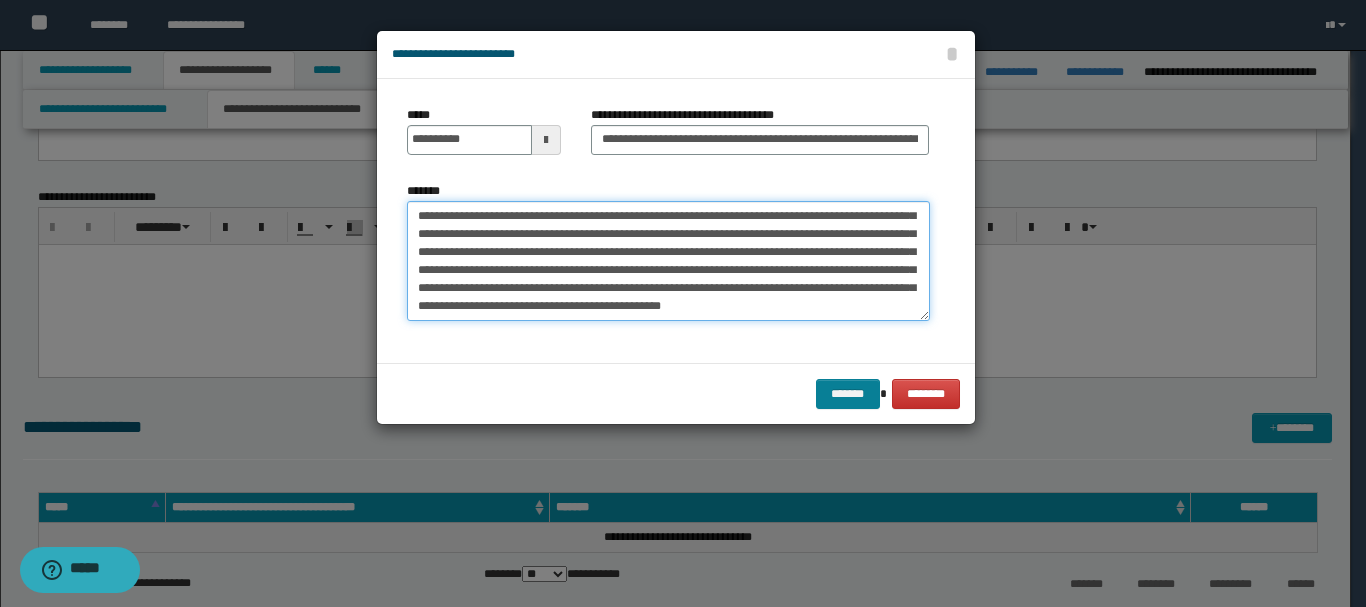type on "**********" 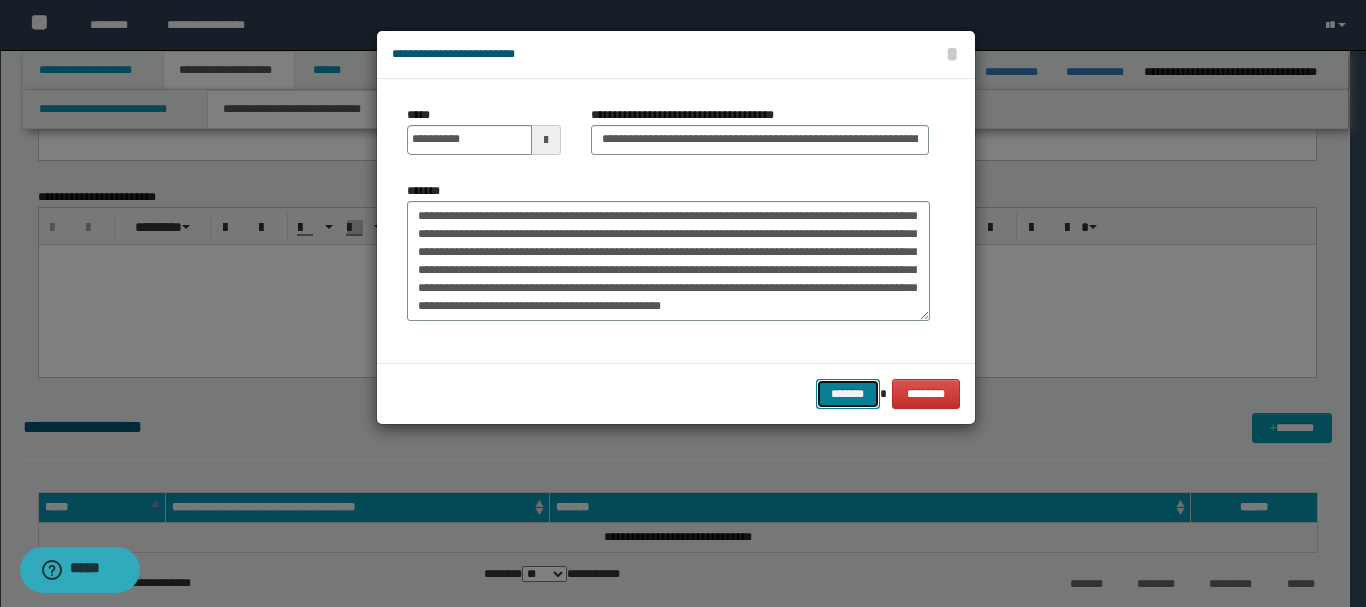click on "*******" at bounding box center [848, 394] 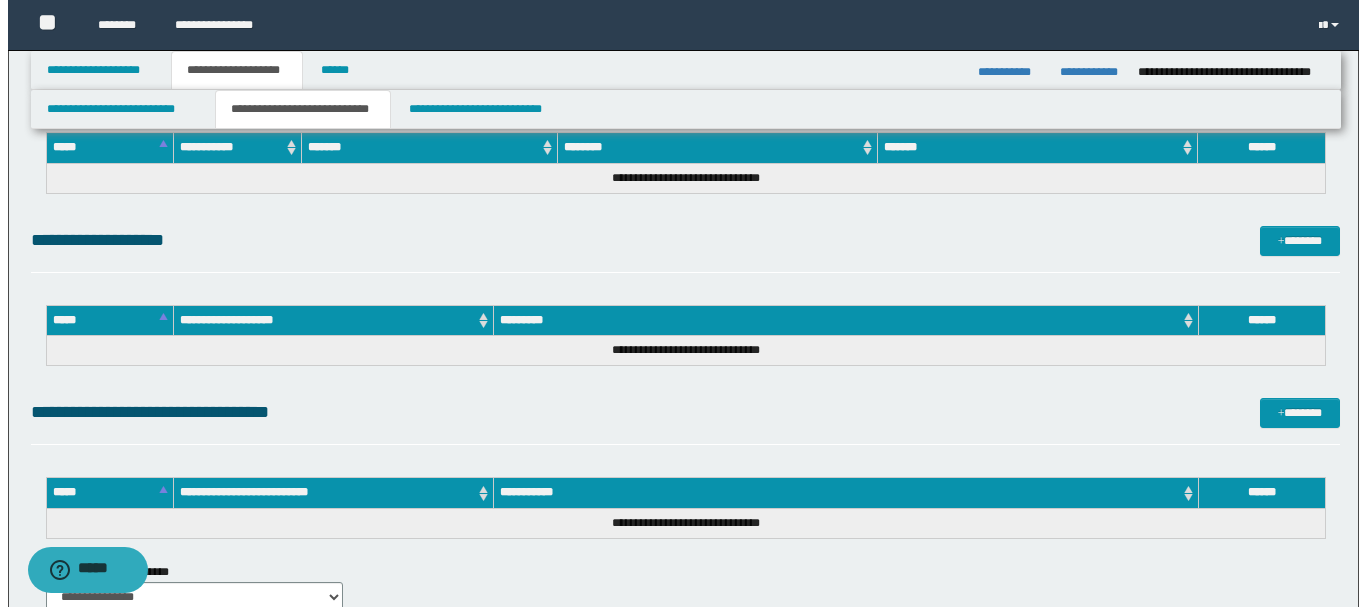 scroll, scrollTop: 900, scrollLeft: 0, axis: vertical 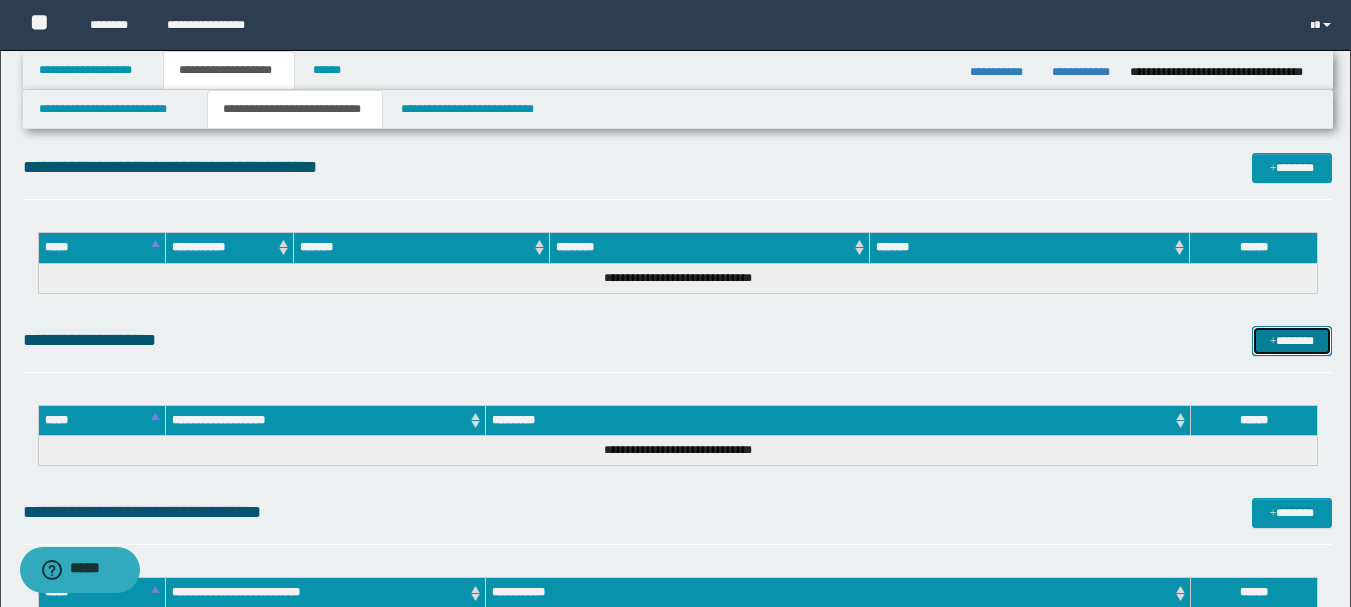 click on "*******" at bounding box center [1292, 341] 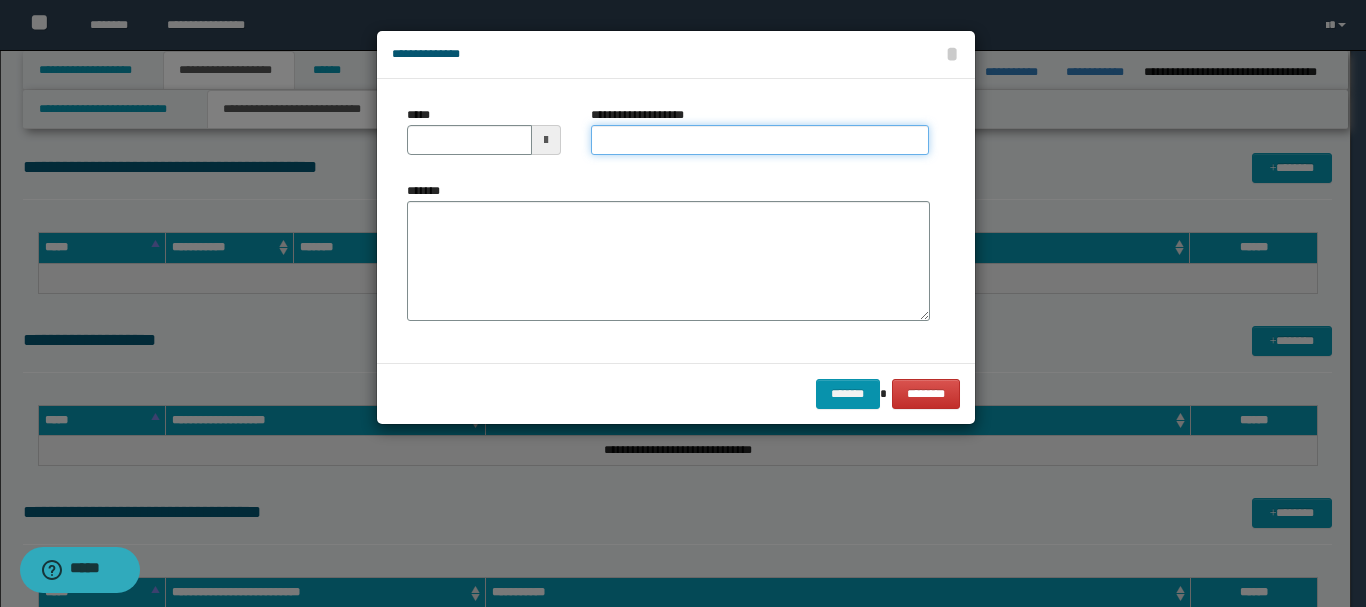 click on "**********" at bounding box center (760, 140) 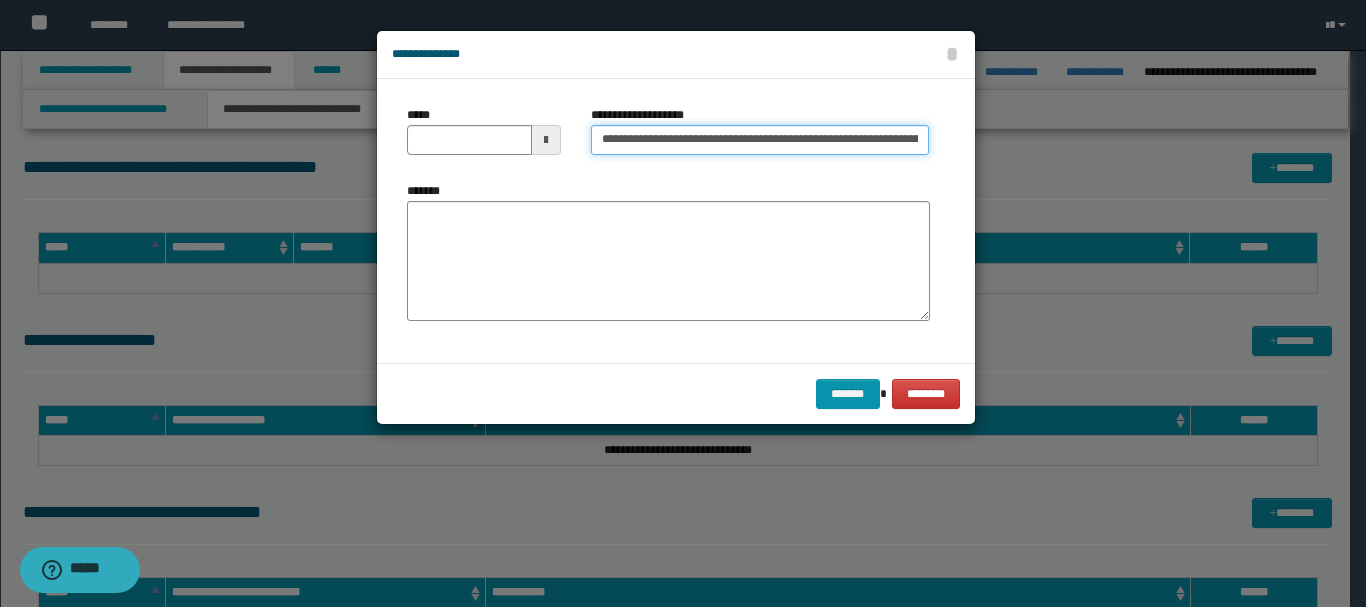 scroll, scrollTop: 0, scrollLeft: 176, axis: horizontal 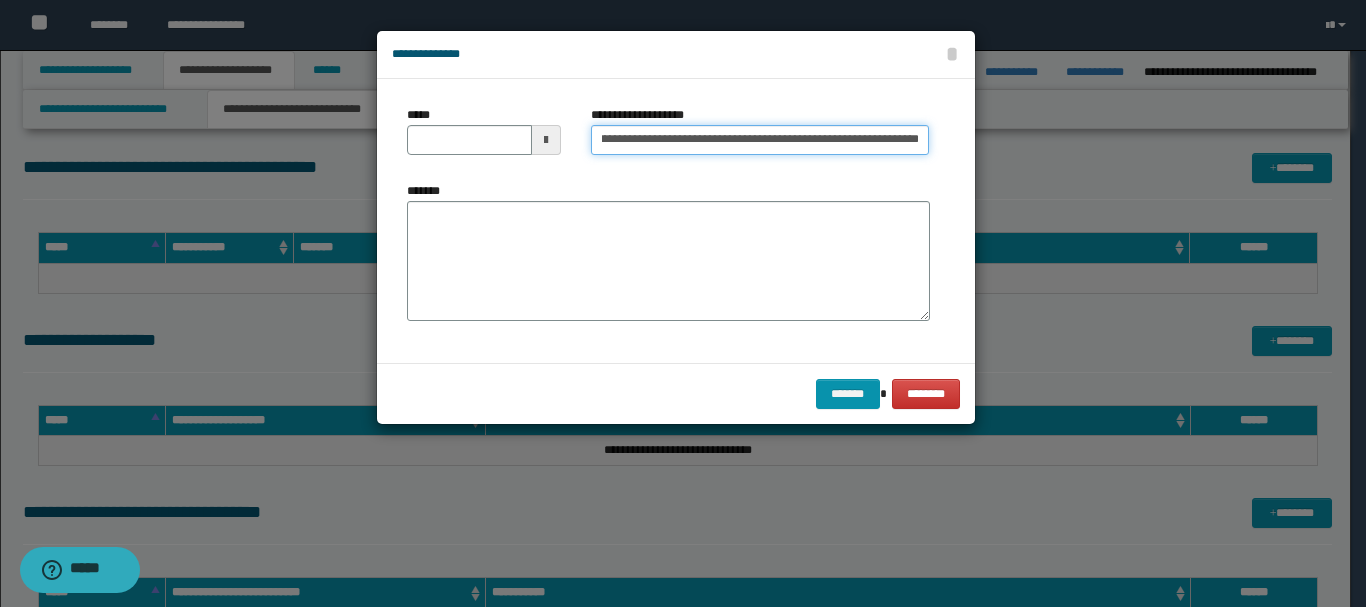 drag, startPoint x: 830, startPoint y: 139, endPoint x: 1036, endPoint y: 188, distance: 211.7475 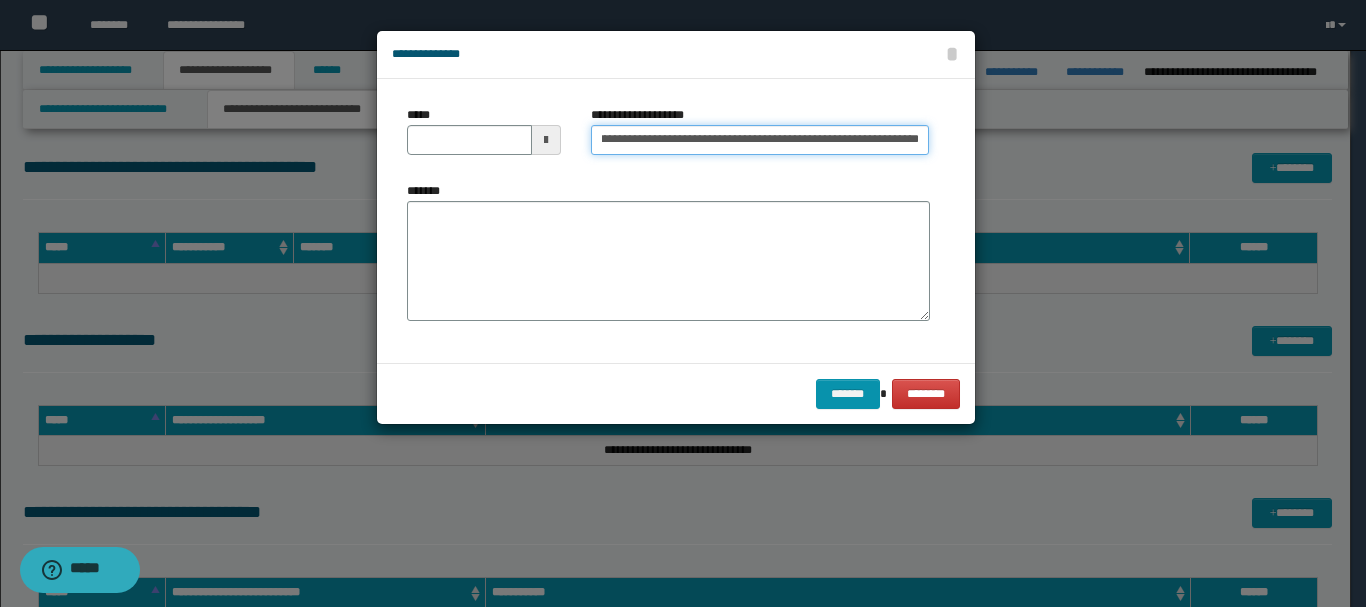 scroll, scrollTop: 0, scrollLeft: 0, axis: both 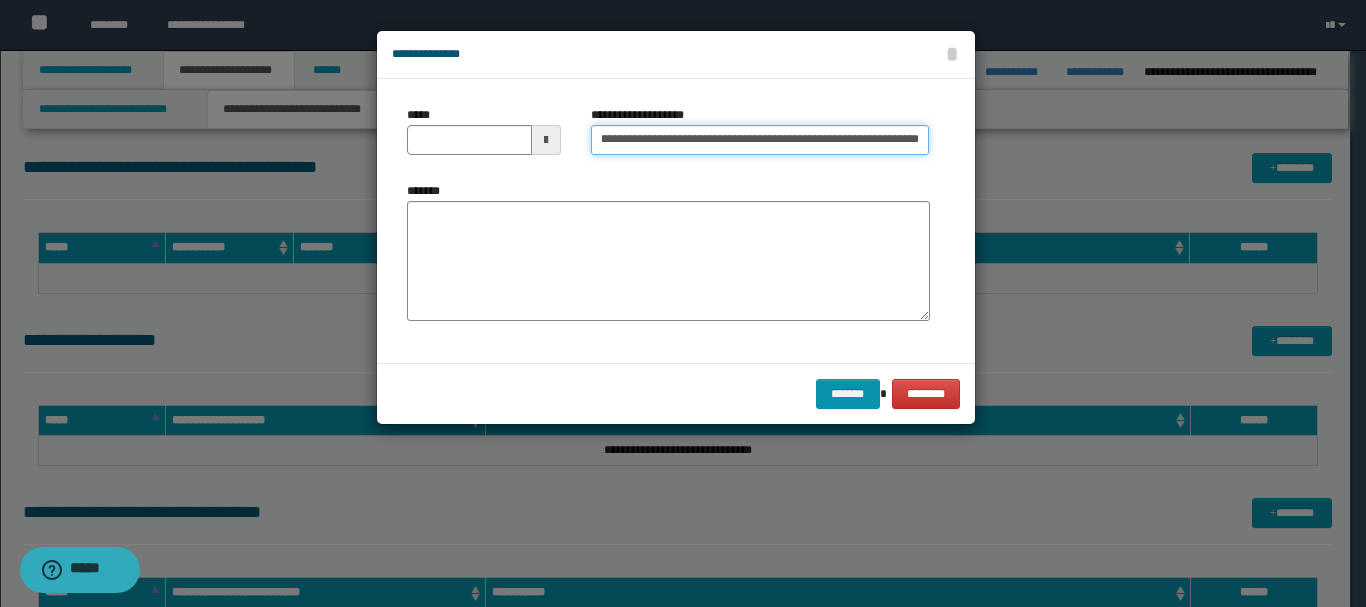 drag, startPoint x: 879, startPoint y: 146, endPoint x: 850, endPoint y: 139, distance: 29.832869 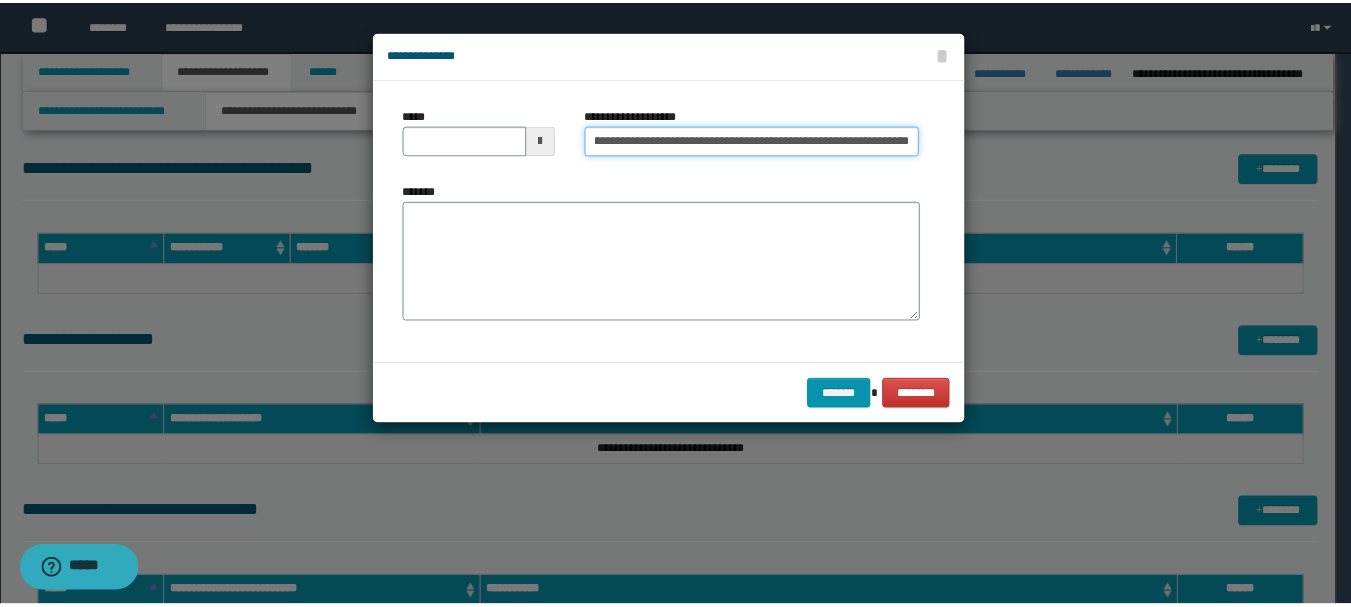 scroll, scrollTop: 0, scrollLeft: 0, axis: both 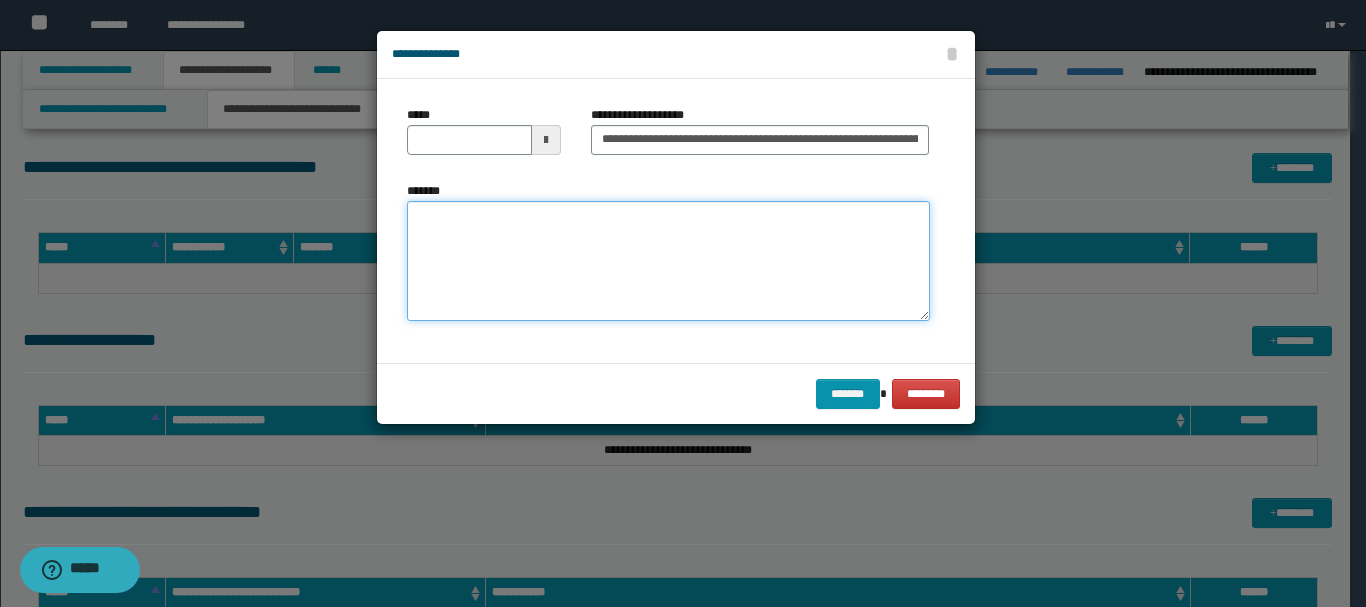 click on "*******" at bounding box center (668, 261) 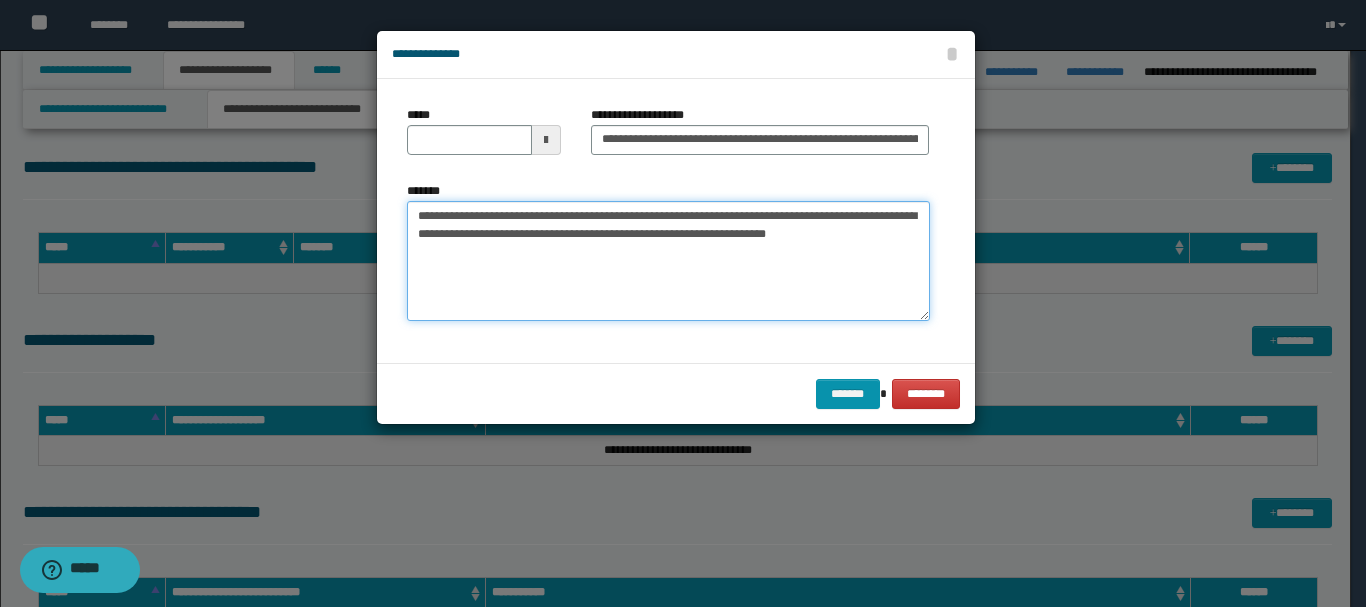 type 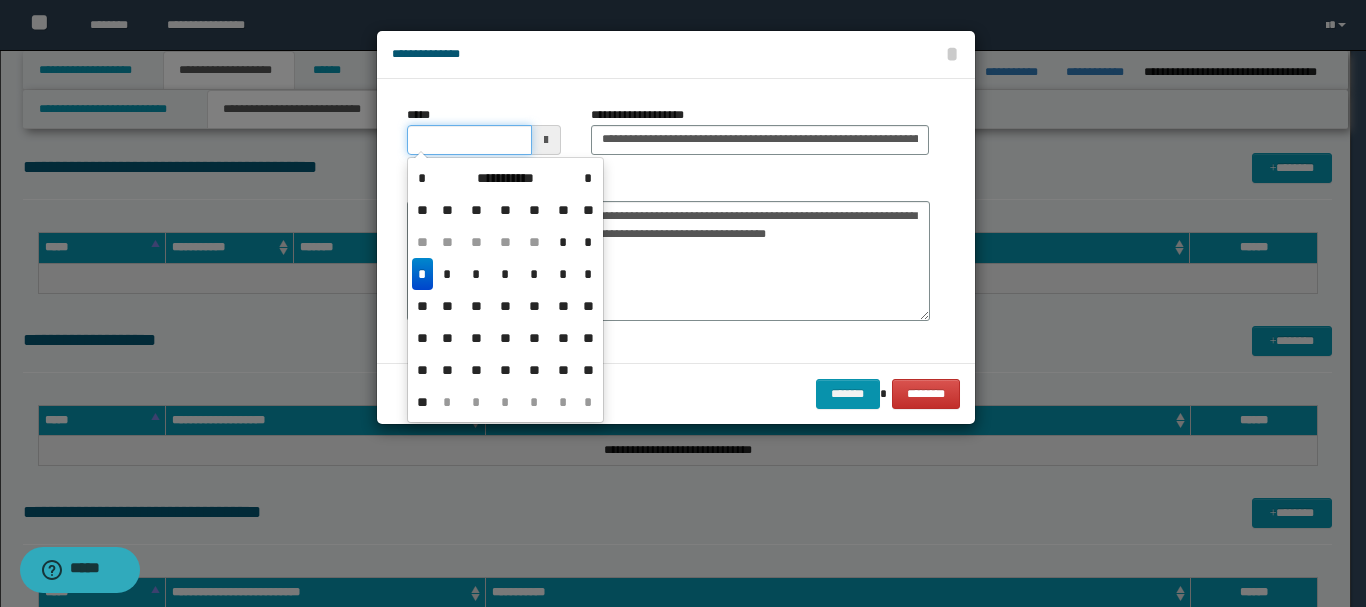 click on "*****" at bounding box center (469, 140) 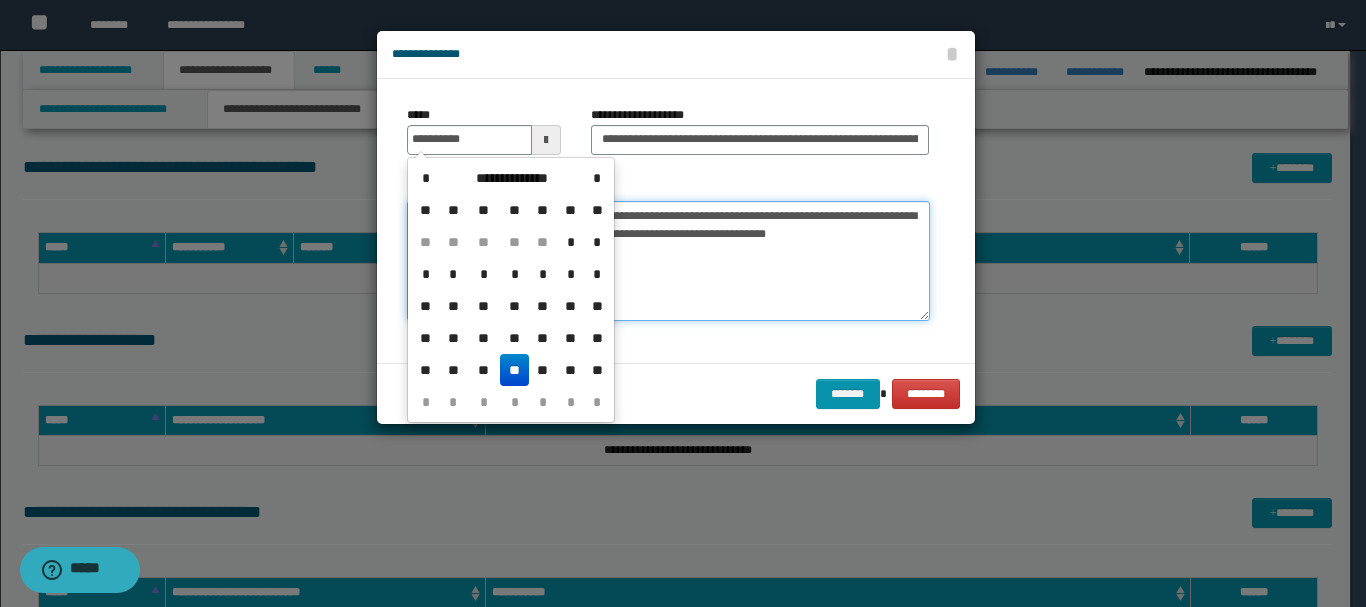 type on "**********" 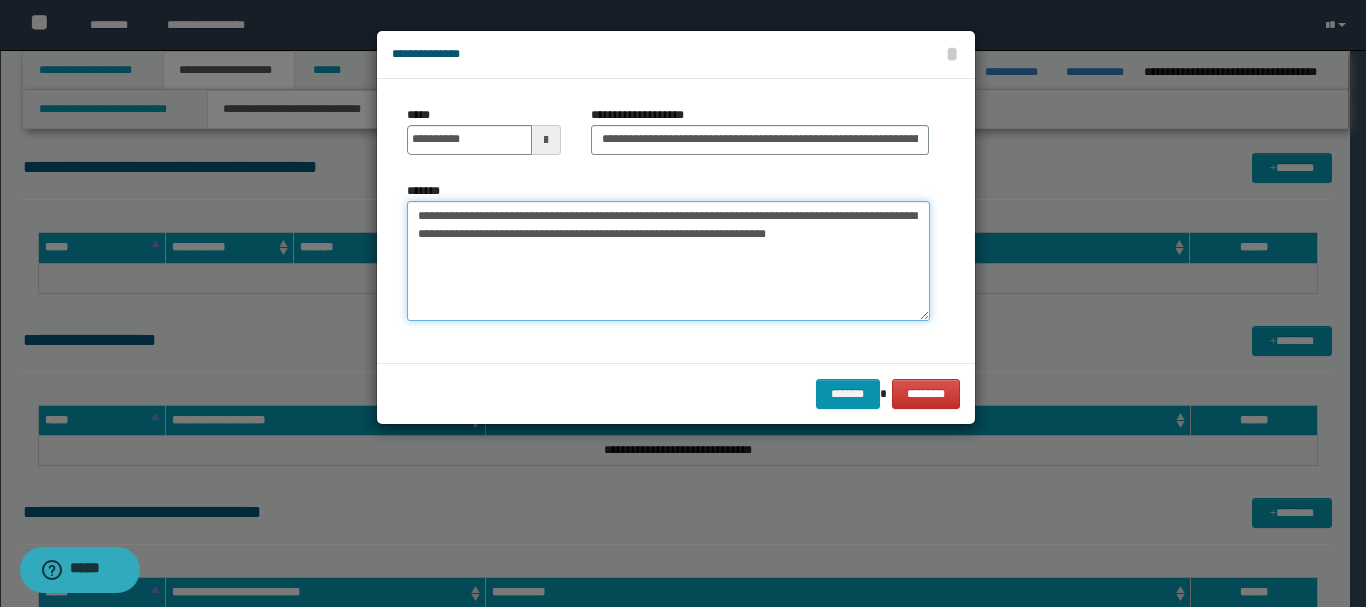 click on "**********" at bounding box center [668, 261] 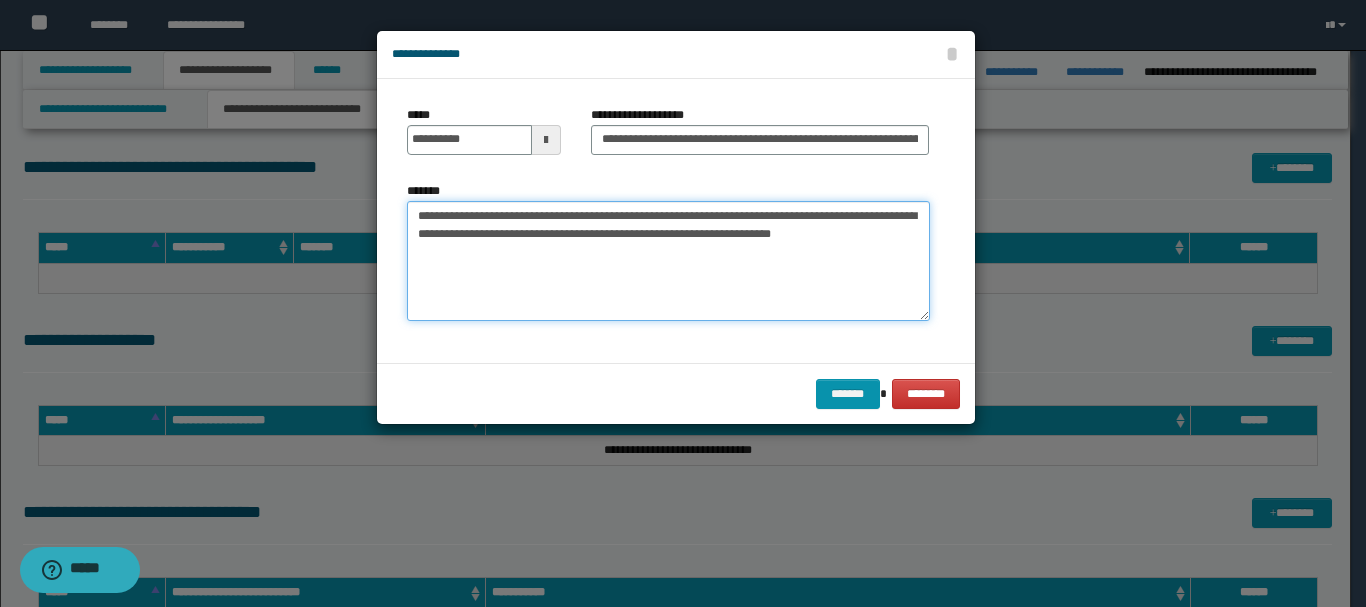 click on "**********" at bounding box center [668, 261] 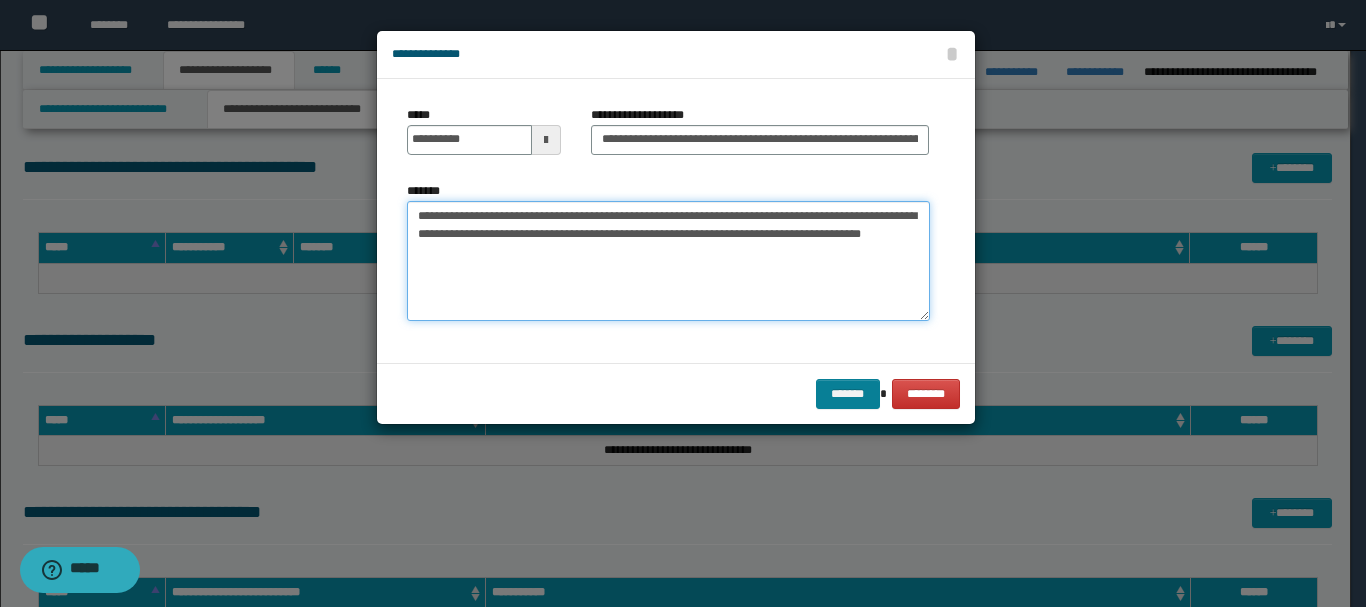 type on "**********" 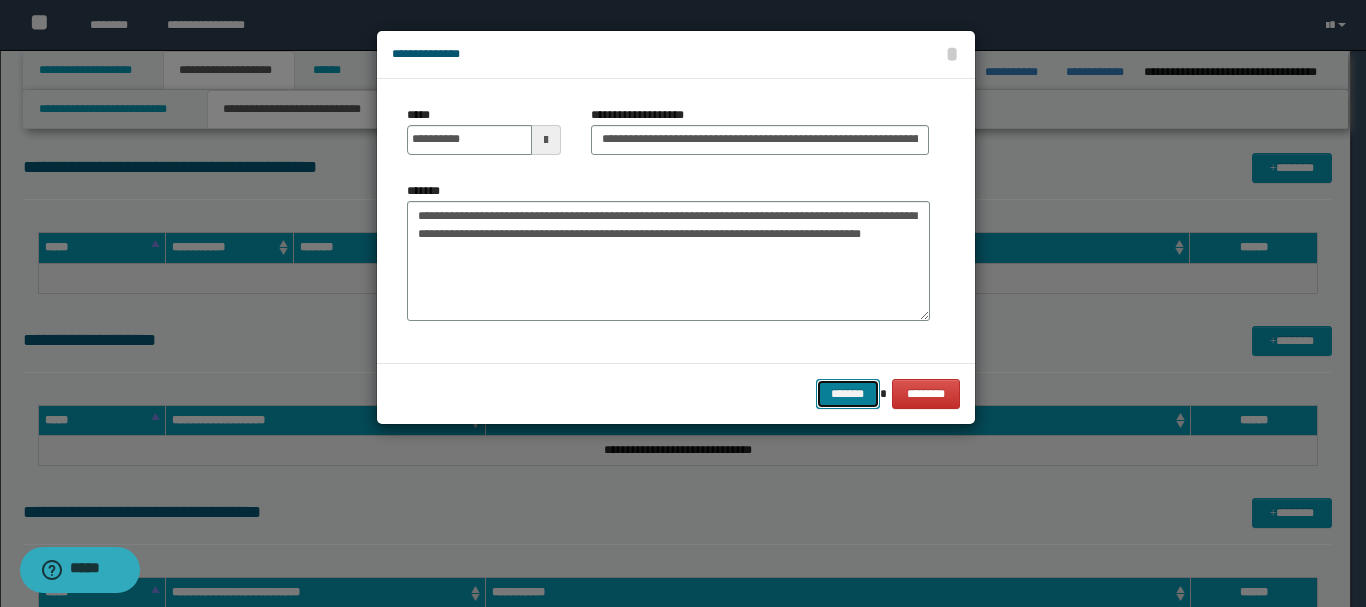 click on "*******" at bounding box center [848, 394] 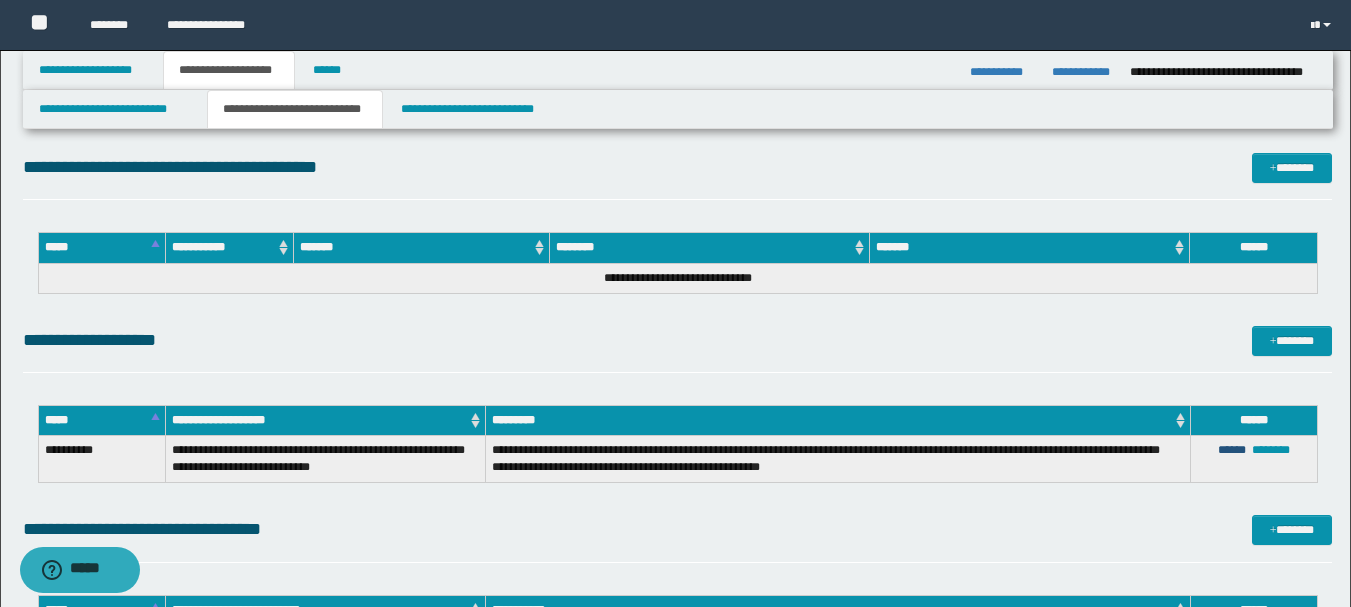 click on "******" at bounding box center (1232, 450) 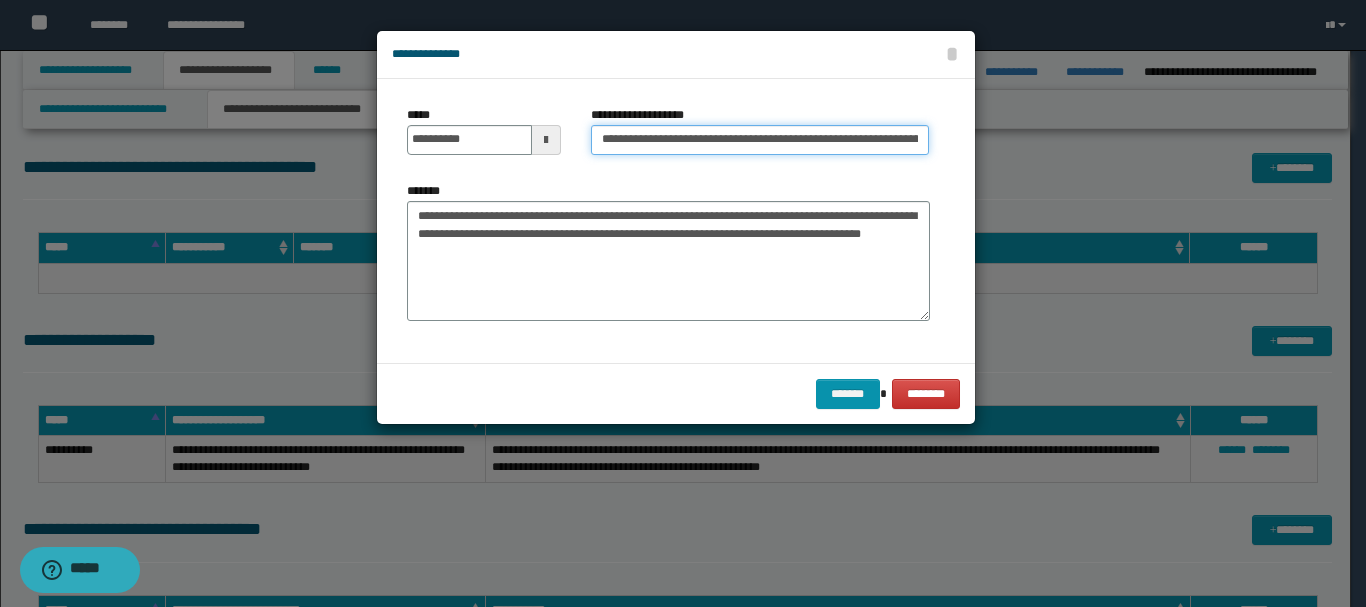 drag, startPoint x: 596, startPoint y: 137, endPoint x: 823, endPoint y: 141, distance: 227.03523 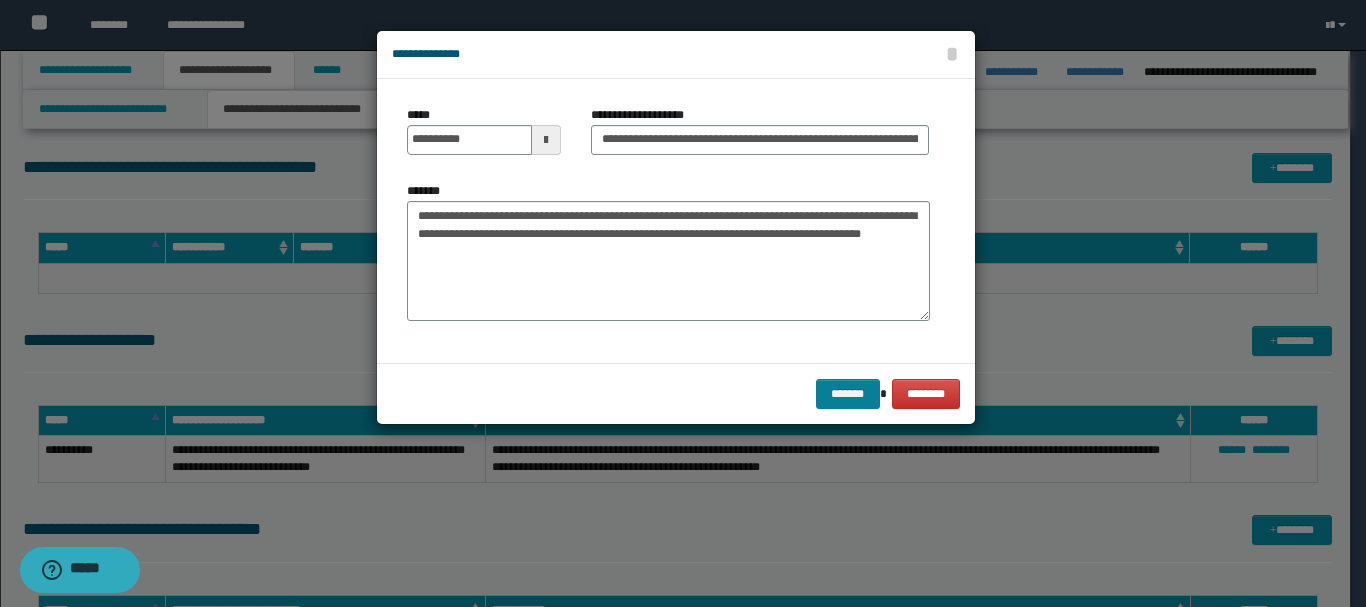 click on "*******
********" at bounding box center [676, 393] 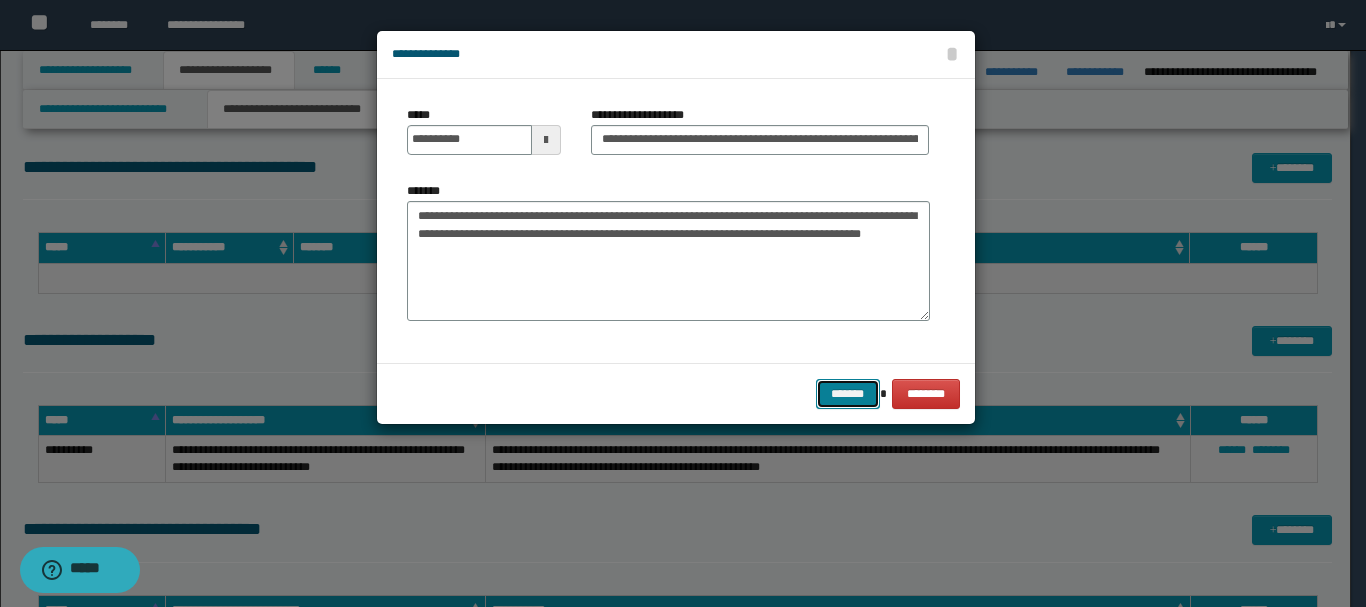 click on "*******" at bounding box center (848, 394) 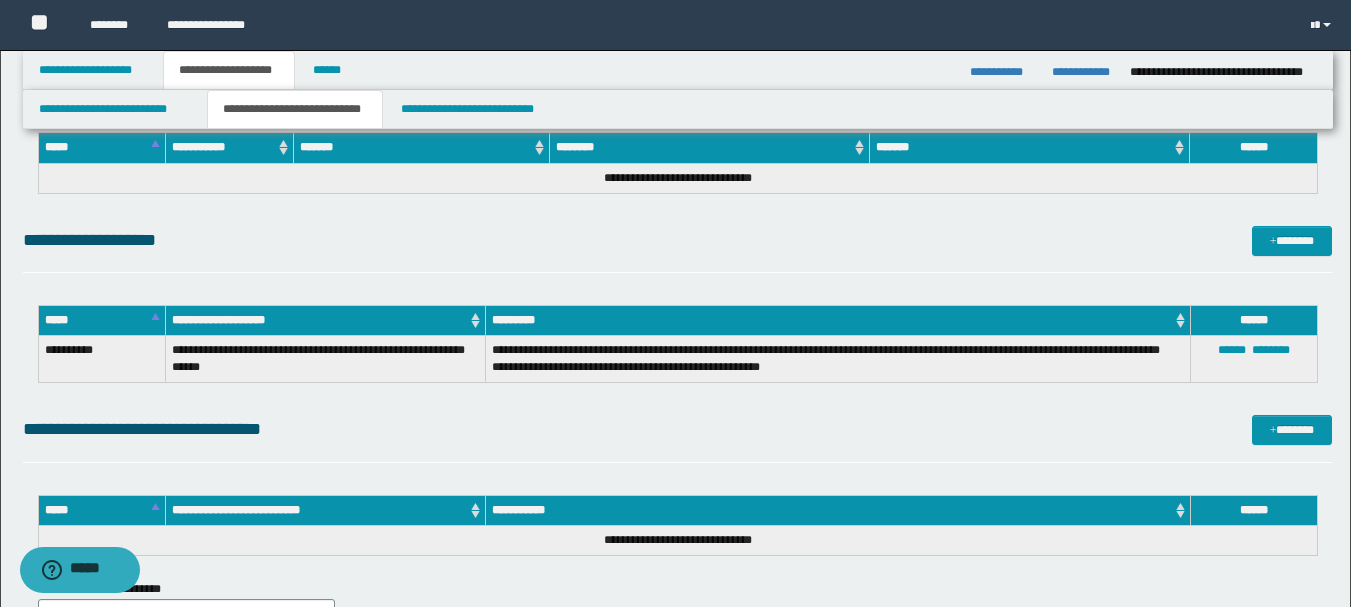scroll, scrollTop: 600, scrollLeft: 0, axis: vertical 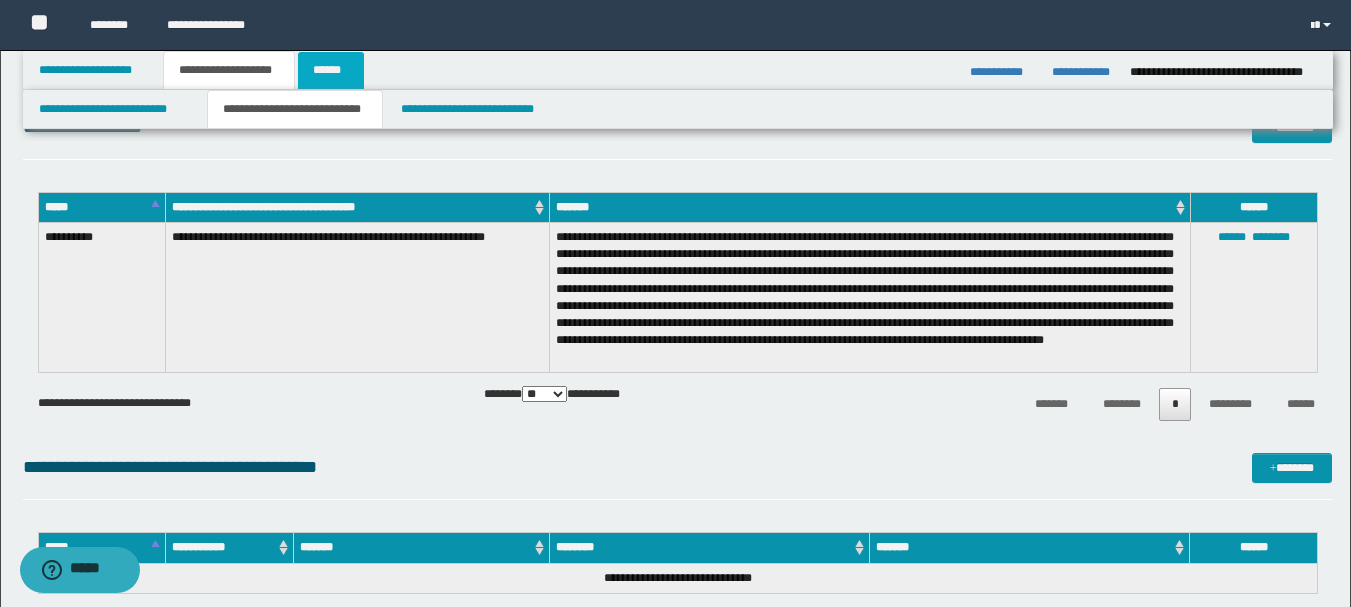 click on "******" at bounding box center [331, 70] 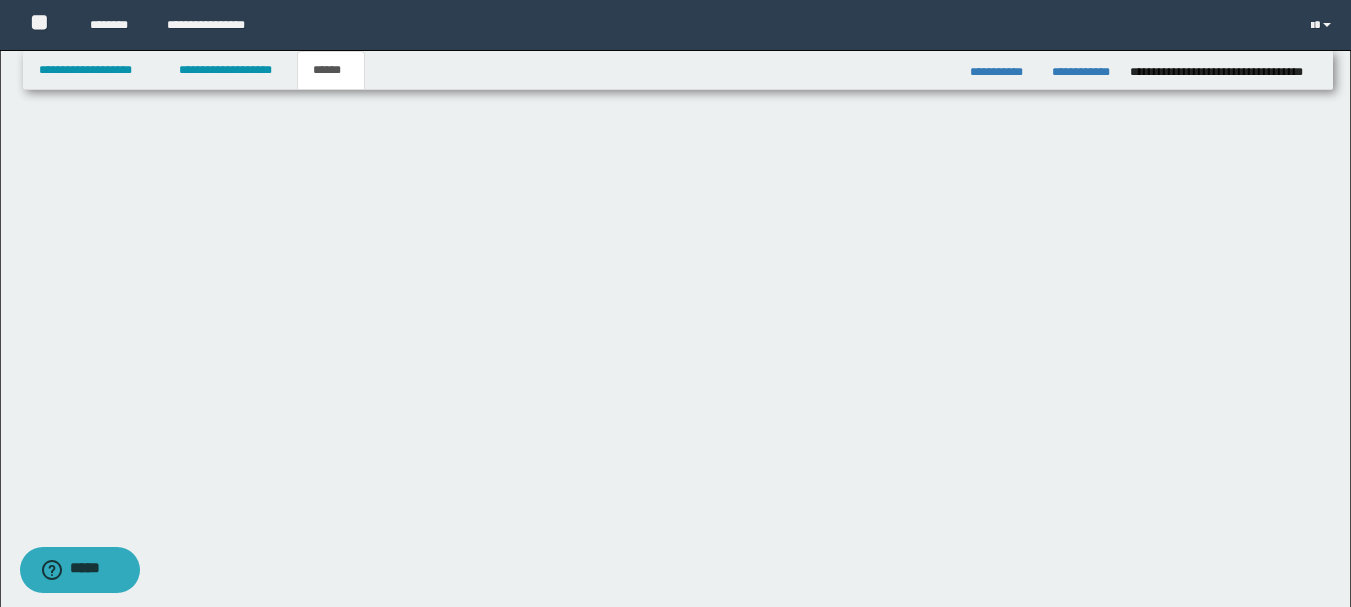 scroll, scrollTop: 0, scrollLeft: 0, axis: both 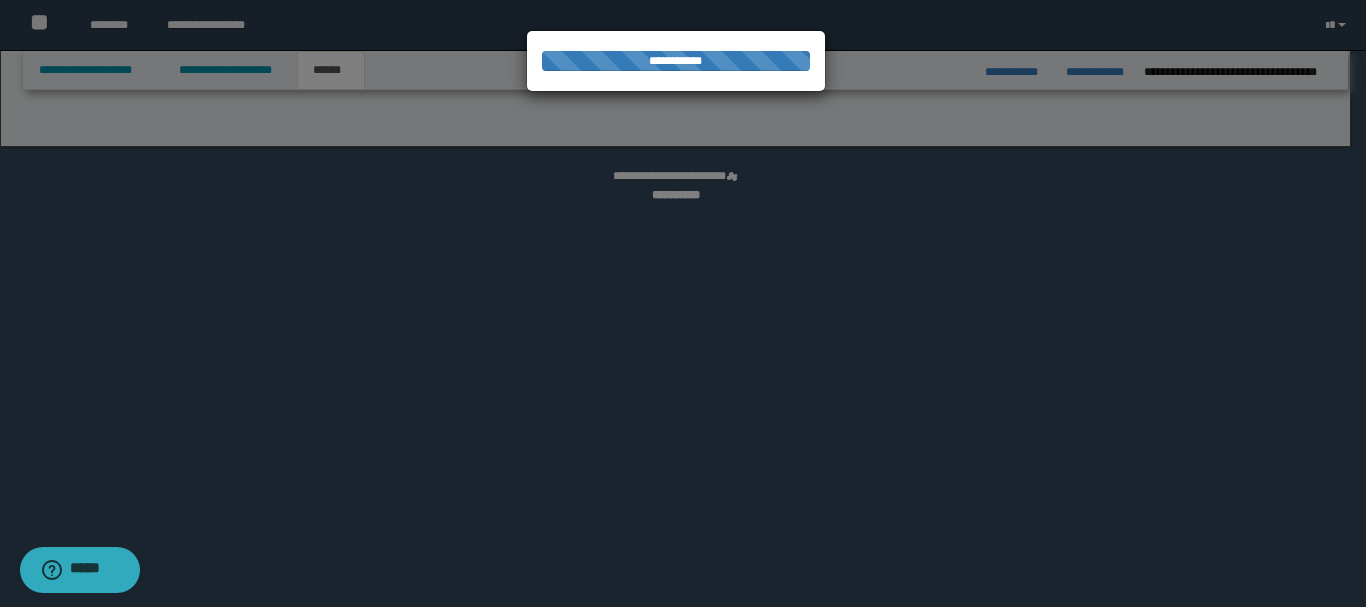 click at bounding box center [683, 303] 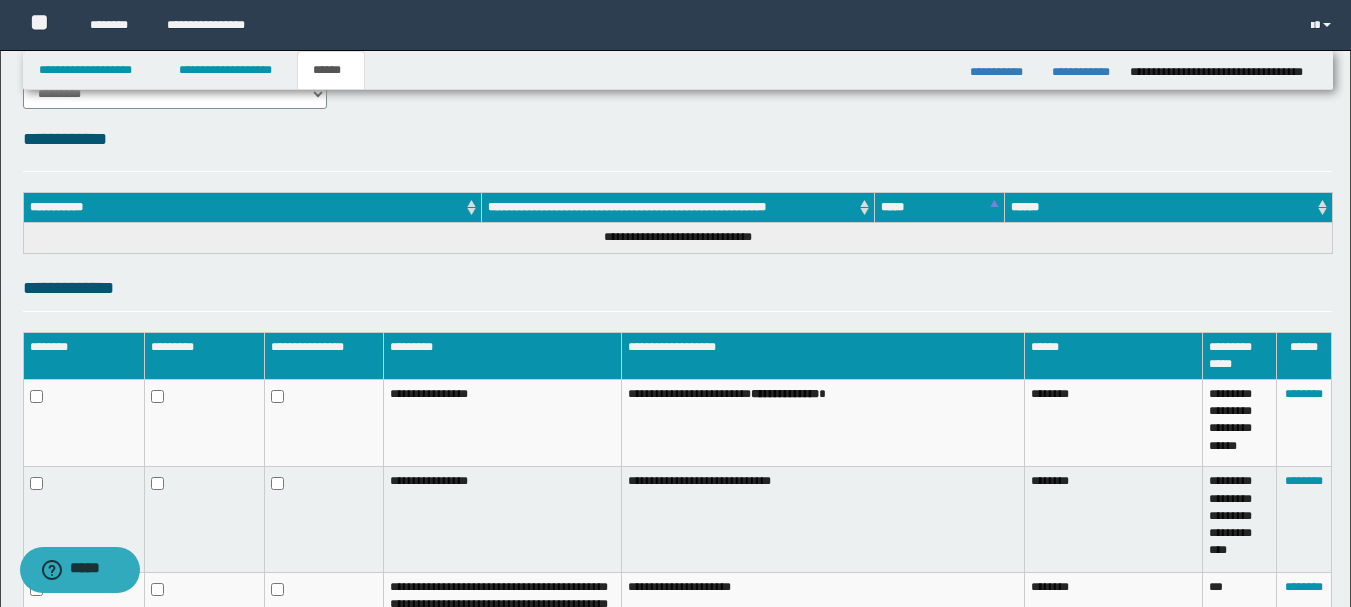 scroll, scrollTop: 0, scrollLeft: 0, axis: both 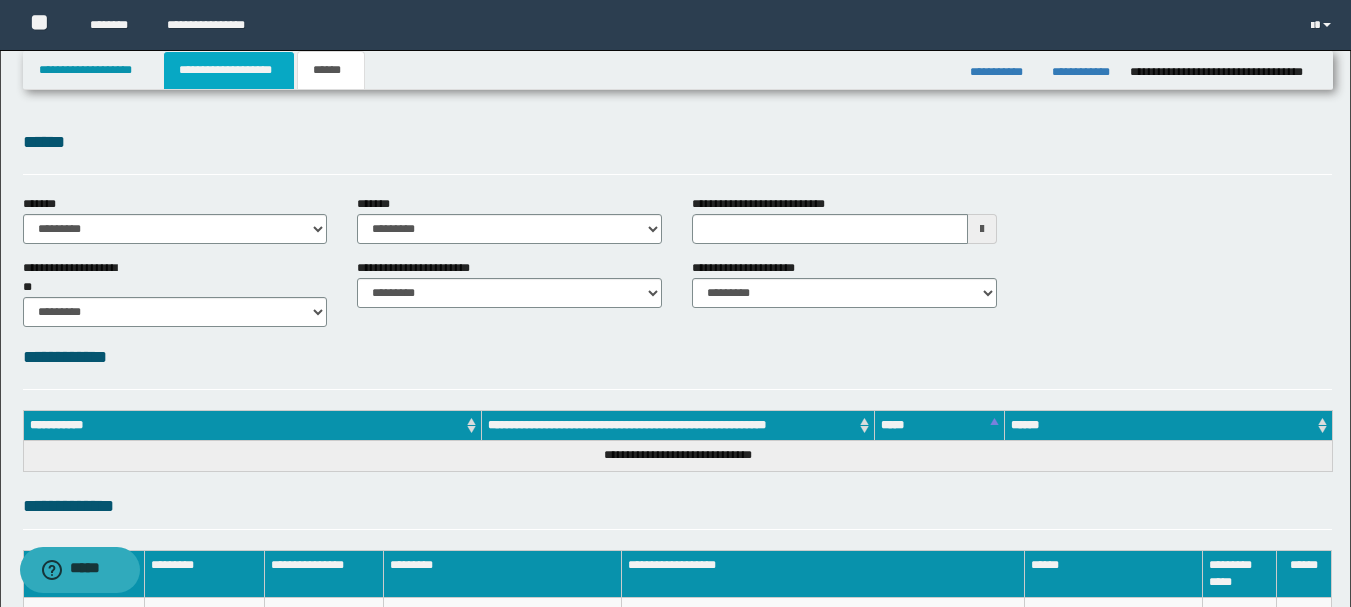 click on "**********" at bounding box center (229, 70) 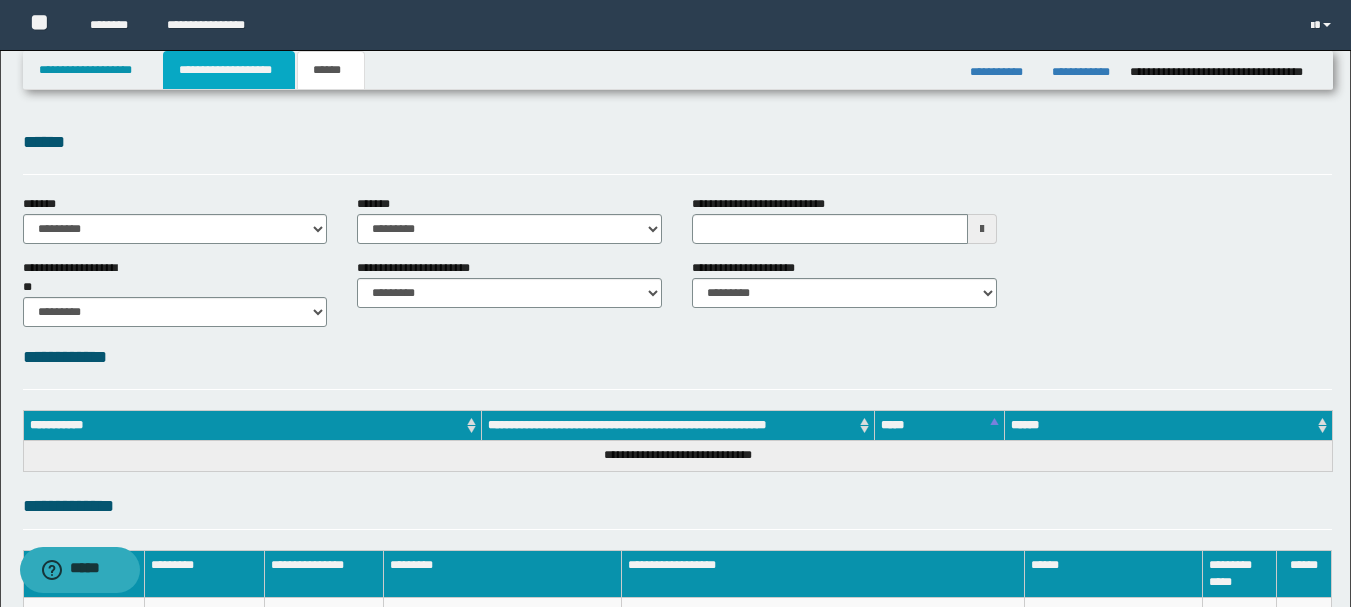 type 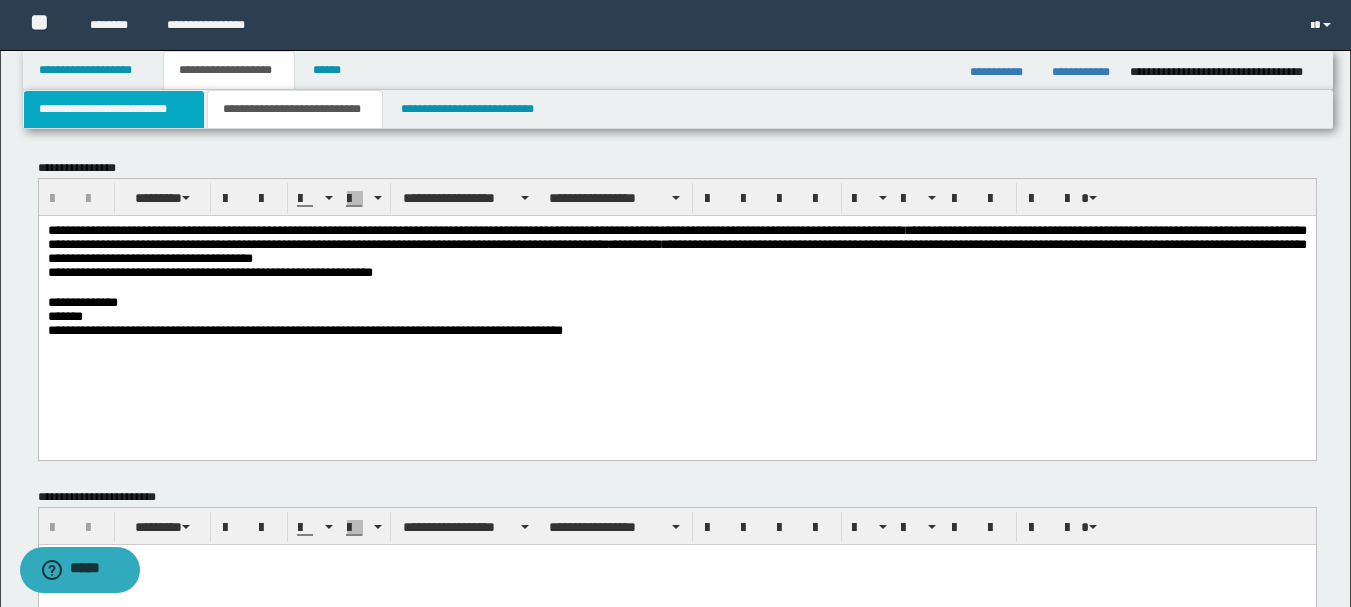 type 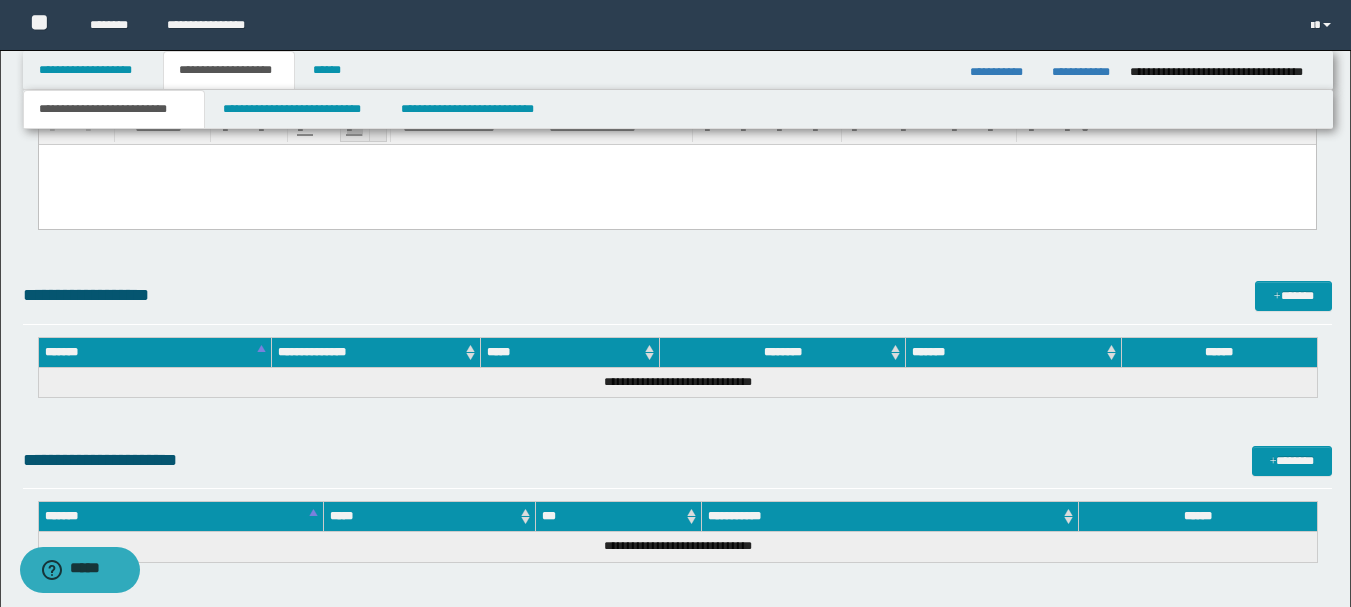 scroll, scrollTop: 800, scrollLeft: 0, axis: vertical 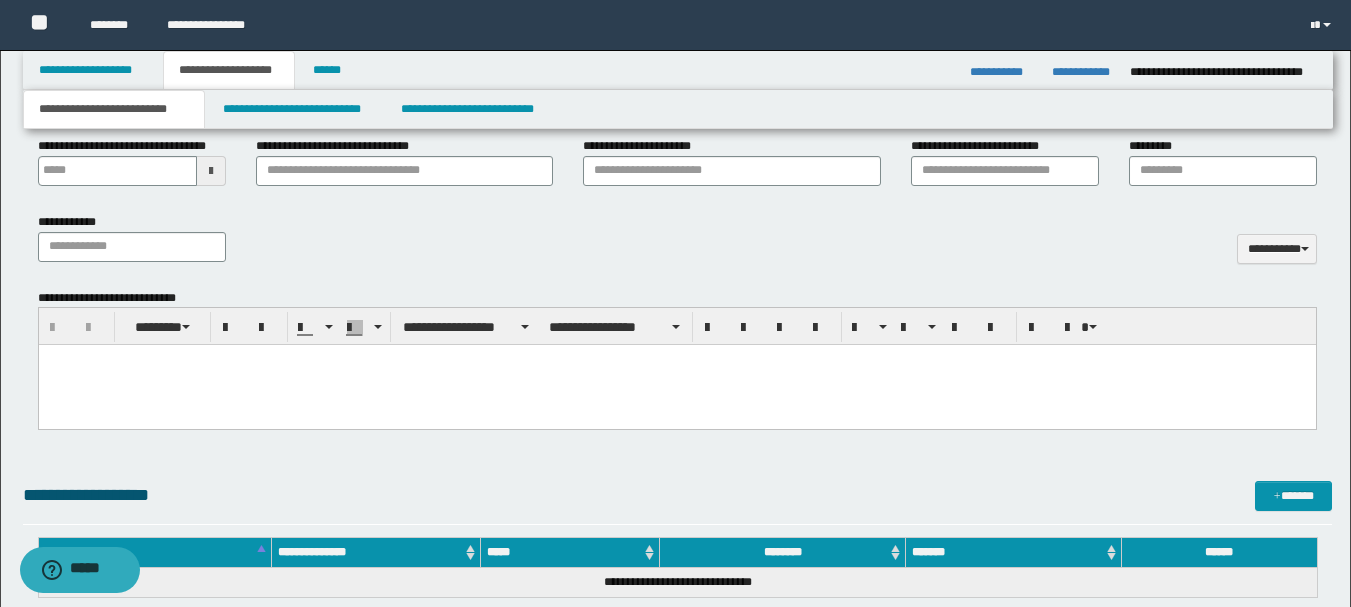 click at bounding box center (676, 385) 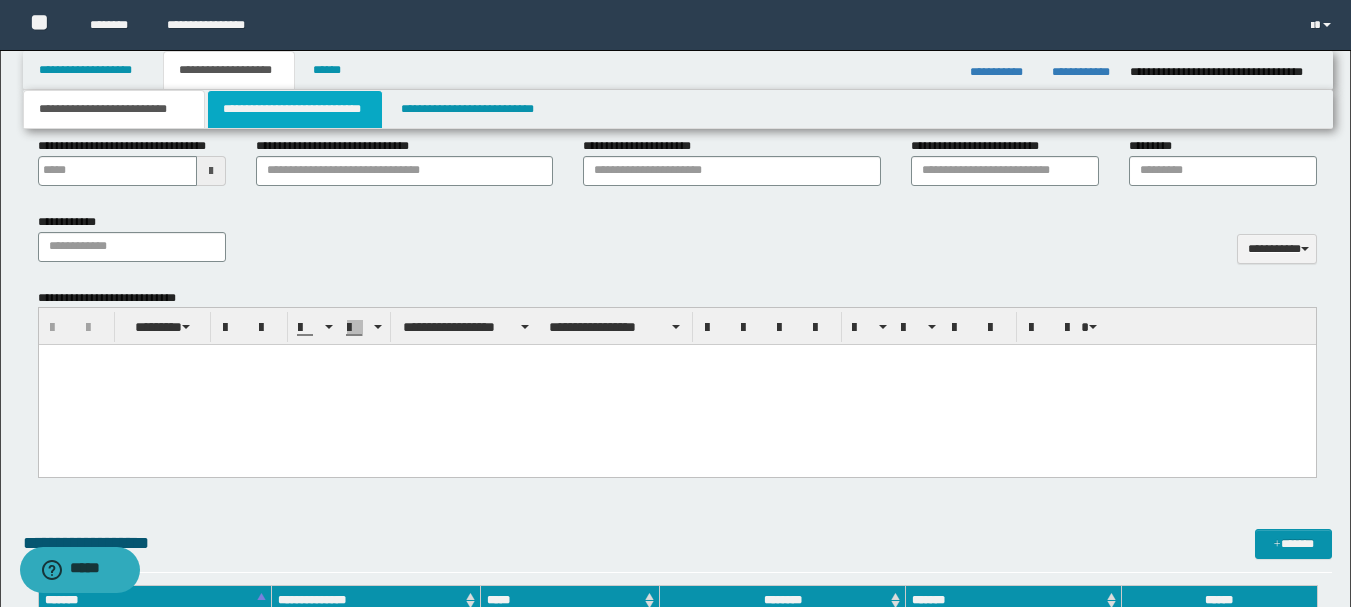 click on "**********" at bounding box center (295, 109) 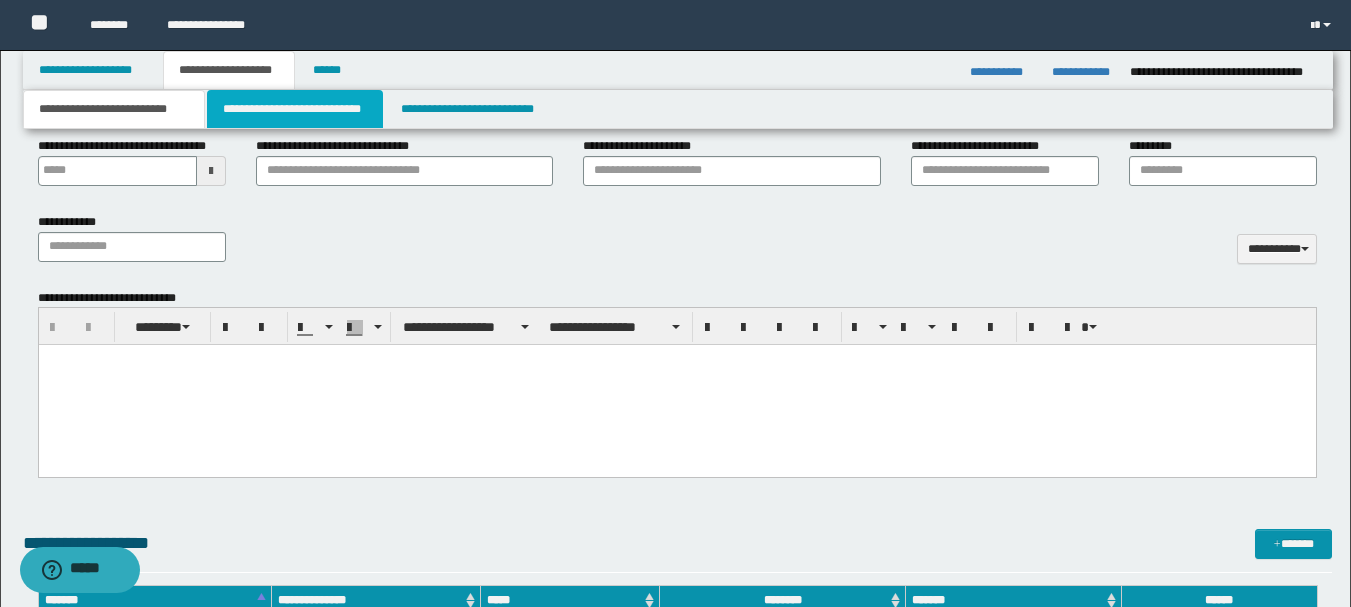 type 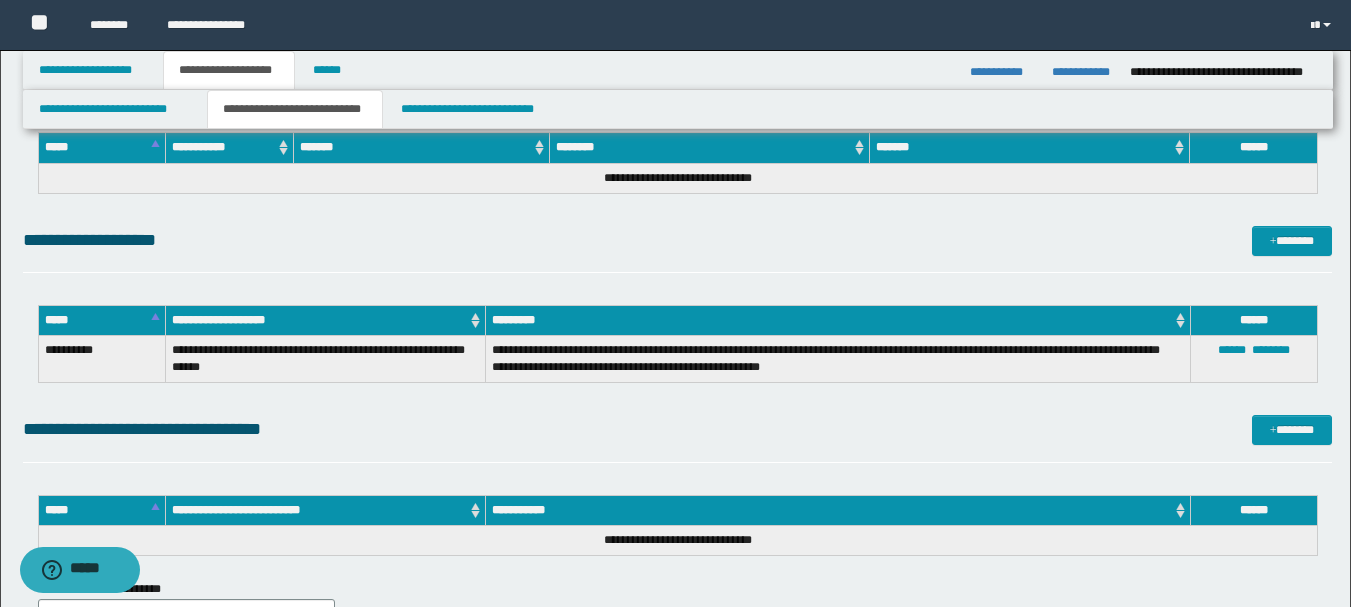 scroll, scrollTop: 500, scrollLeft: 0, axis: vertical 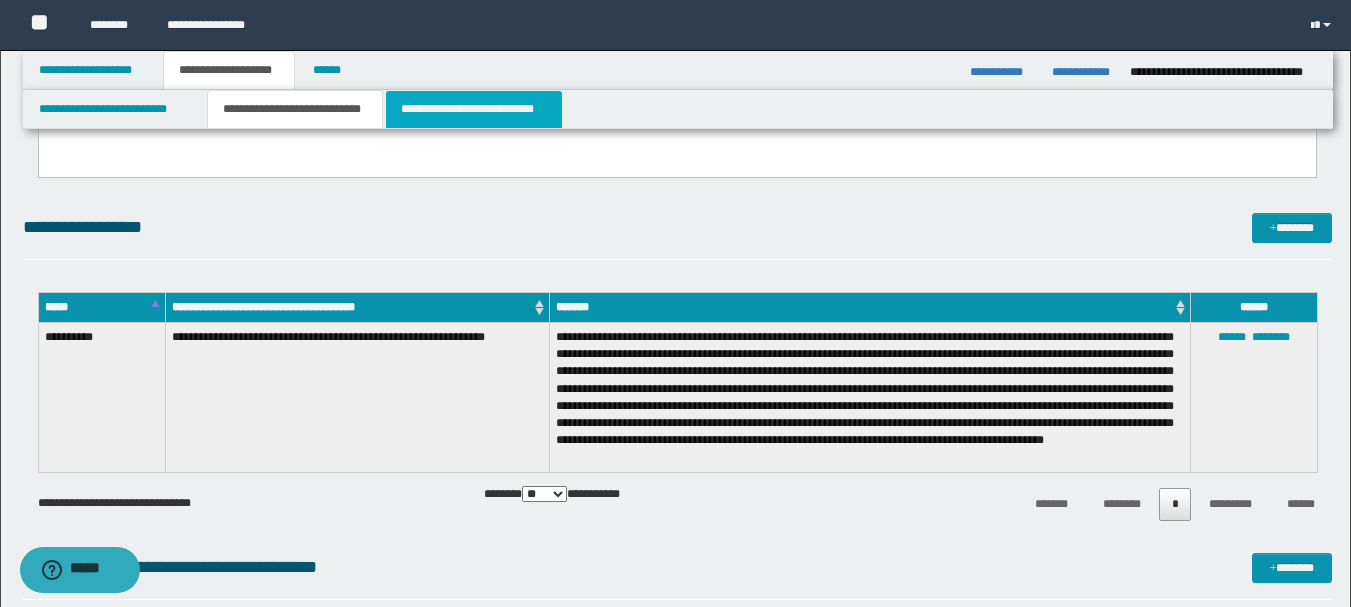click on "**********" at bounding box center (474, 109) 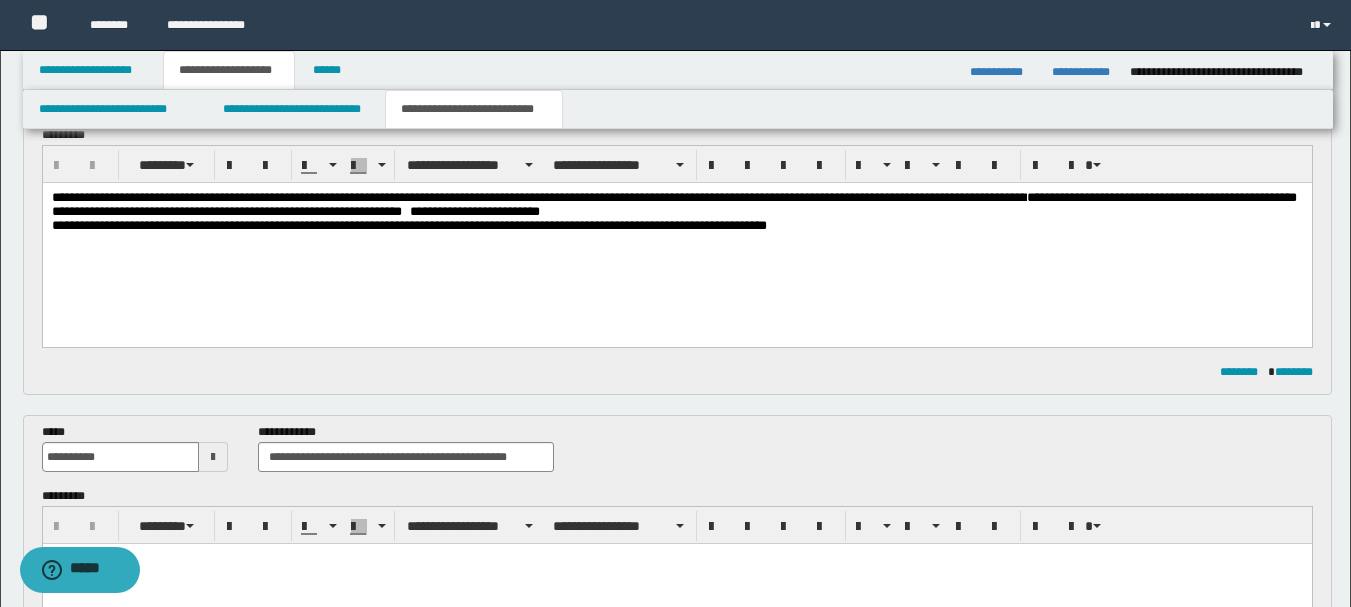 scroll, scrollTop: 0, scrollLeft: 0, axis: both 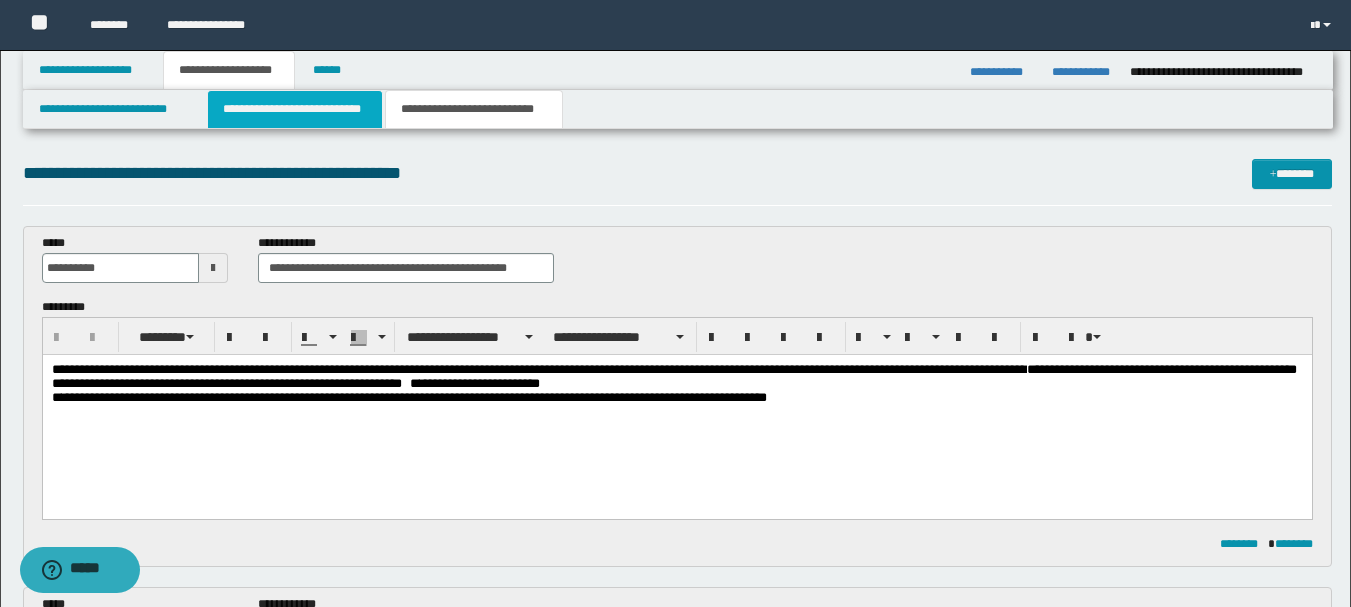 click on "**********" at bounding box center (295, 109) 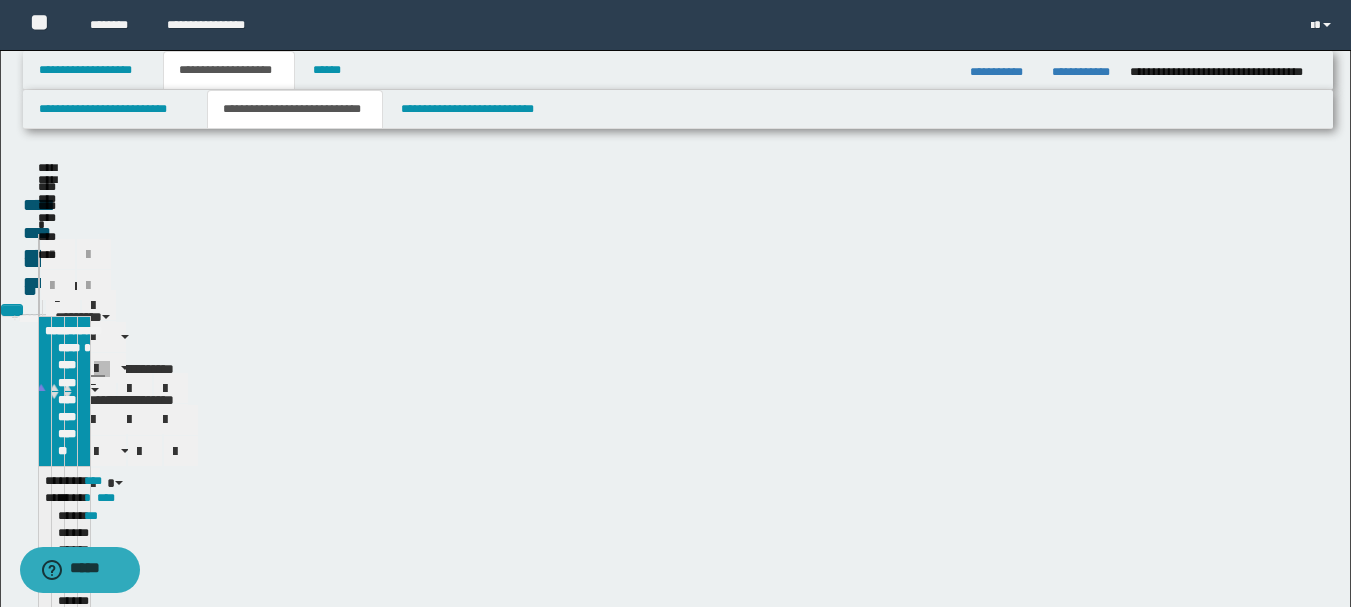 type 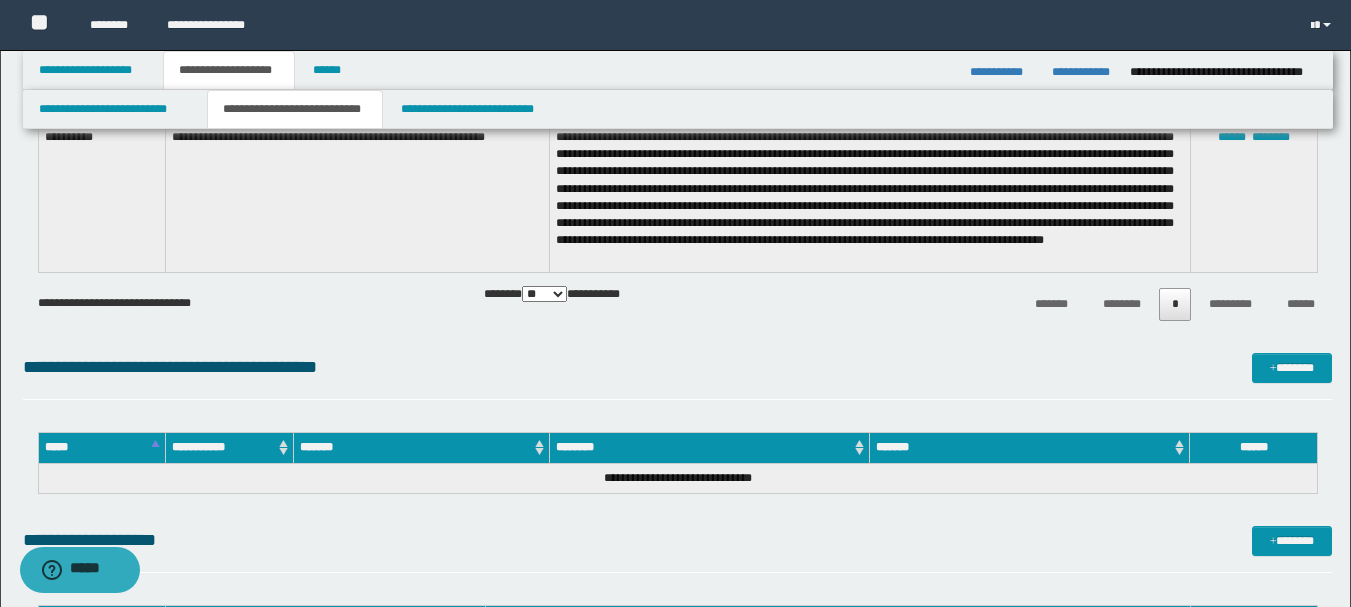 scroll, scrollTop: 600, scrollLeft: 0, axis: vertical 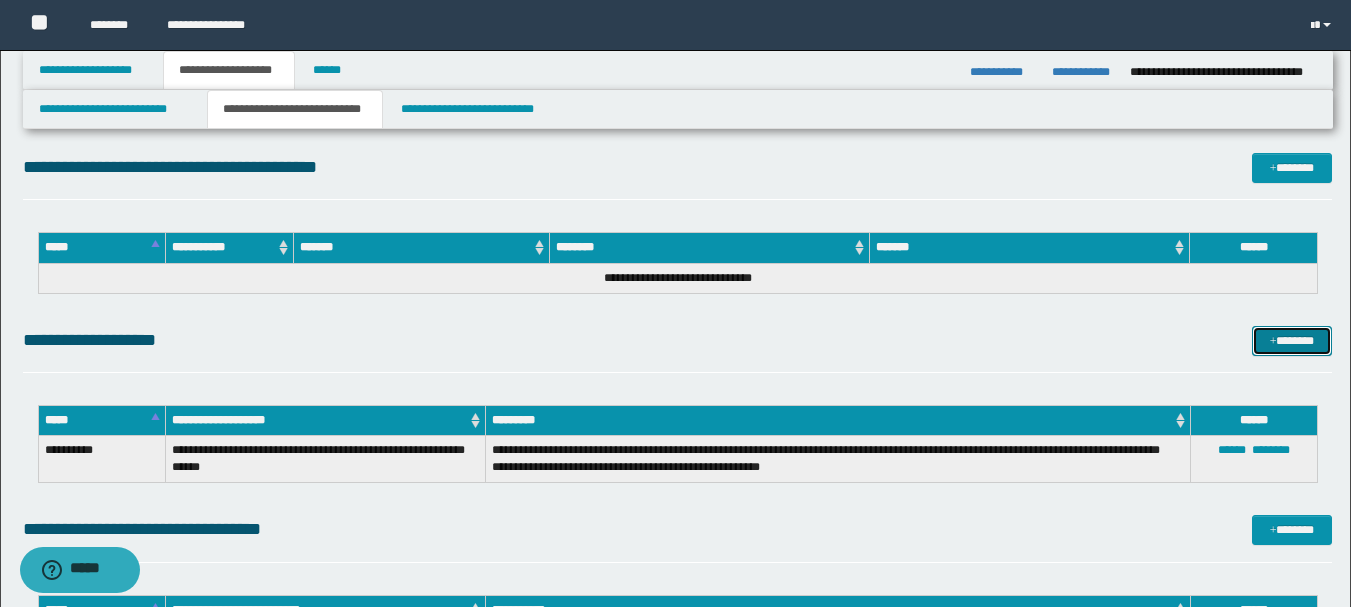 click on "*******" at bounding box center [1292, 341] 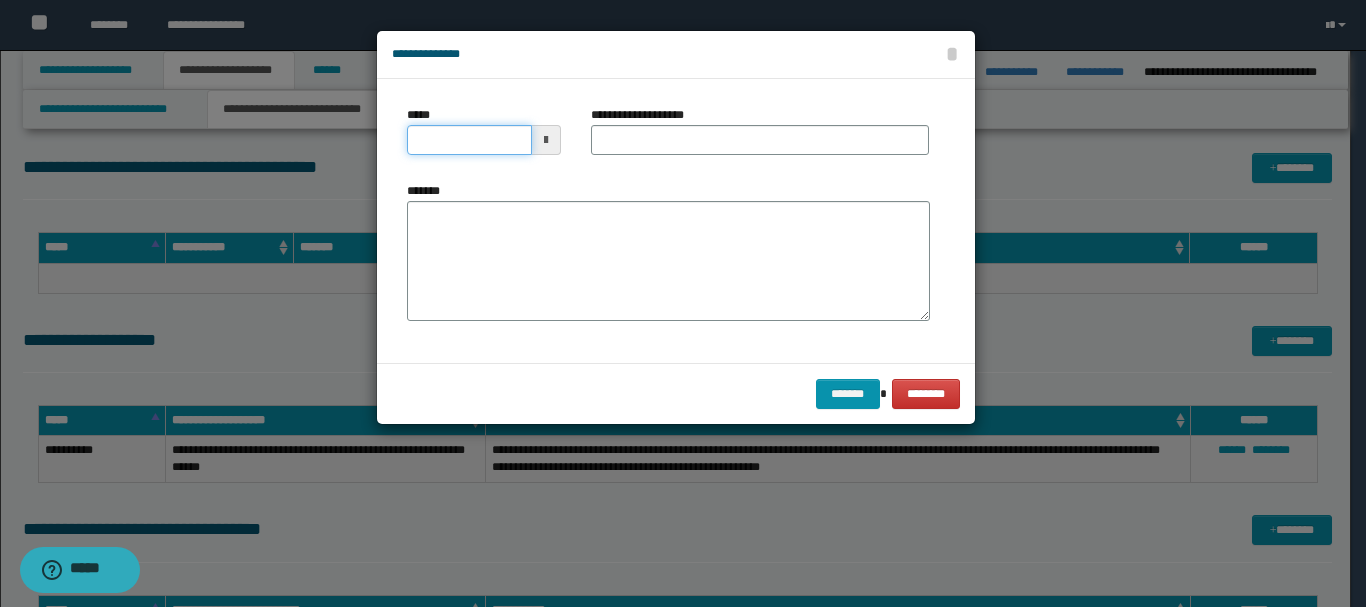 click on "*****" at bounding box center [469, 140] 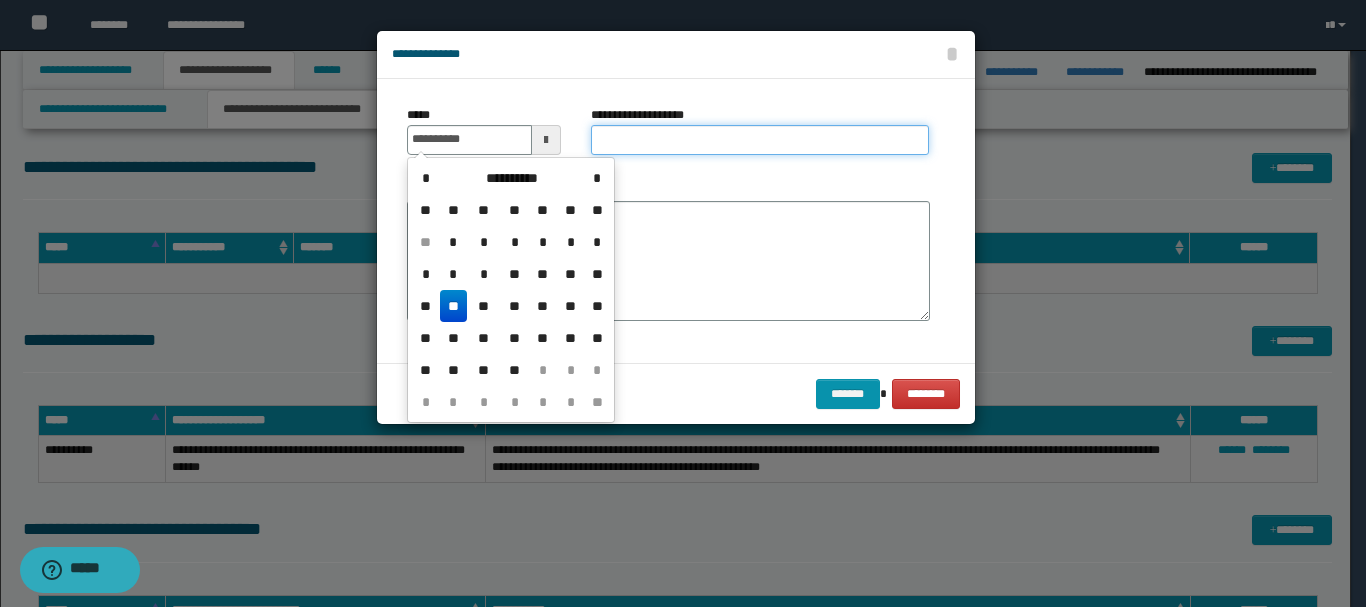 click on "**********" at bounding box center (760, 140) 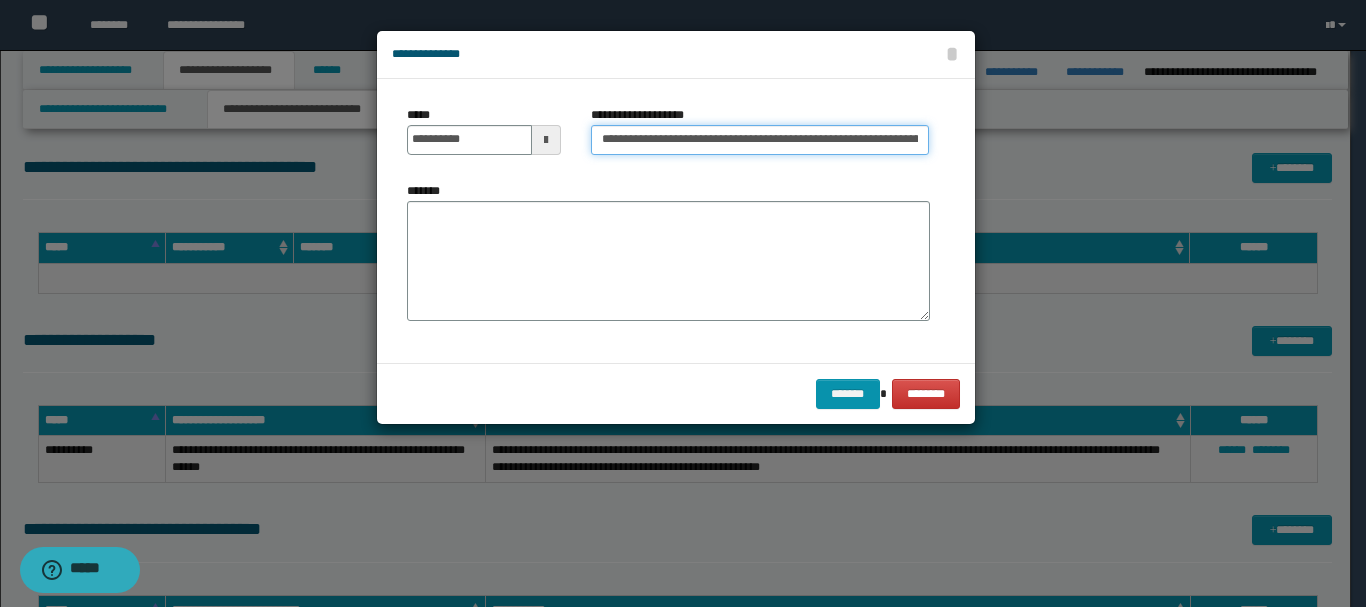 scroll, scrollTop: 0, scrollLeft: 21, axis: horizontal 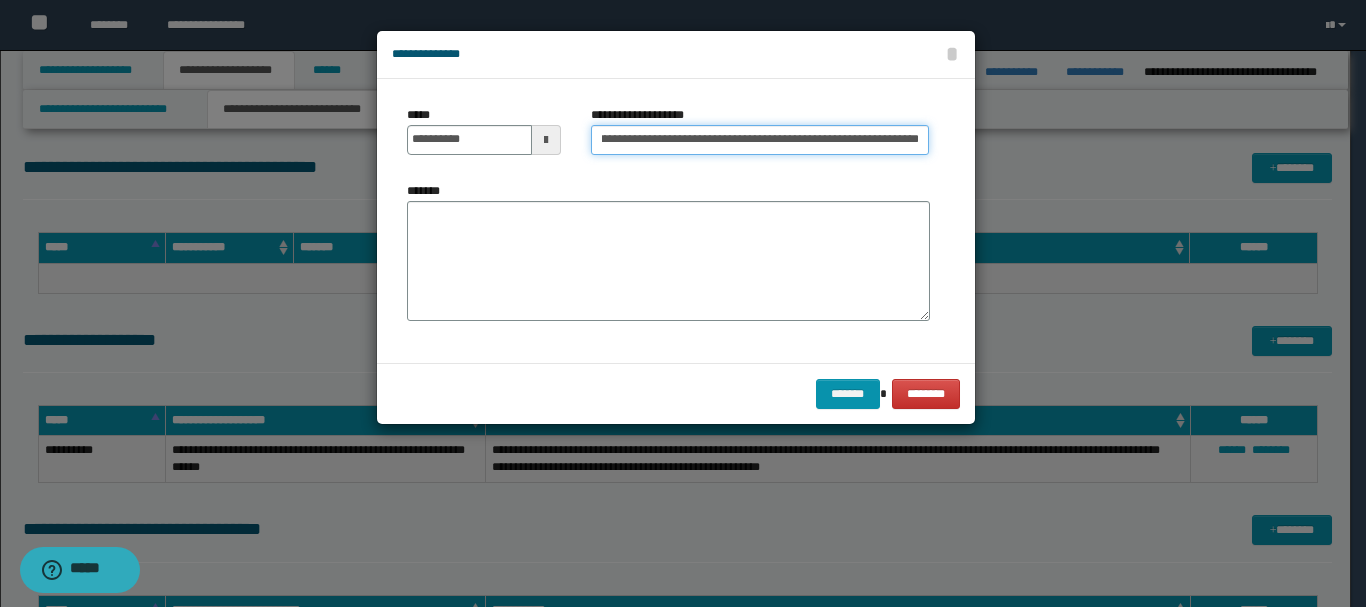 drag, startPoint x: 659, startPoint y: 137, endPoint x: 1138, endPoint y: 138, distance: 479.00104 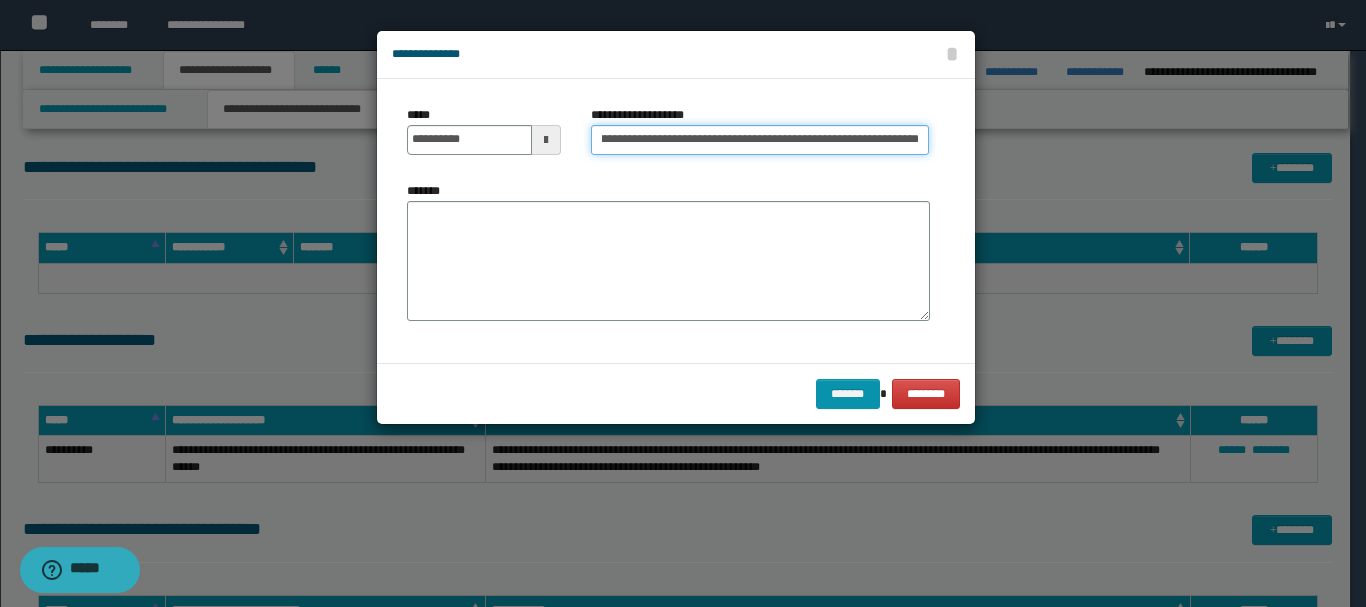 click on "**********" at bounding box center [683, 303] 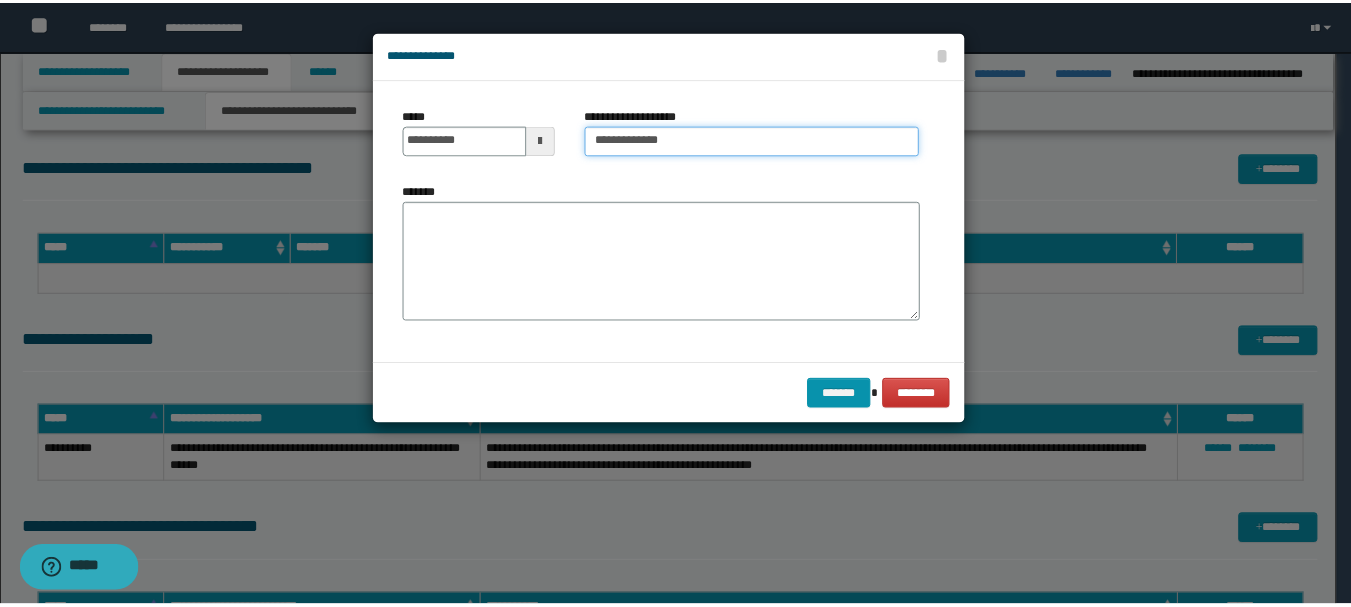 scroll, scrollTop: 0, scrollLeft: 0, axis: both 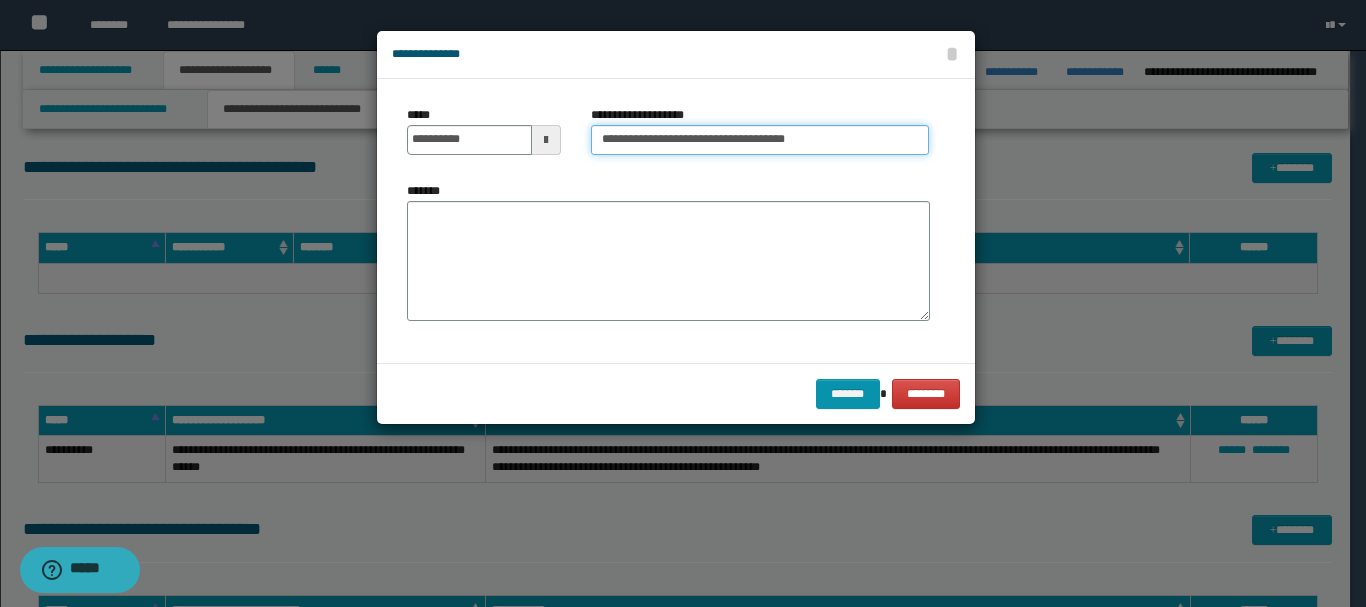 type on "**********" 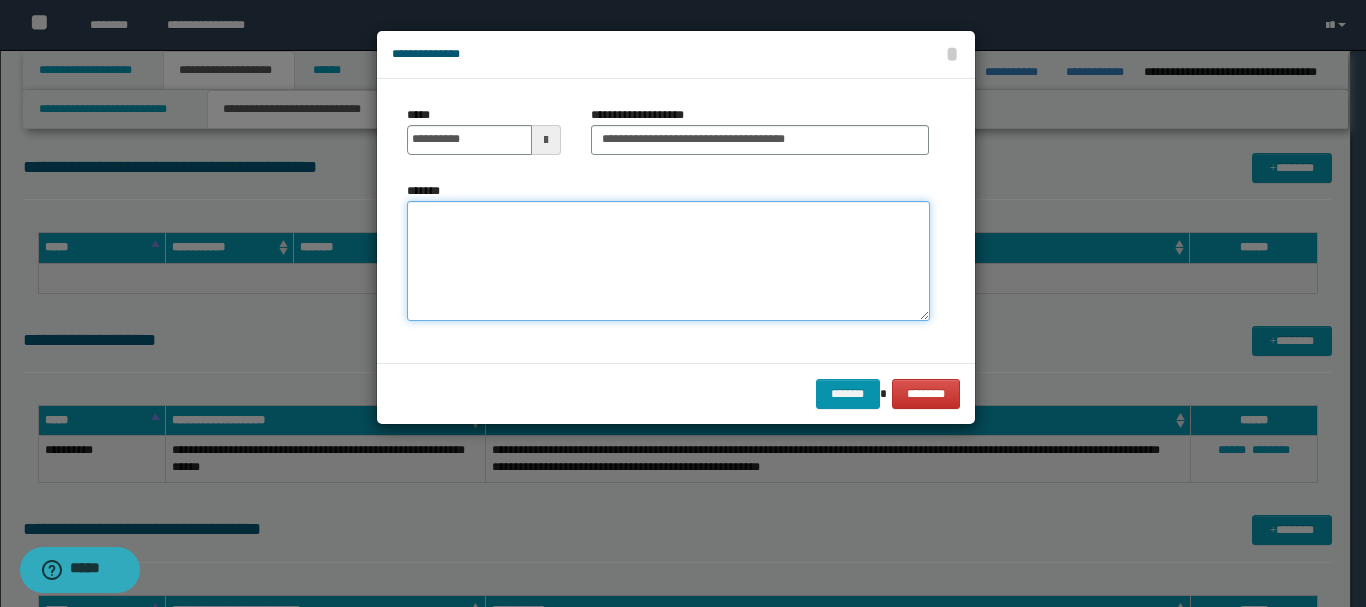 click on "*******" at bounding box center (668, 261) 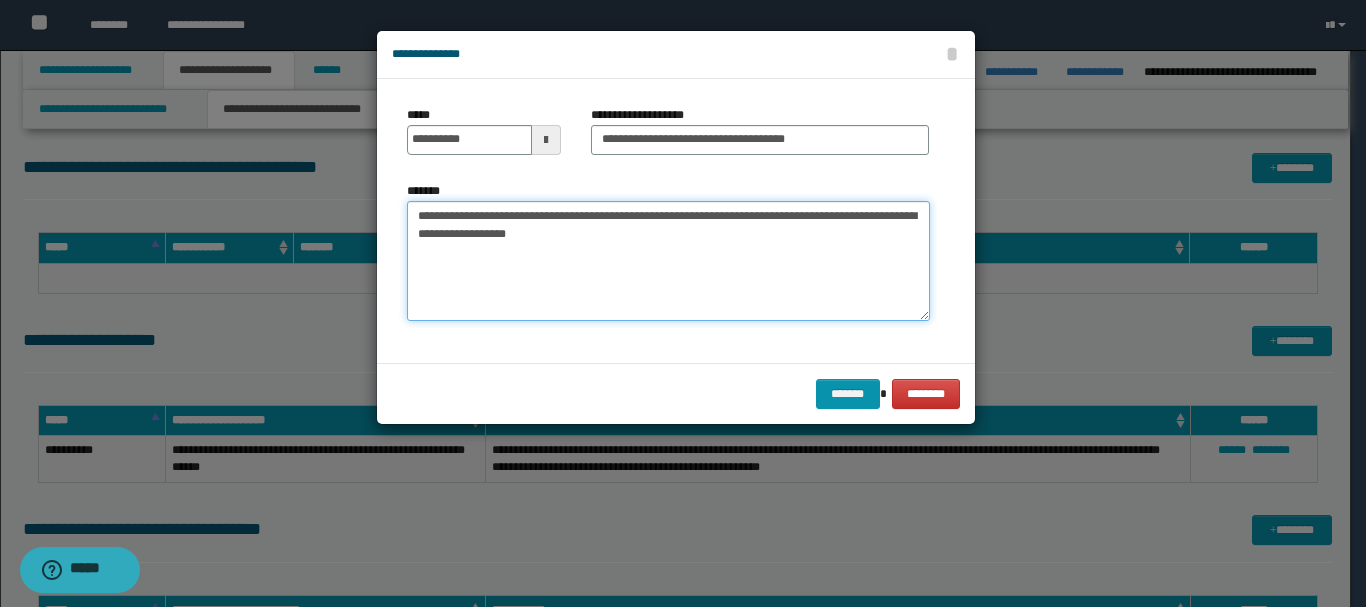 type on "**********" 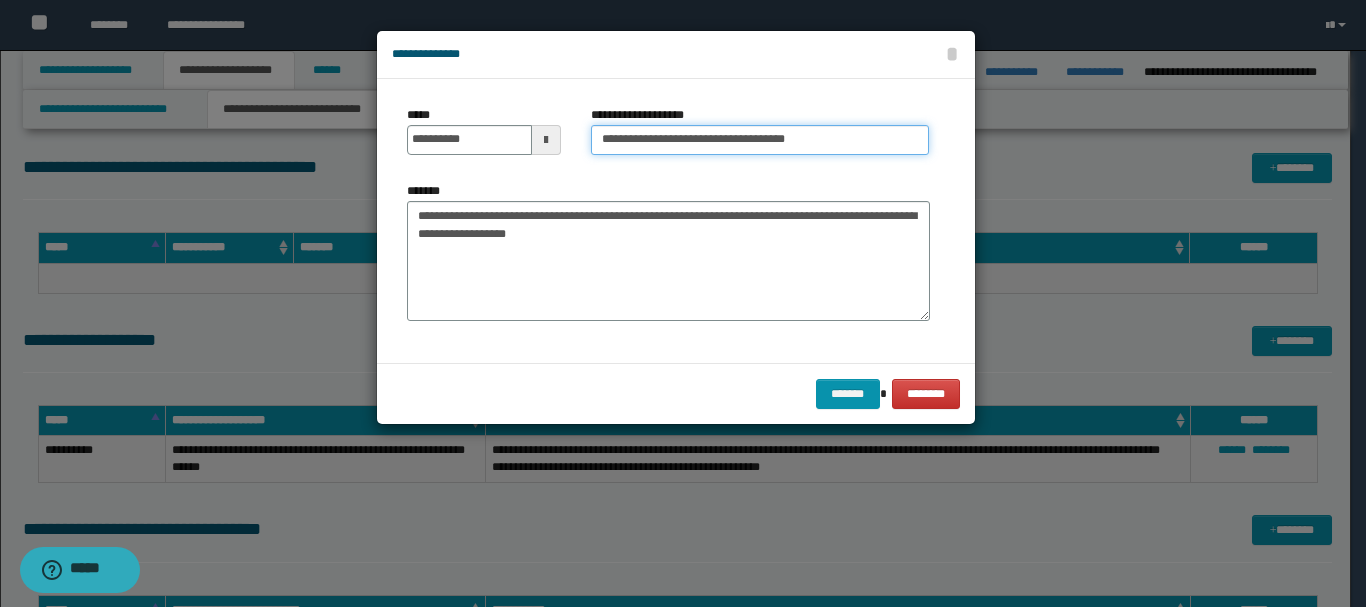click on "**********" at bounding box center (760, 140) 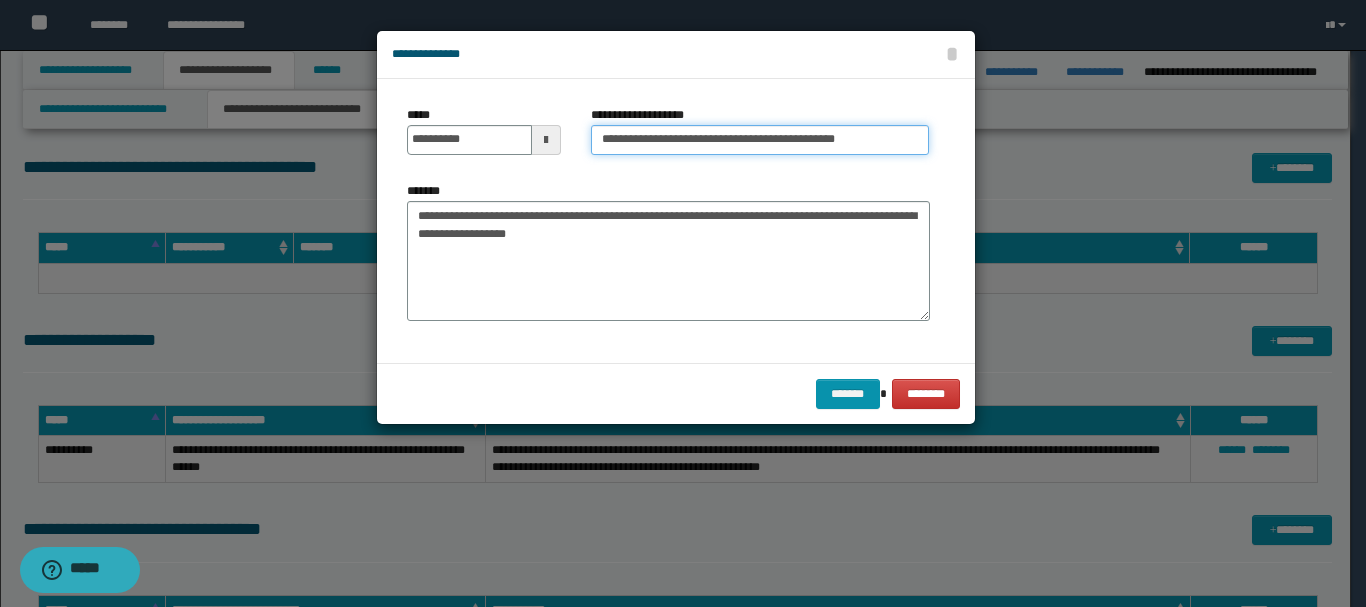 type on "**********" 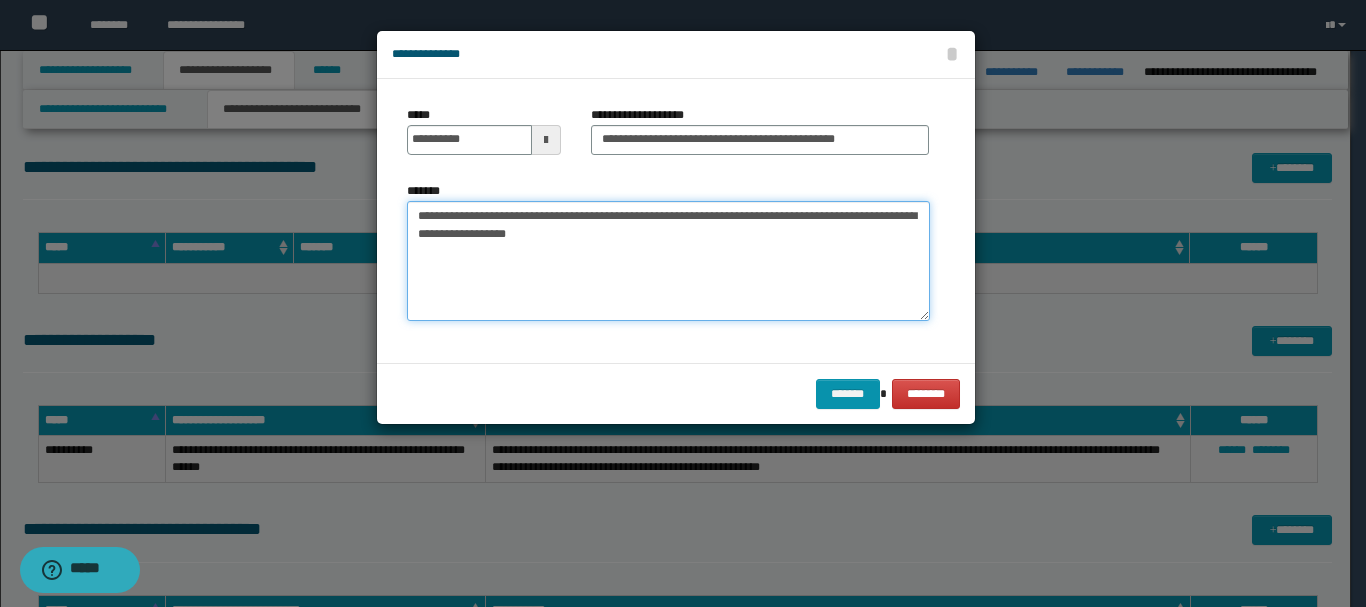click on "**********" at bounding box center (668, 261) 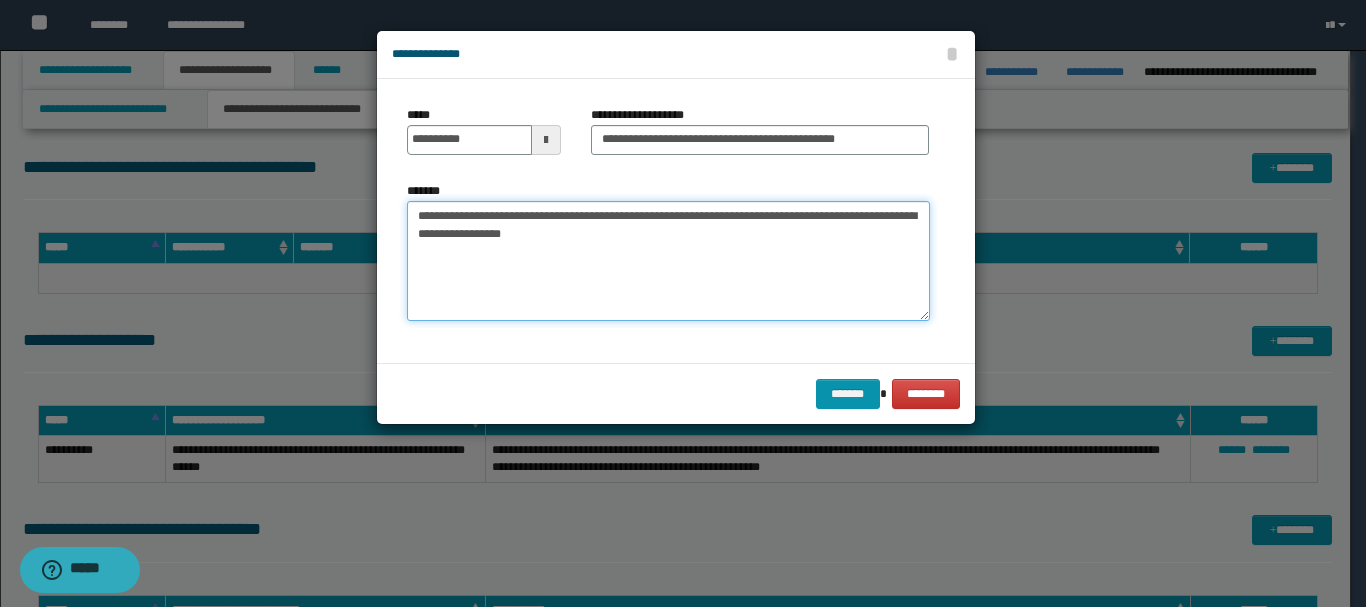 click on "**********" at bounding box center [668, 261] 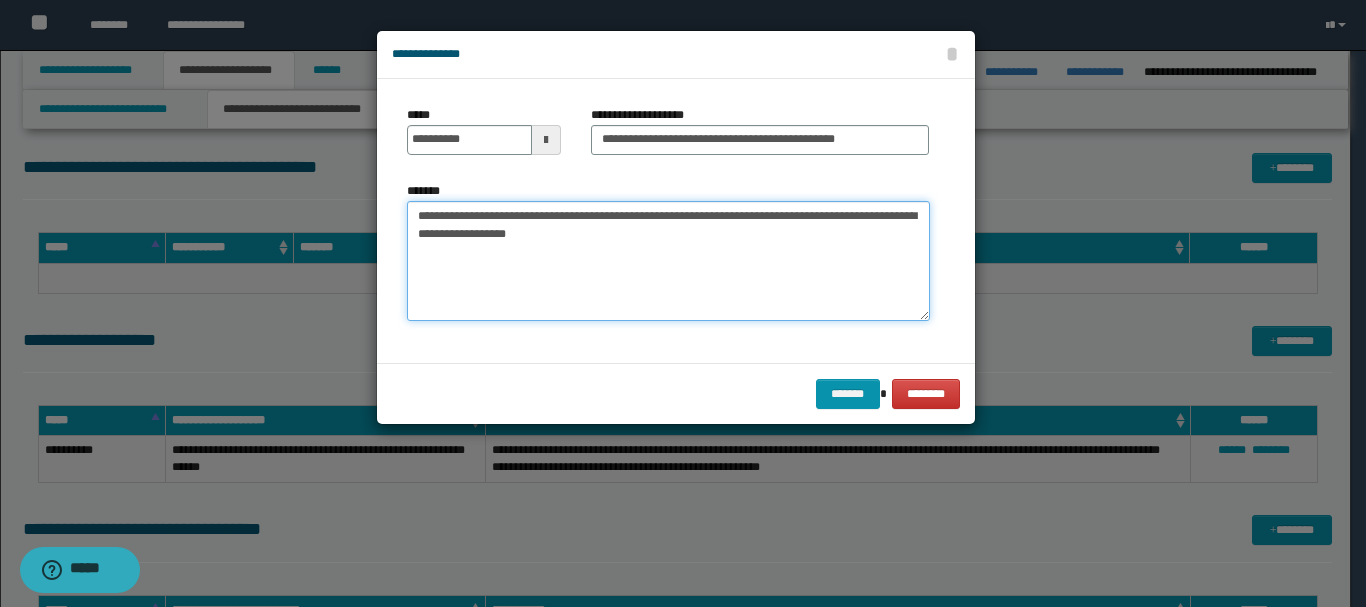 paste on "**********" 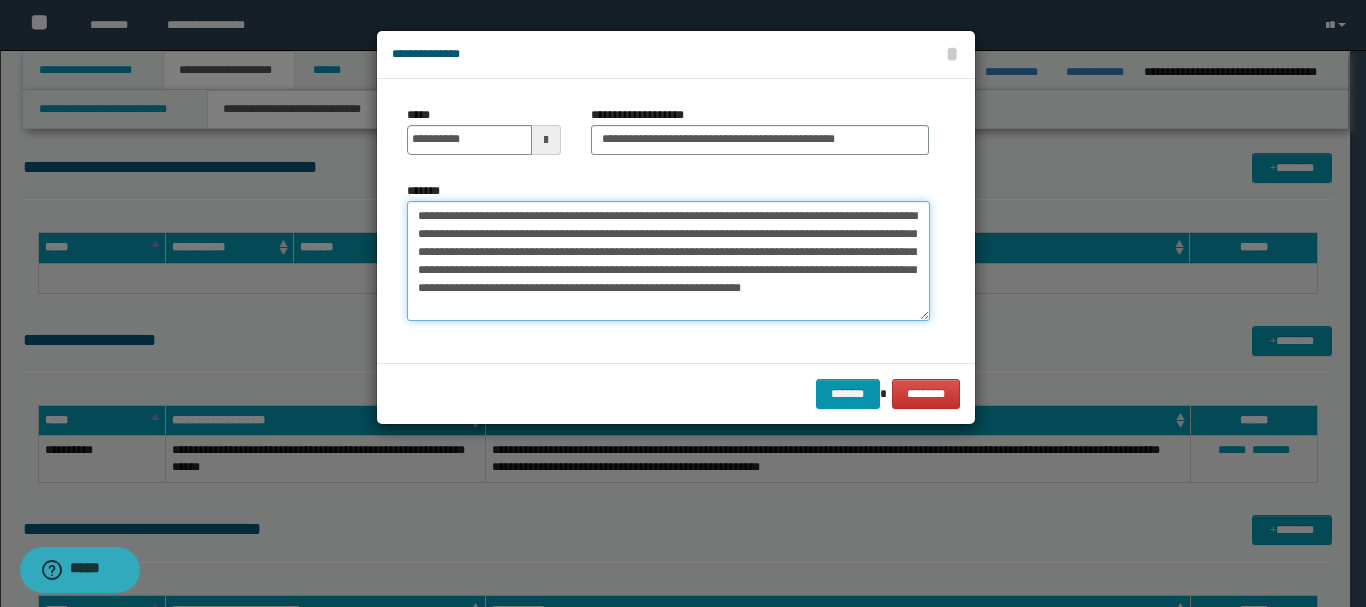 drag, startPoint x: 679, startPoint y: 253, endPoint x: 623, endPoint y: 253, distance: 56 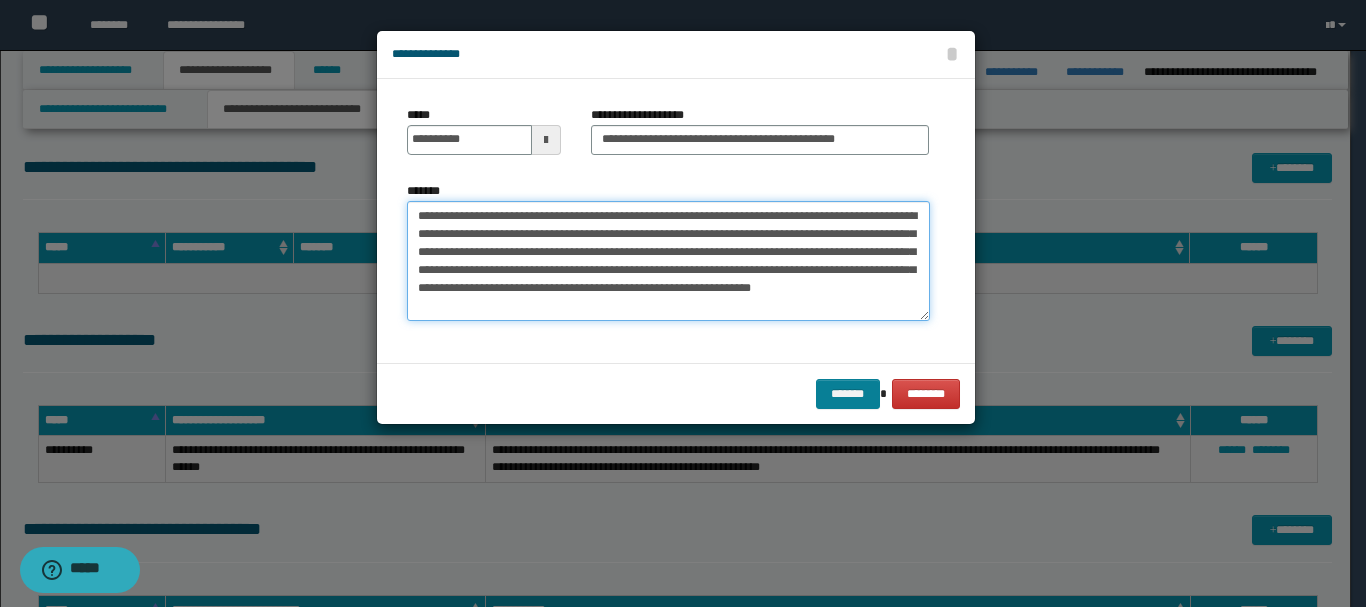 type on "**********" 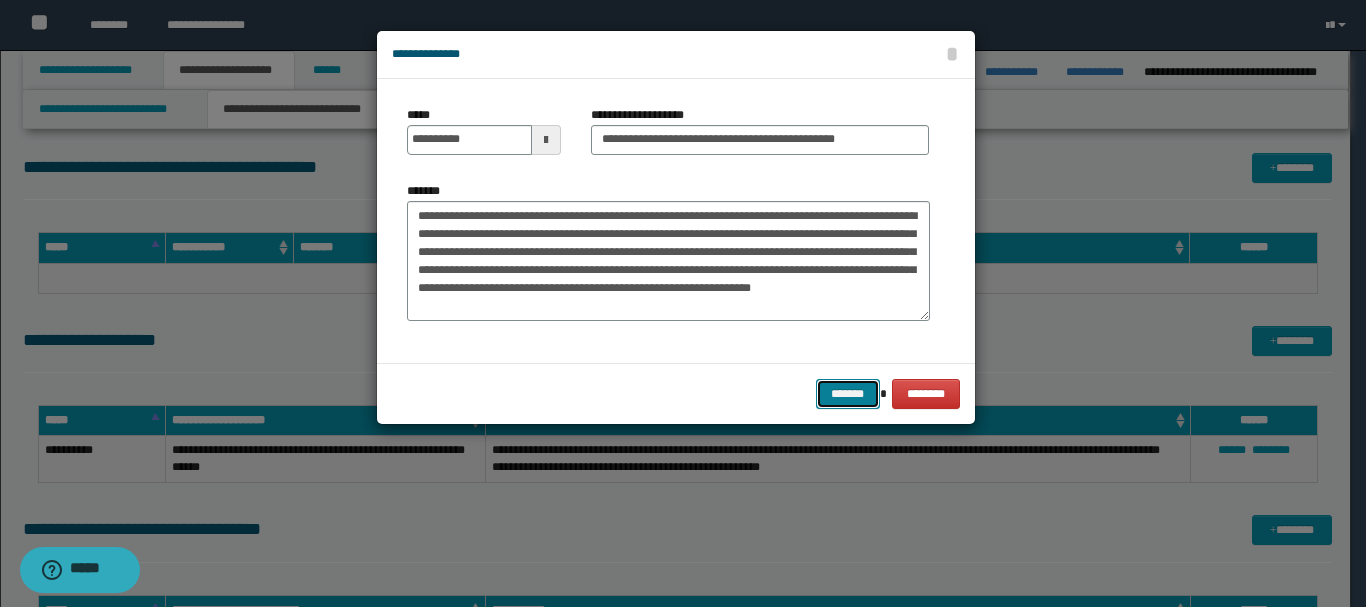 click on "*******" at bounding box center [848, 394] 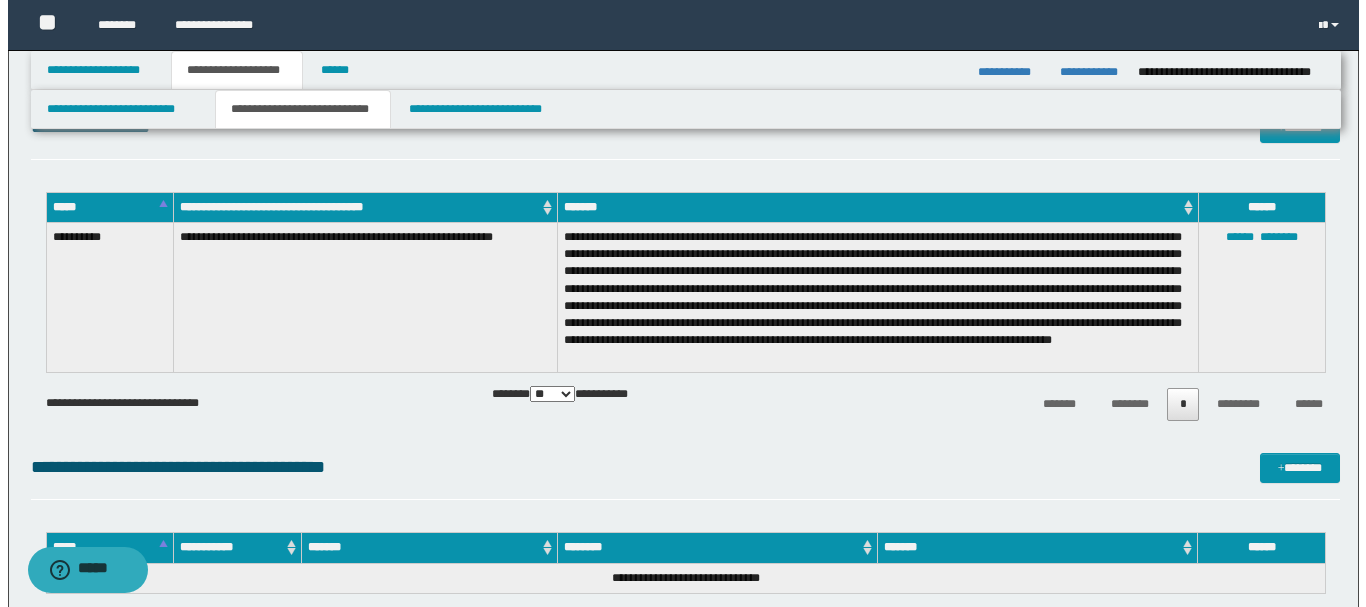 scroll, scrollTop: 400, scrollLeft: 0, axis: vertical 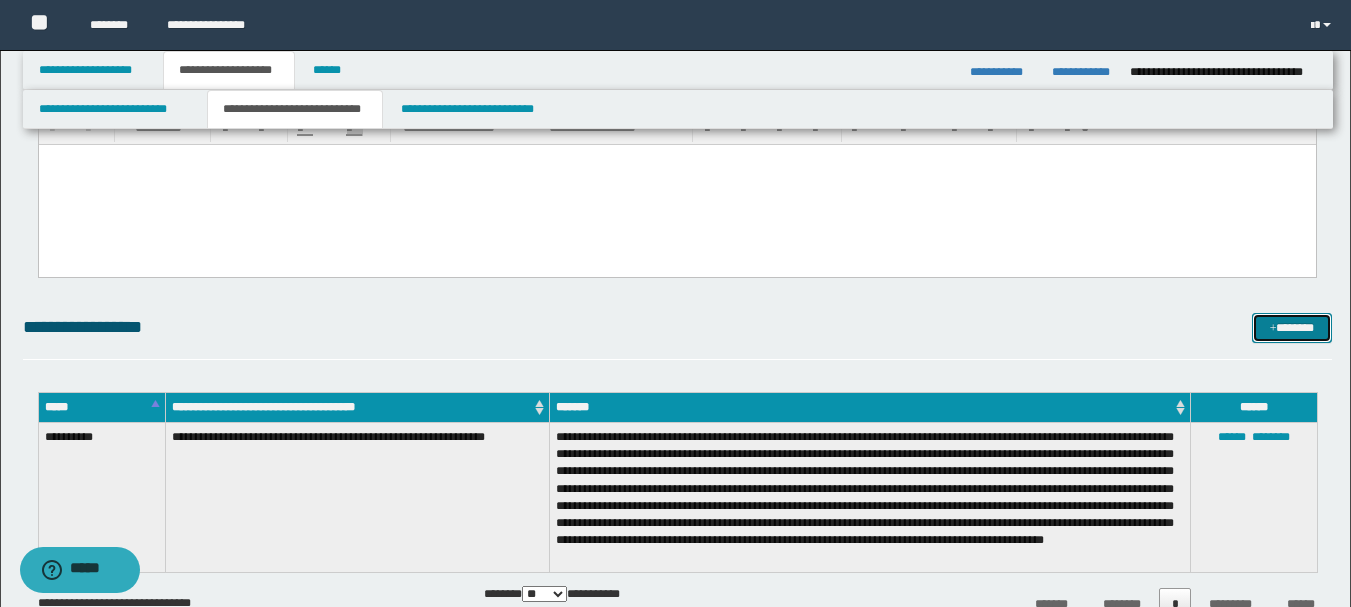 click on "*******" at bounding box center [1292, 328] 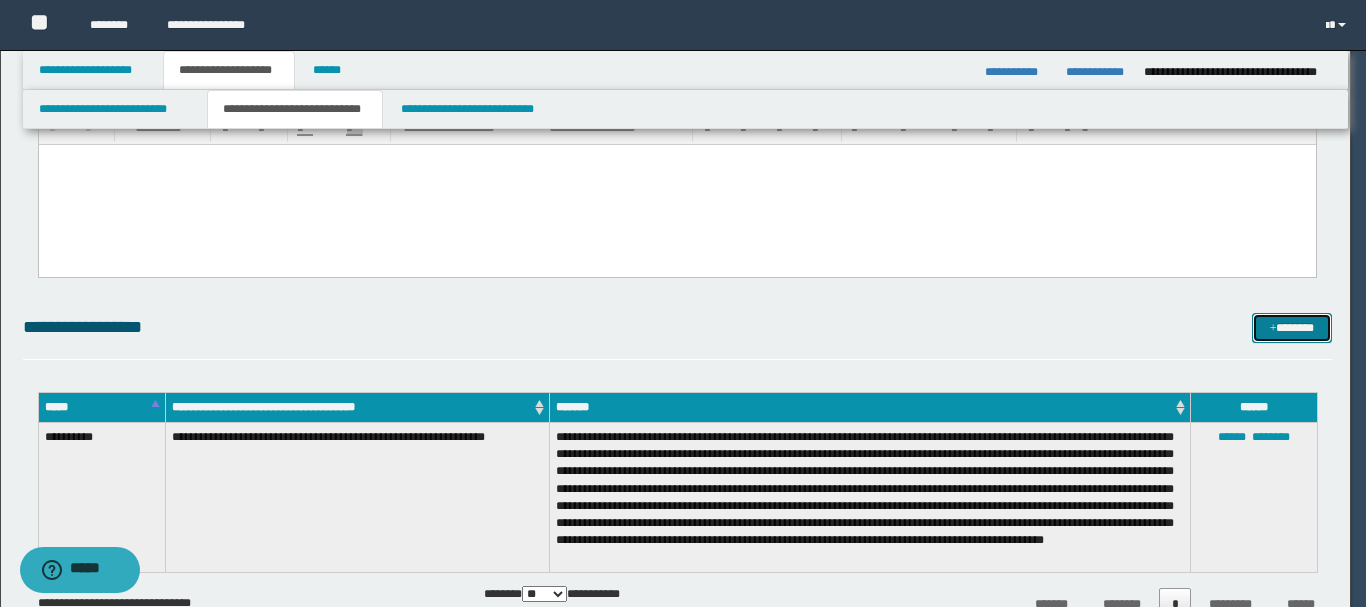 scroll, scrollTop: 0, scrollLeft: 0, axis: both 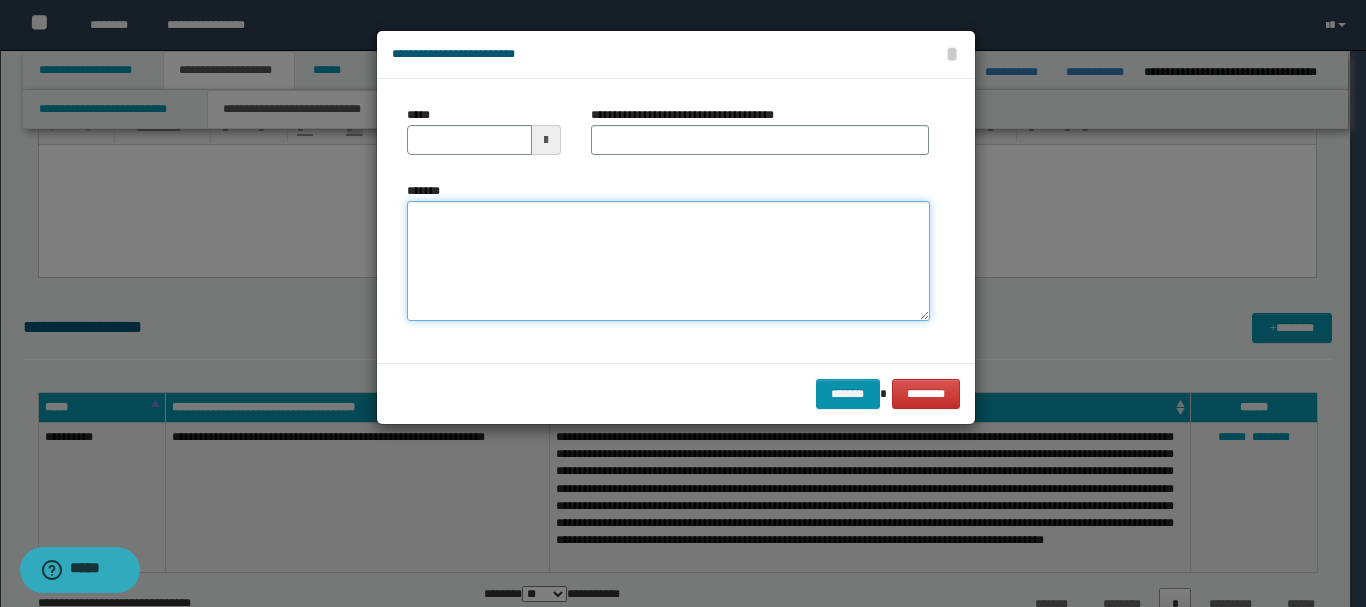 click on "*******" at bounding box center (668, 261) 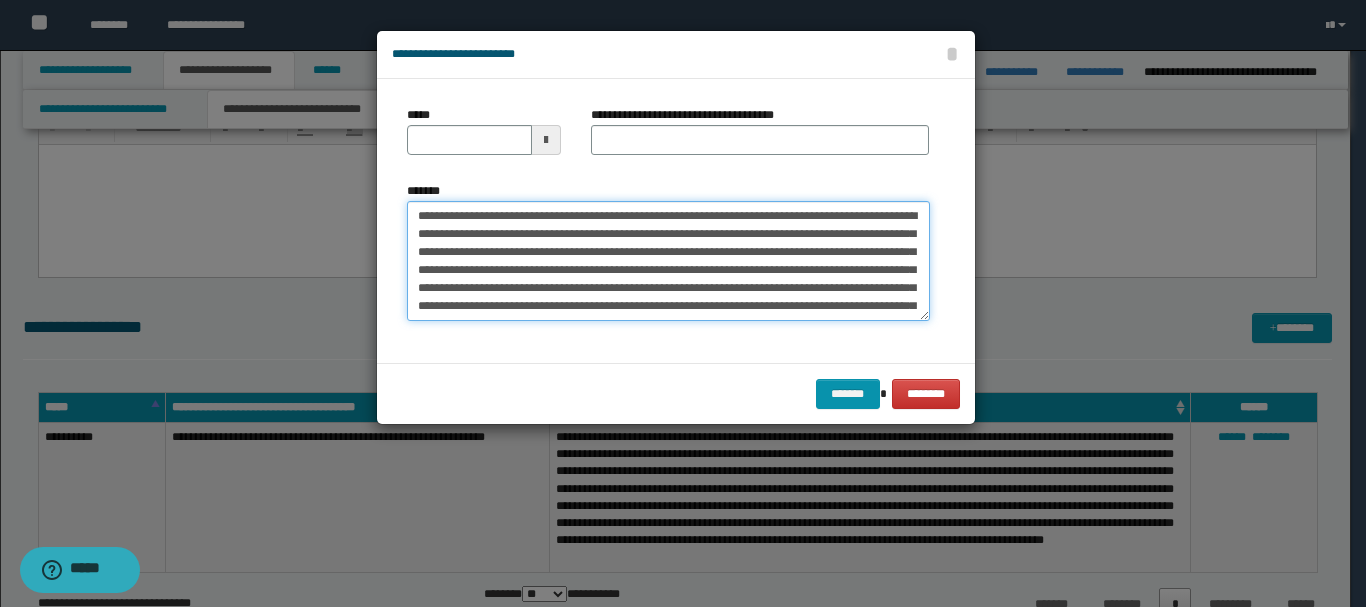 scroll, scrollTop: 138, scrollLeft: 0, axis: vertical 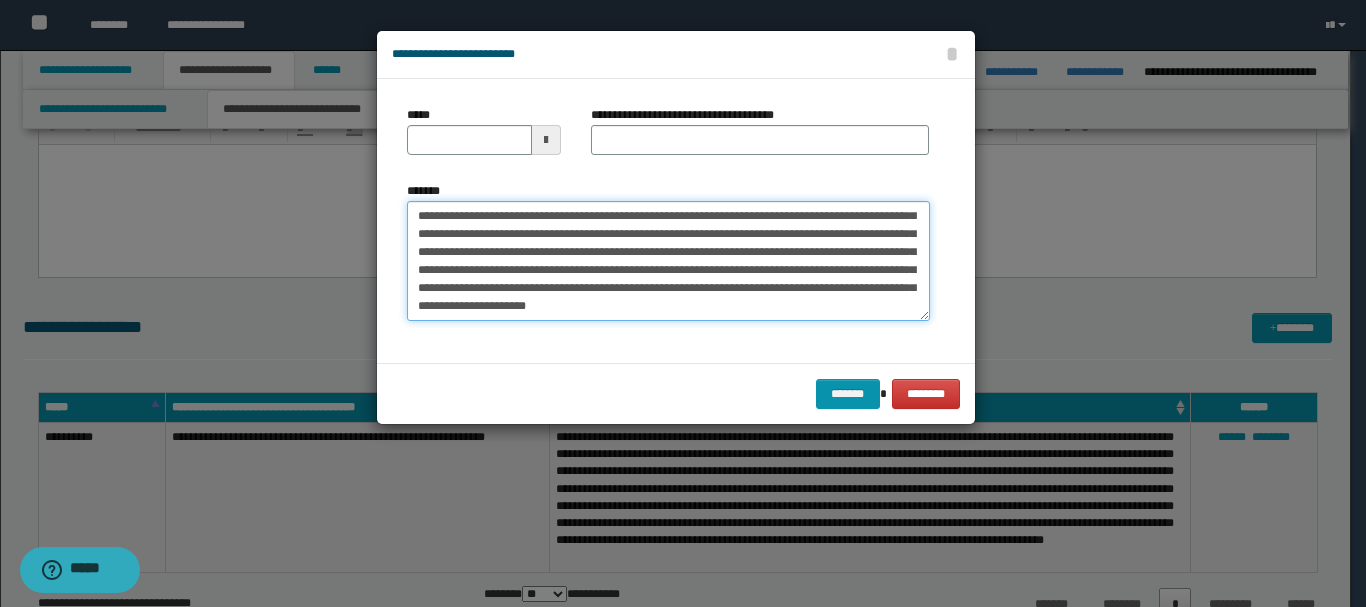 type on "**********" 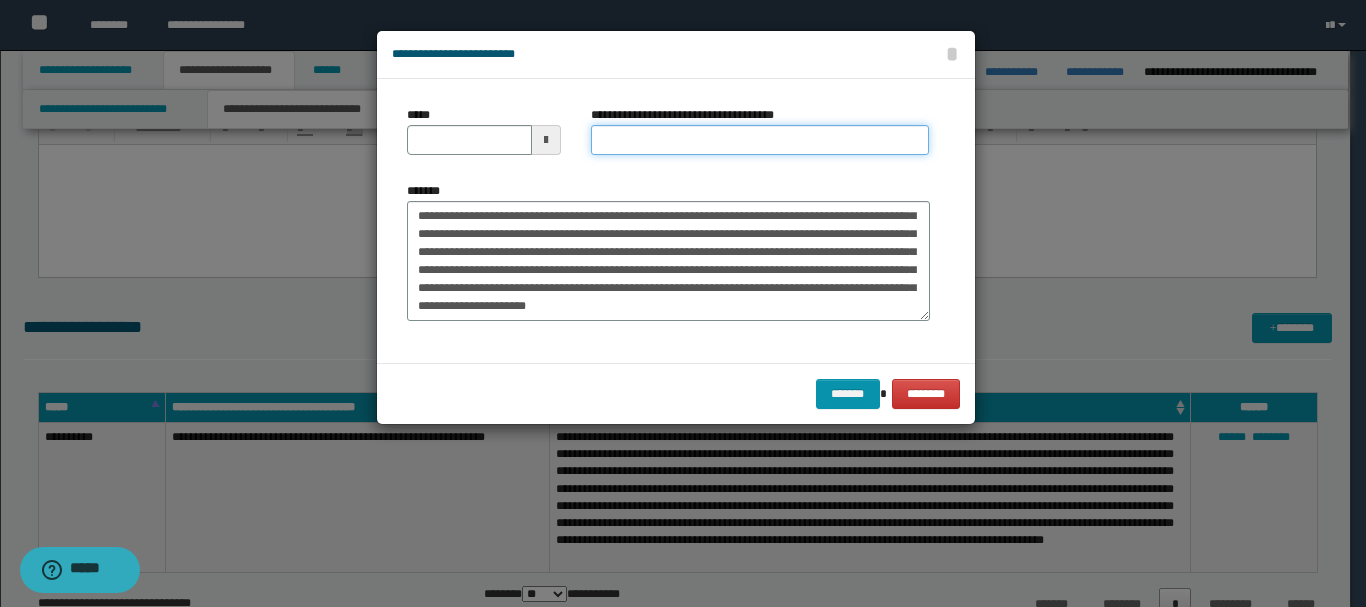 click on "**********" at bounding box center [760, 140] 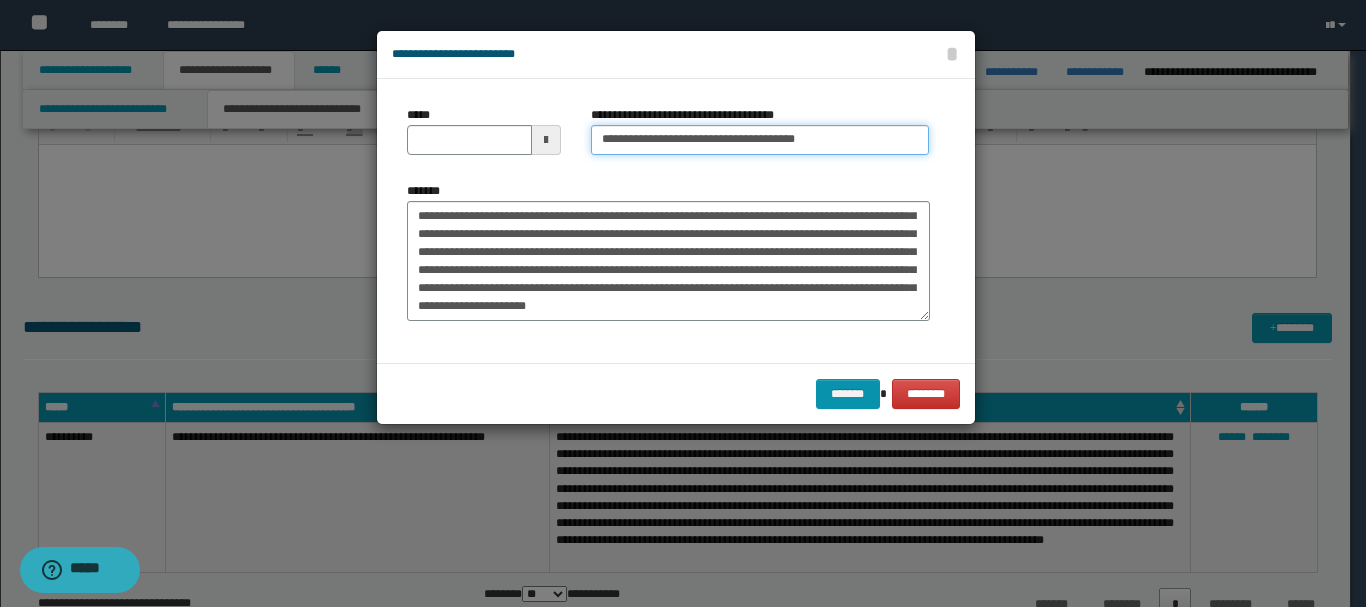 type on "**********" 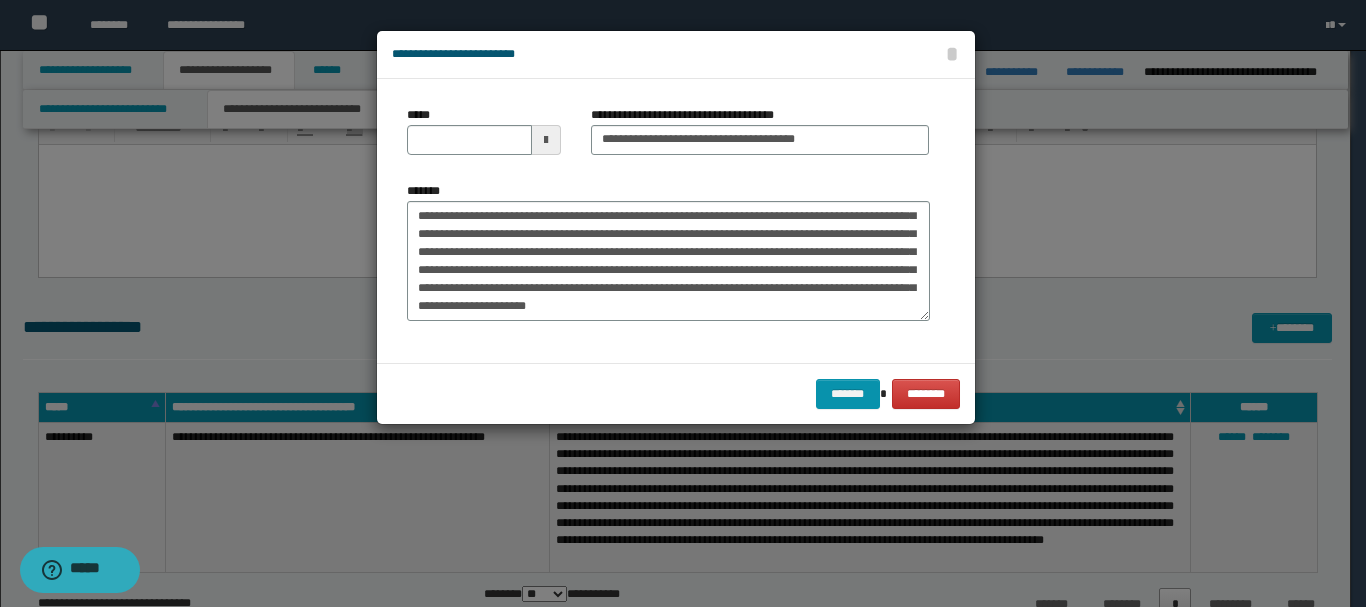 click on "*******" at bounding box center (668, 259) 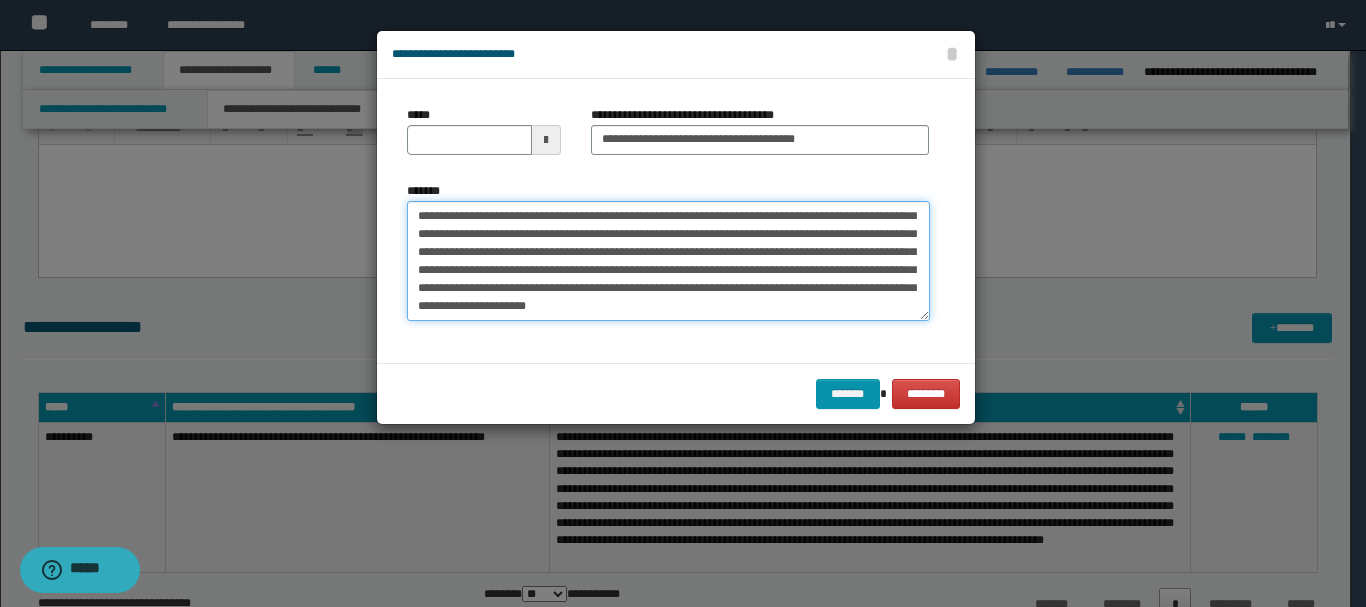 click on "*******" at bounding box center [668, 261] 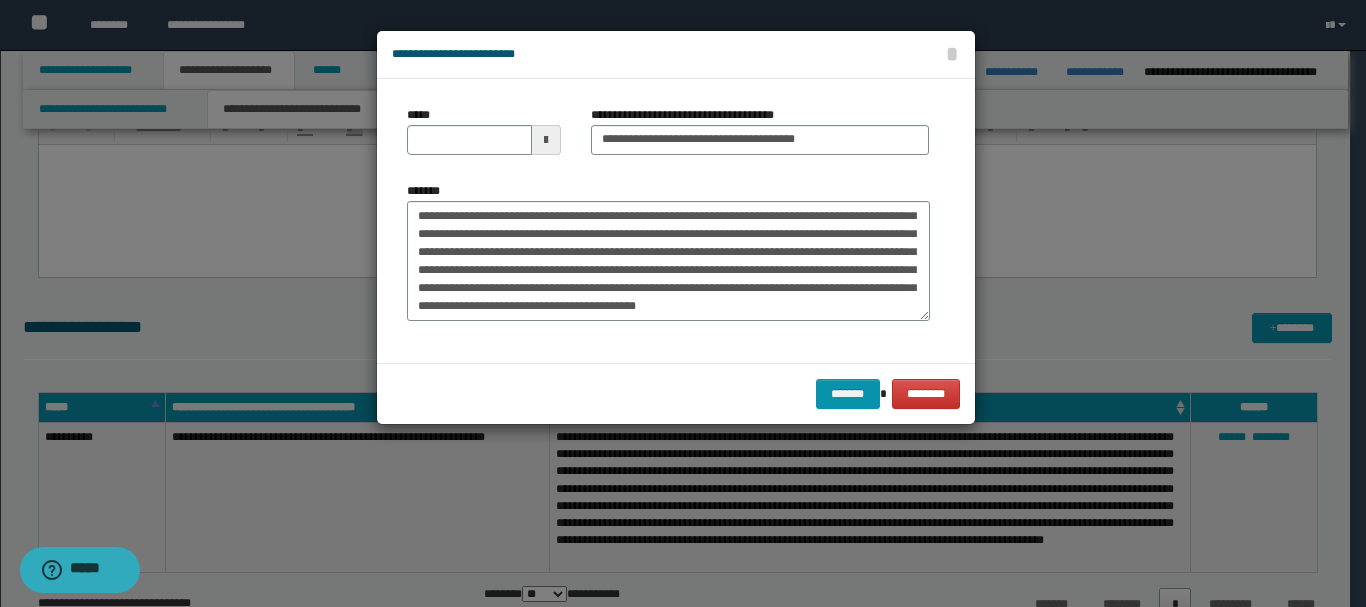 drag, startPoint x: 849, startPoint y: 241, endPoint x: 867, endPoint y: 232, distance: 20.12461 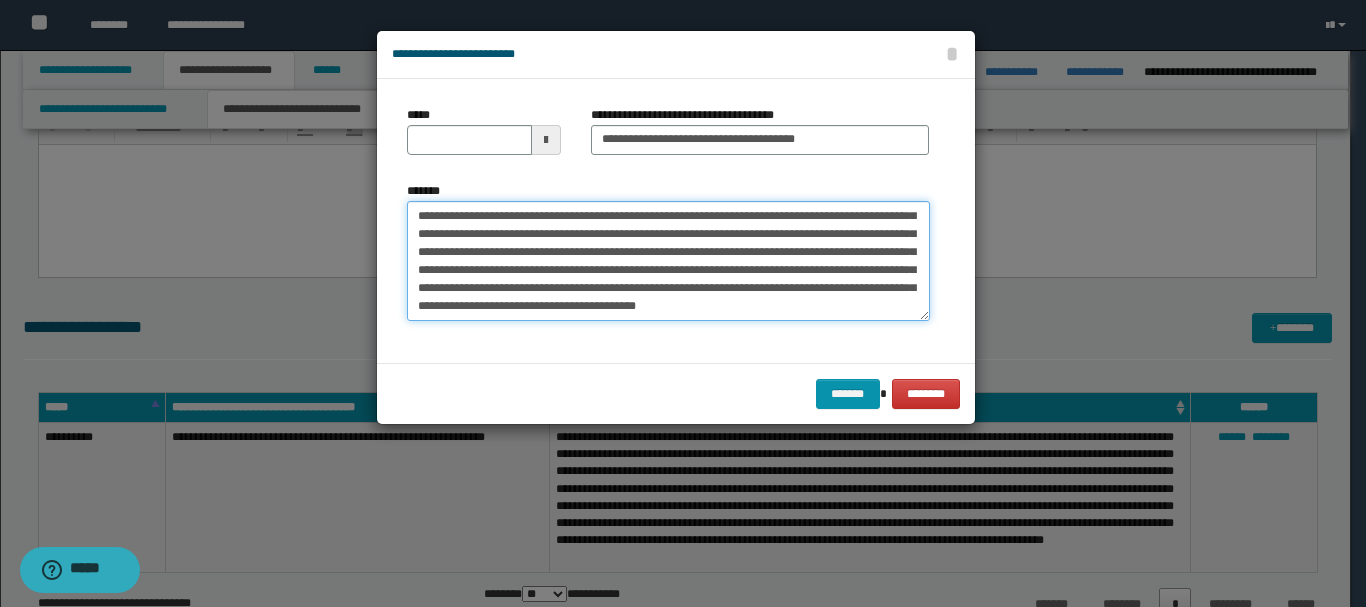scroll, scrollTop: 38, scrollLeft: 0, axis: vertical 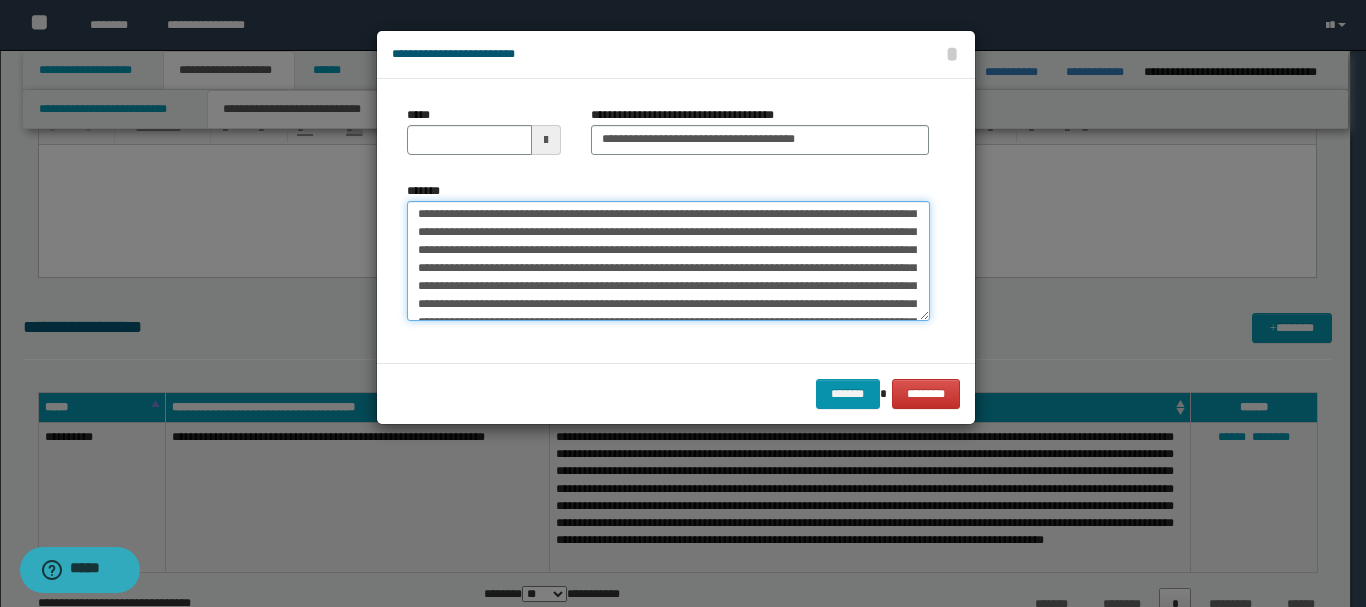 click on "*******" at bounding box center [668, 261] 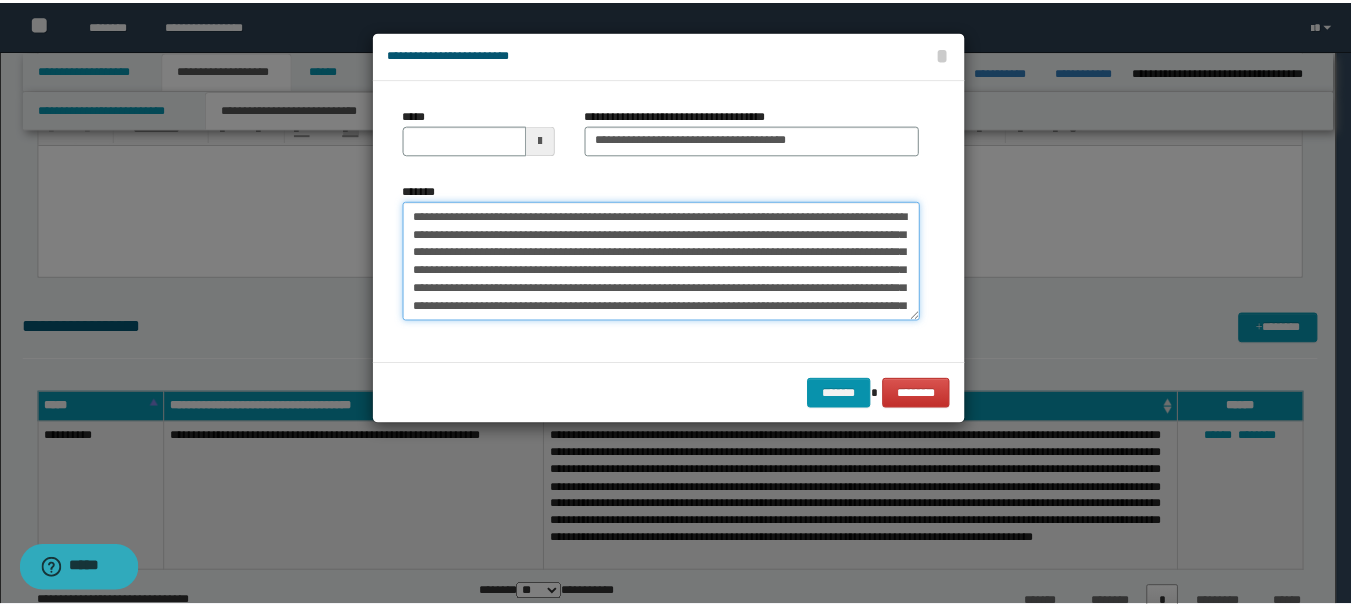 scroll, scrollTop: 144, scrollLeft: 0, axis: vertical 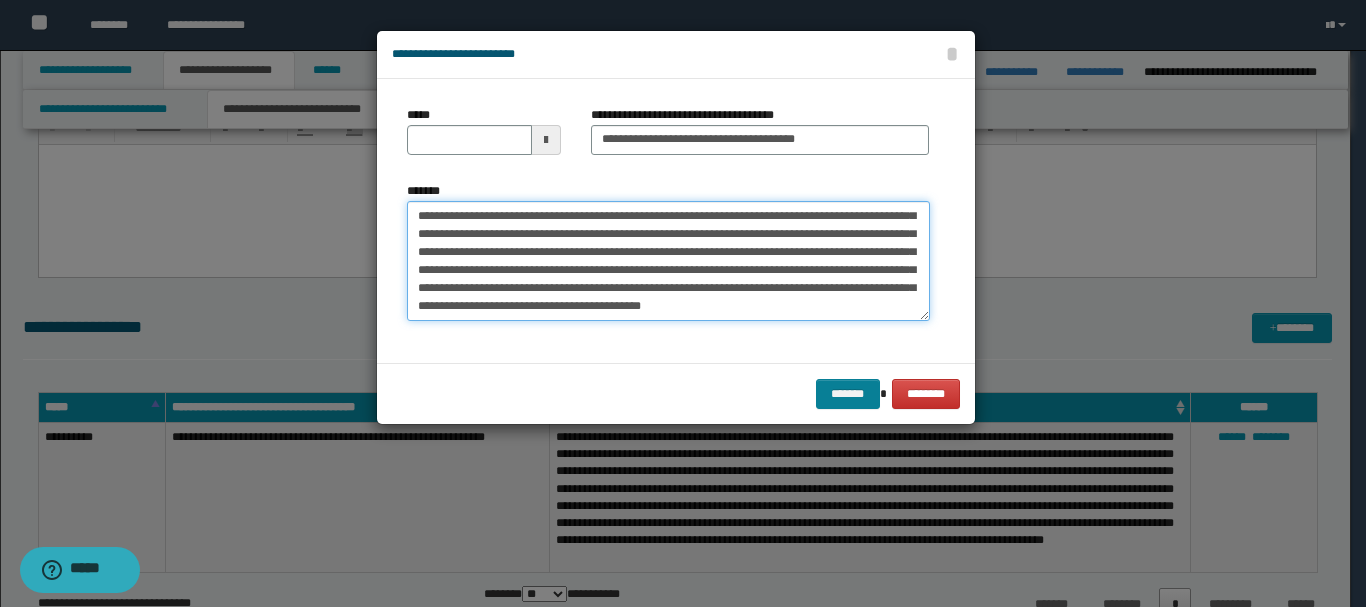 type on "**********" 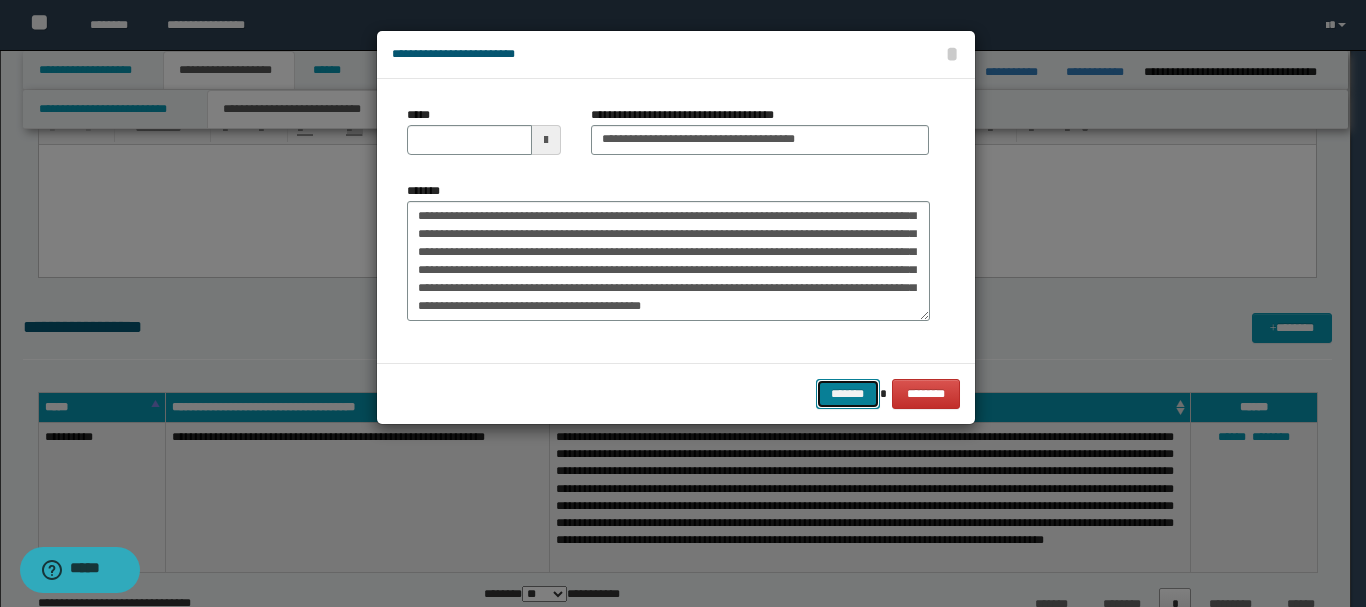 click on "*******" at bounding box center (848, 394) 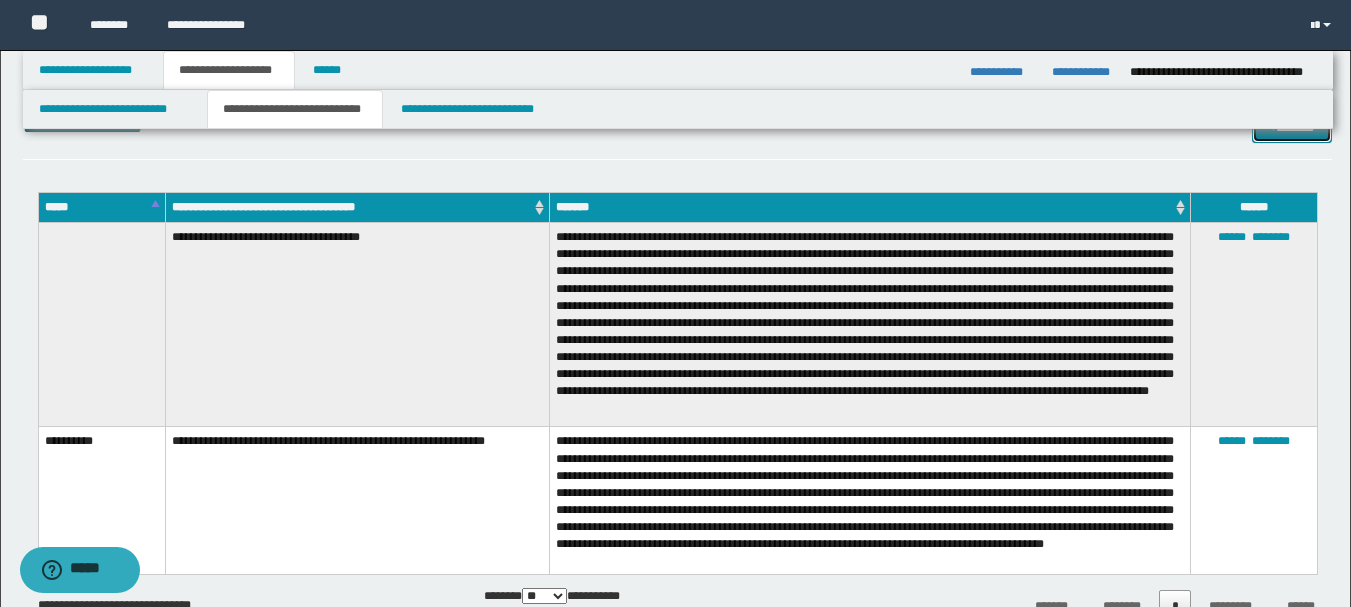 scroll, scrollTop: 500, scrollLeft: 0, axis: vertical 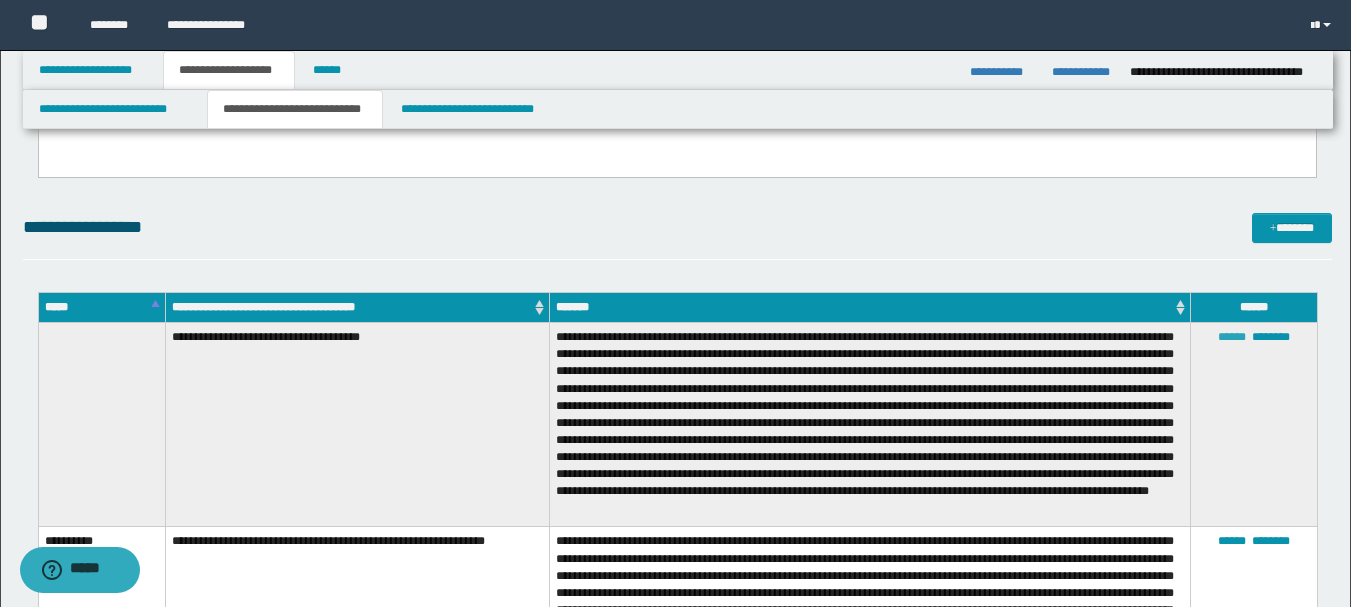click on "******" at bounding box center (1232, 337) 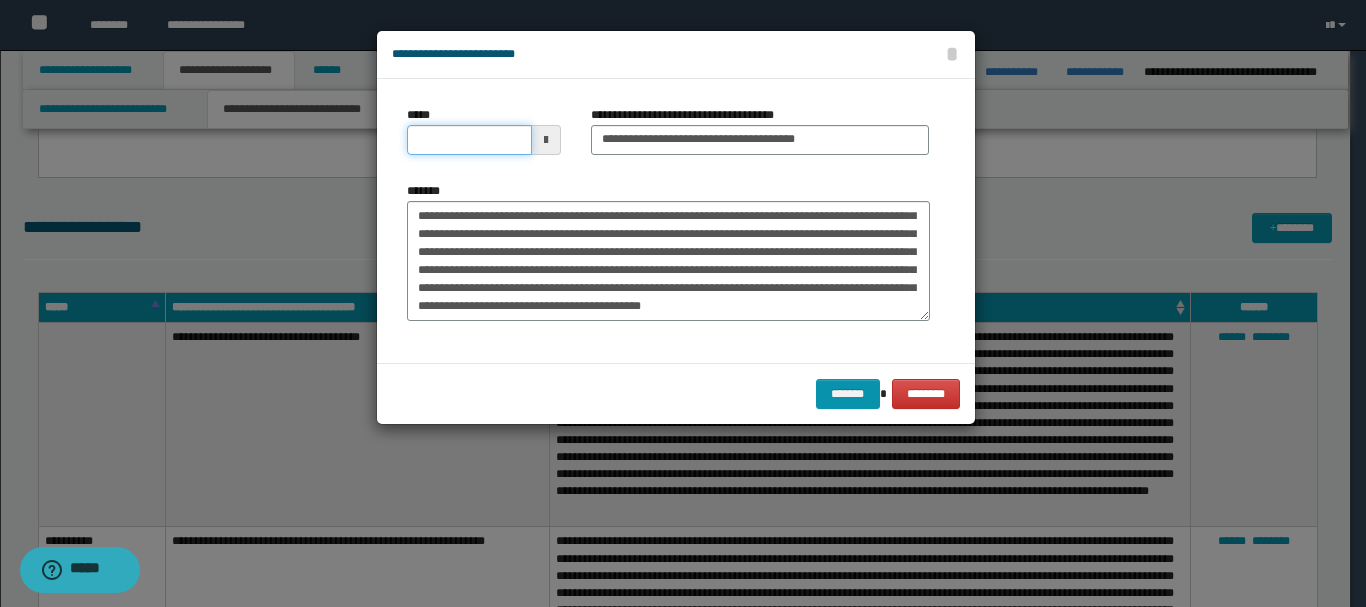 click on "*****" at bounding box center (469, 140) 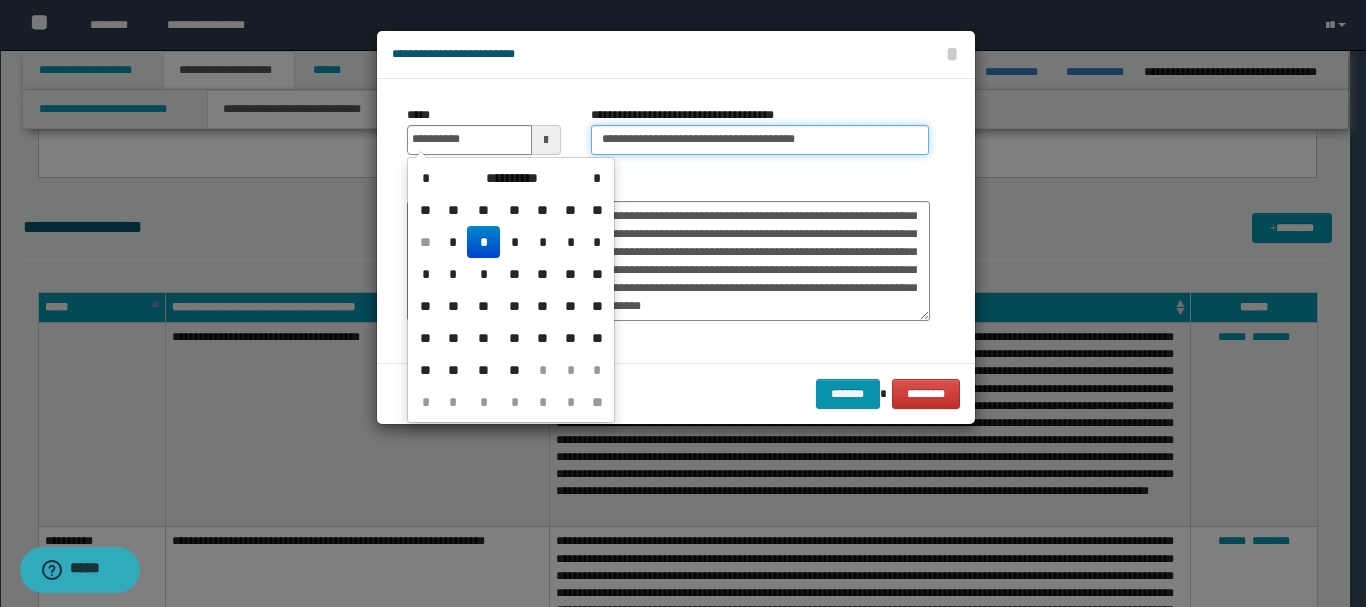 drag, startPoint x: 599, startPoint y: 130, endPoint x: 703, endPoint y: 220, distance: 137.53545 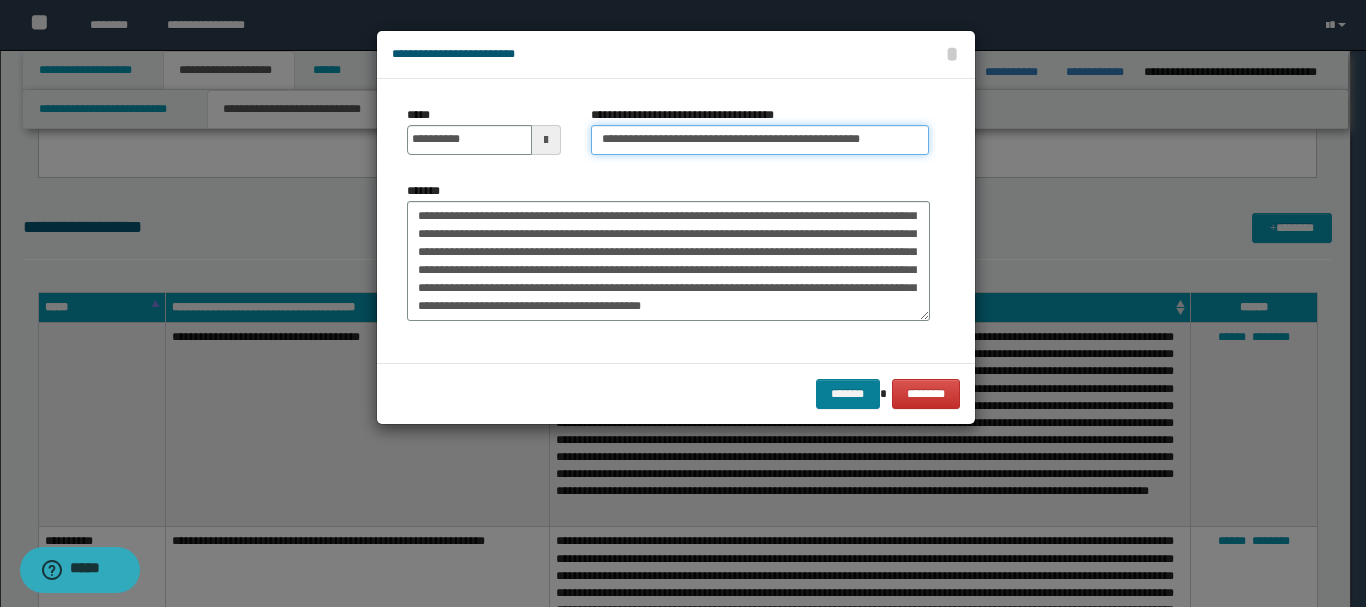 type on "**********" 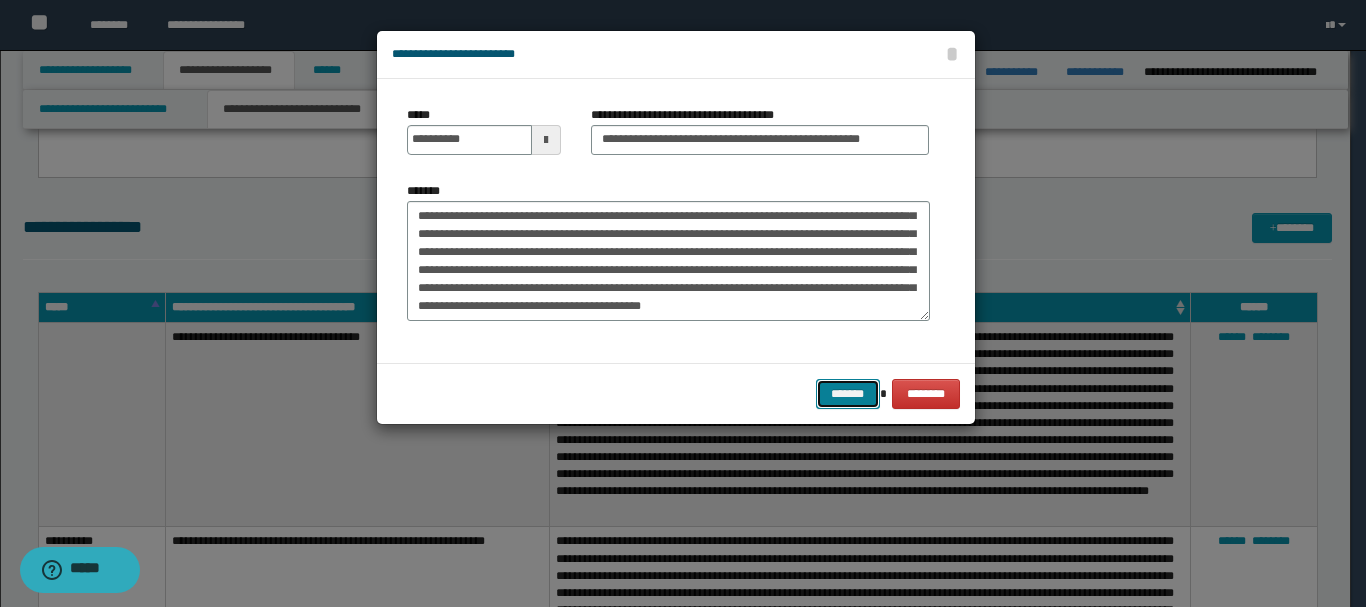 click on "*******" at bounding box center (848, 394) 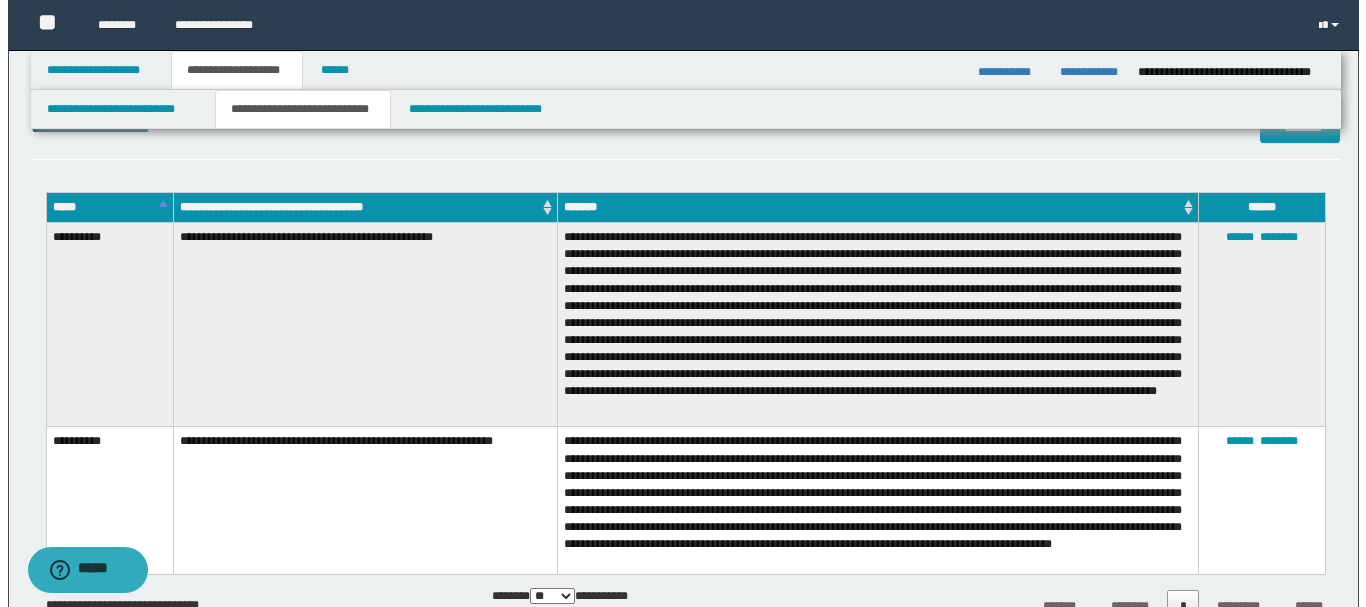 scroll, scrollTop: 500, scrollLeft: 0, axis: vertical 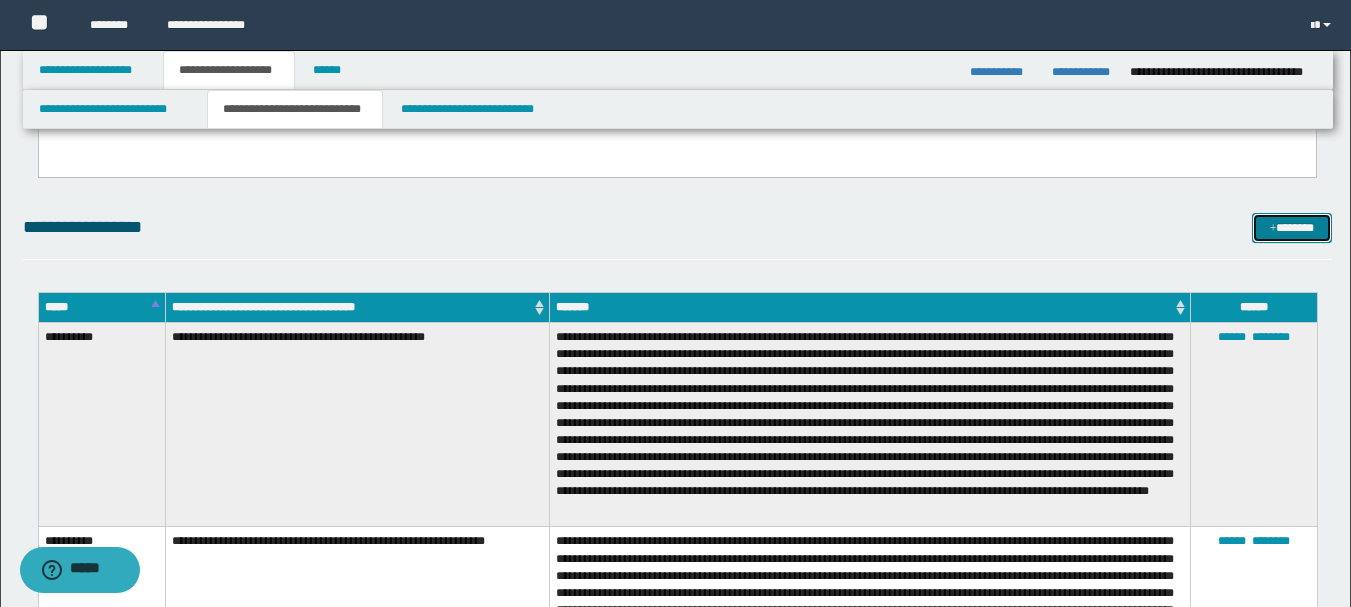 click on "*******" at bounding box center [1292, 228] 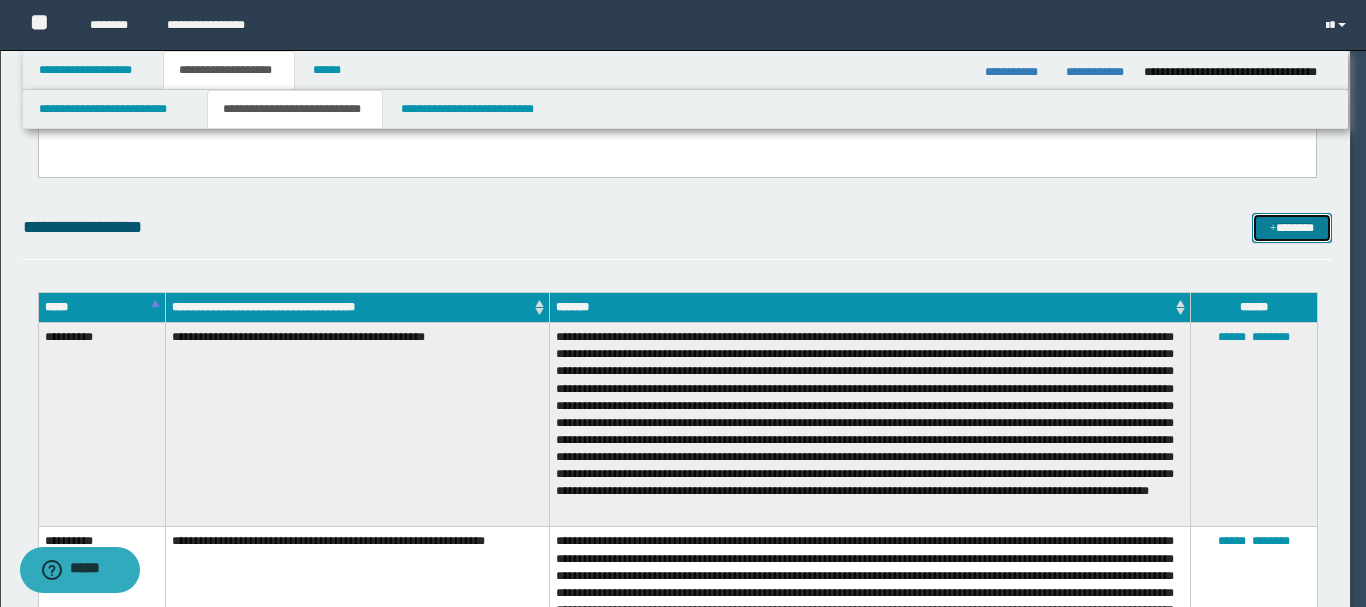 scroll, scrollTop: 0, scrollLeft: 0, axis: both 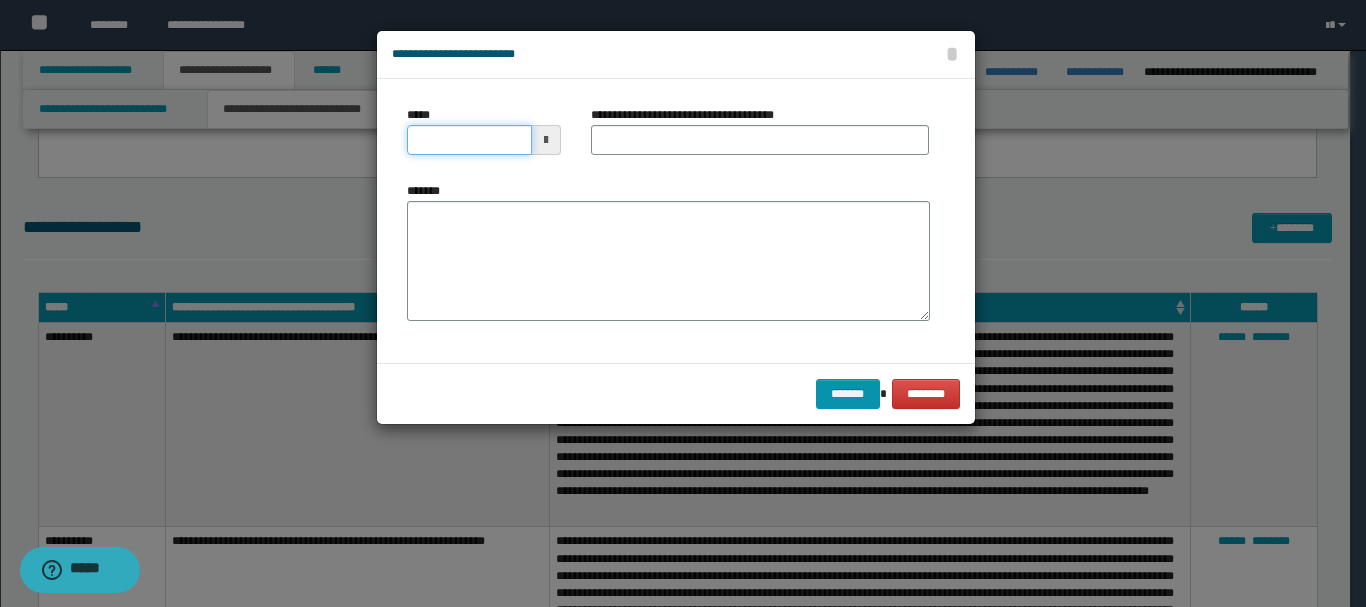 drag, startPoint x: 471, startPoint y: 149, endPoint x: 454, endPoint y: 148, distance: 17.029387 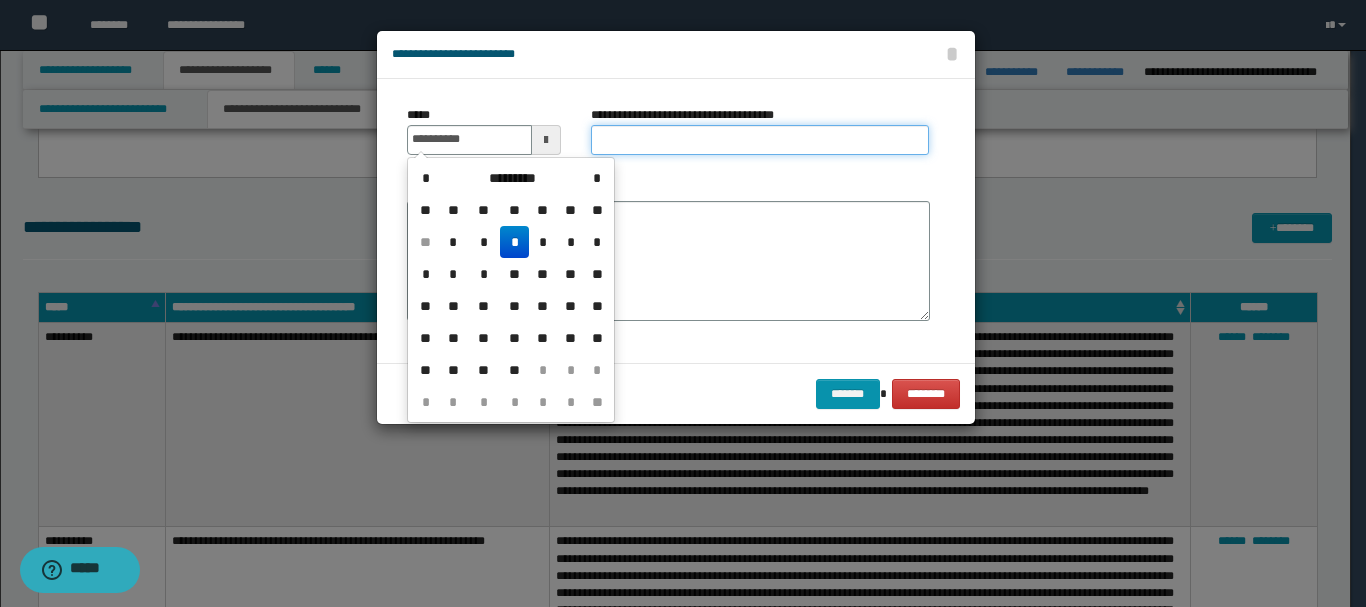 click on "**********" at bounding box center [760, 140] 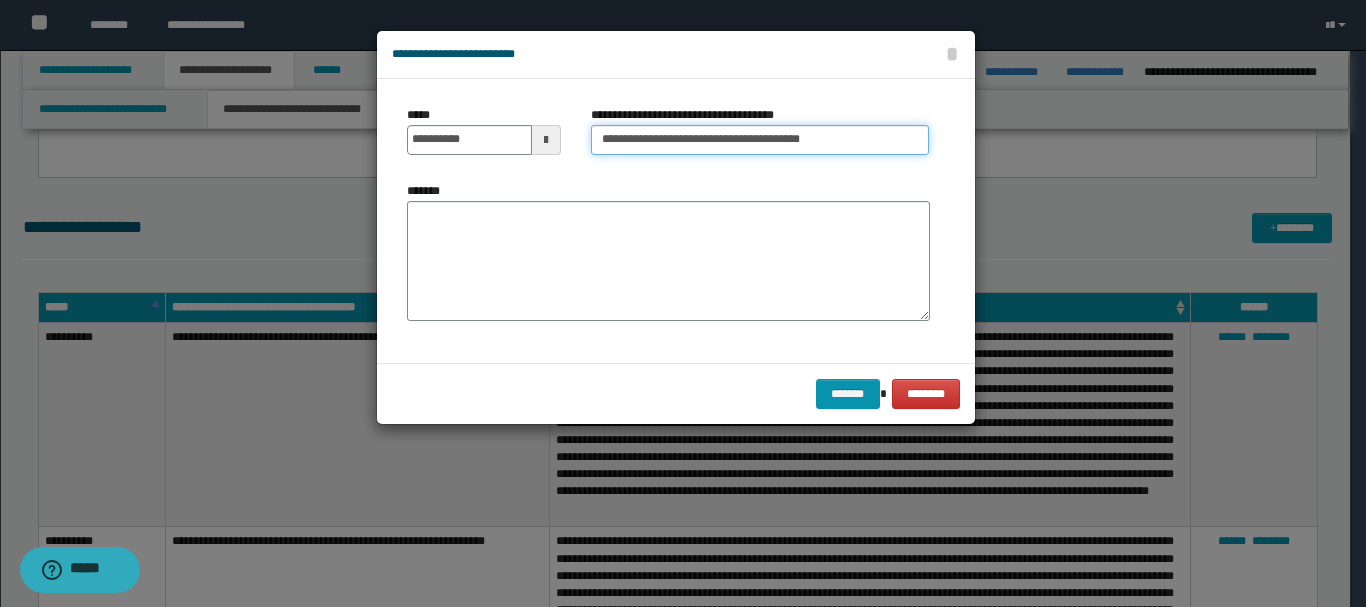 drag, startPoint x: 654, startPoint y: 136, endPoint x: 934, endPoint y: 153, distance: 280.5156 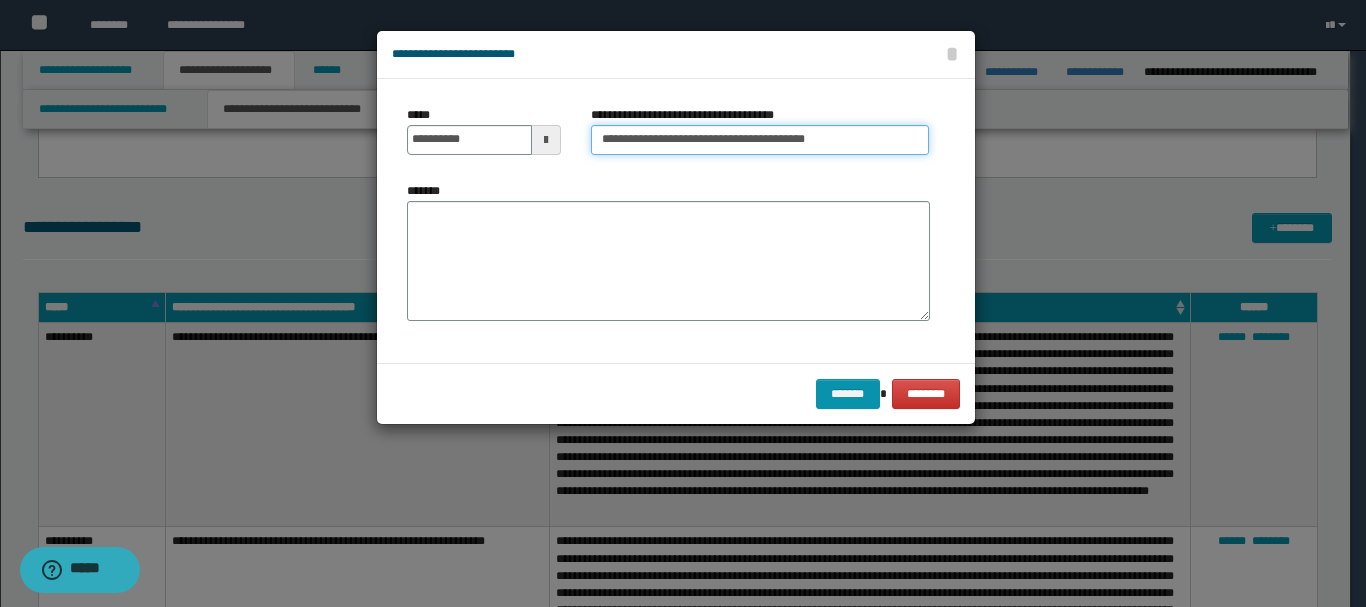 click on "**********" at bounding box center (760, 140) 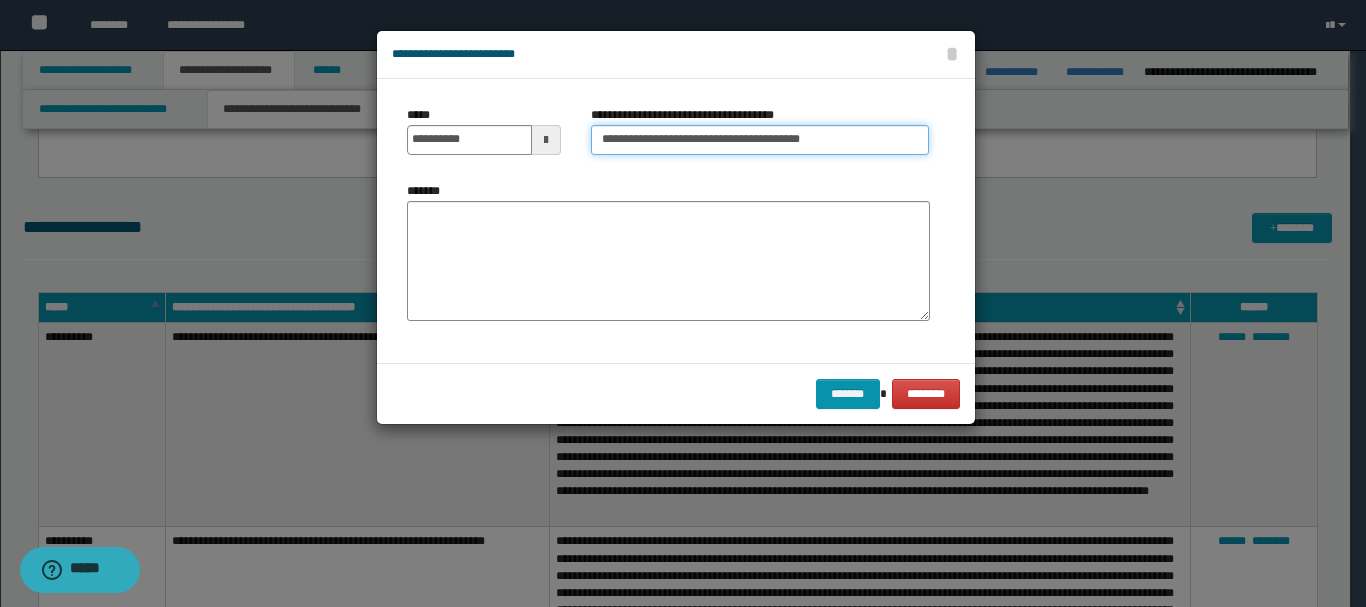 click on "**********" at bounding box center [760, 140] 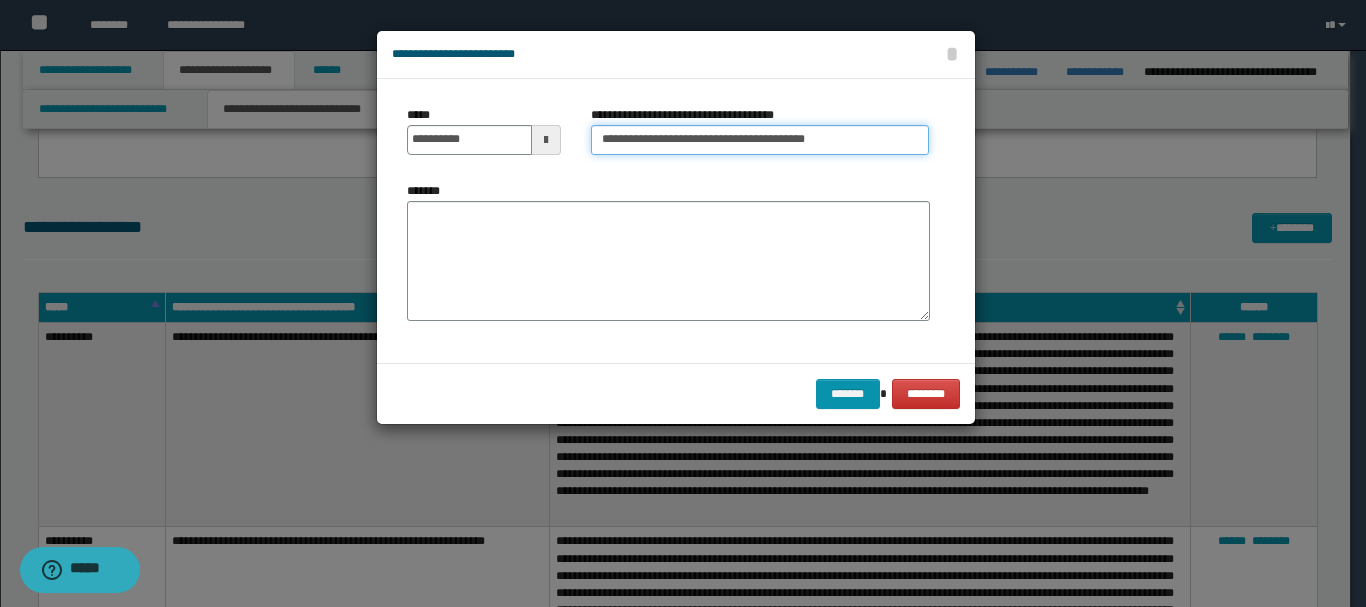 type on "**********" 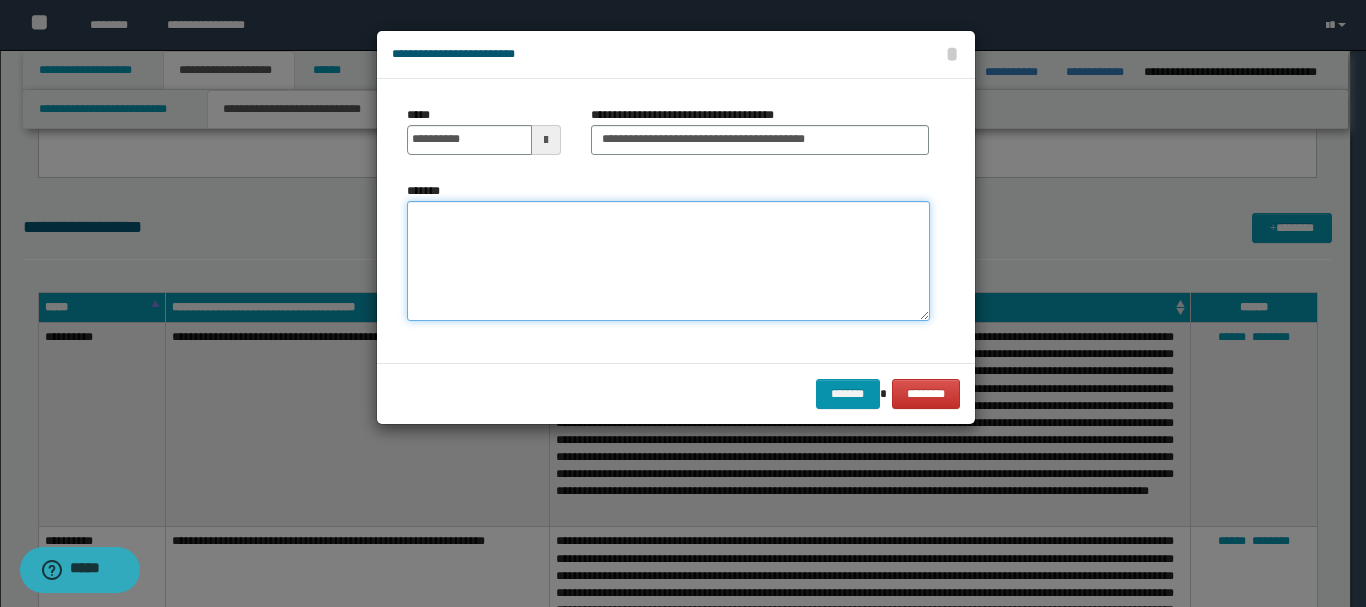 drag, startPoint x: 662, startPoint y: 247, endPoint x: 656, endPoint y: 227, distance: 20.880613 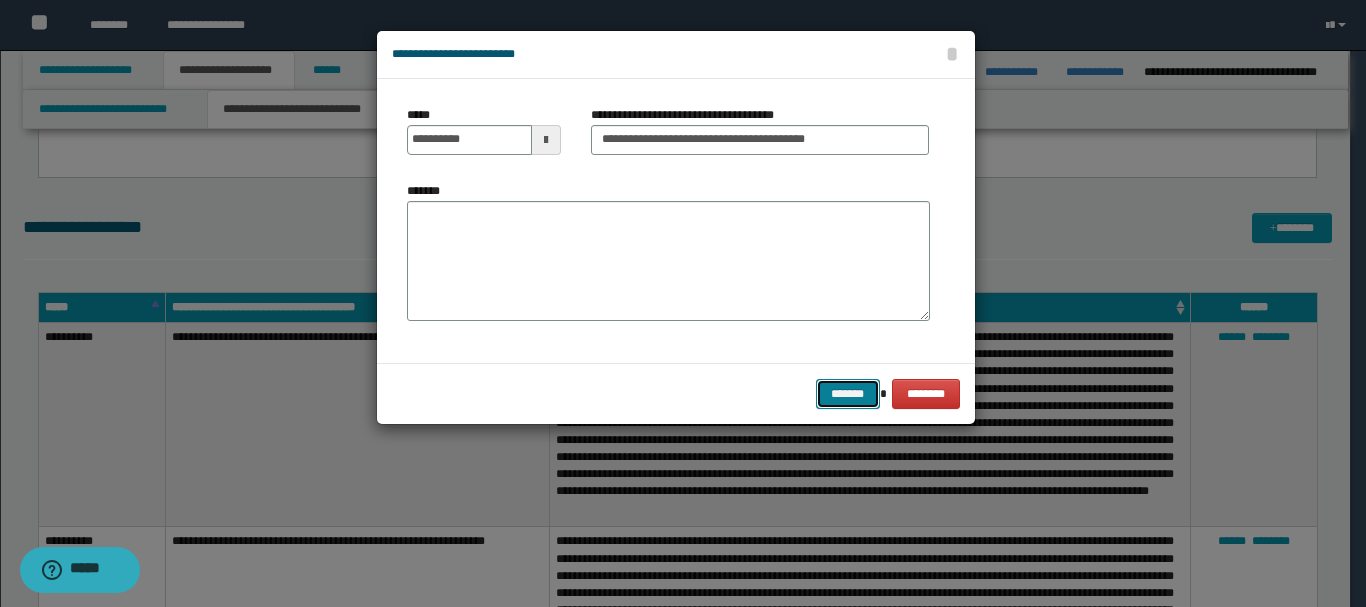type 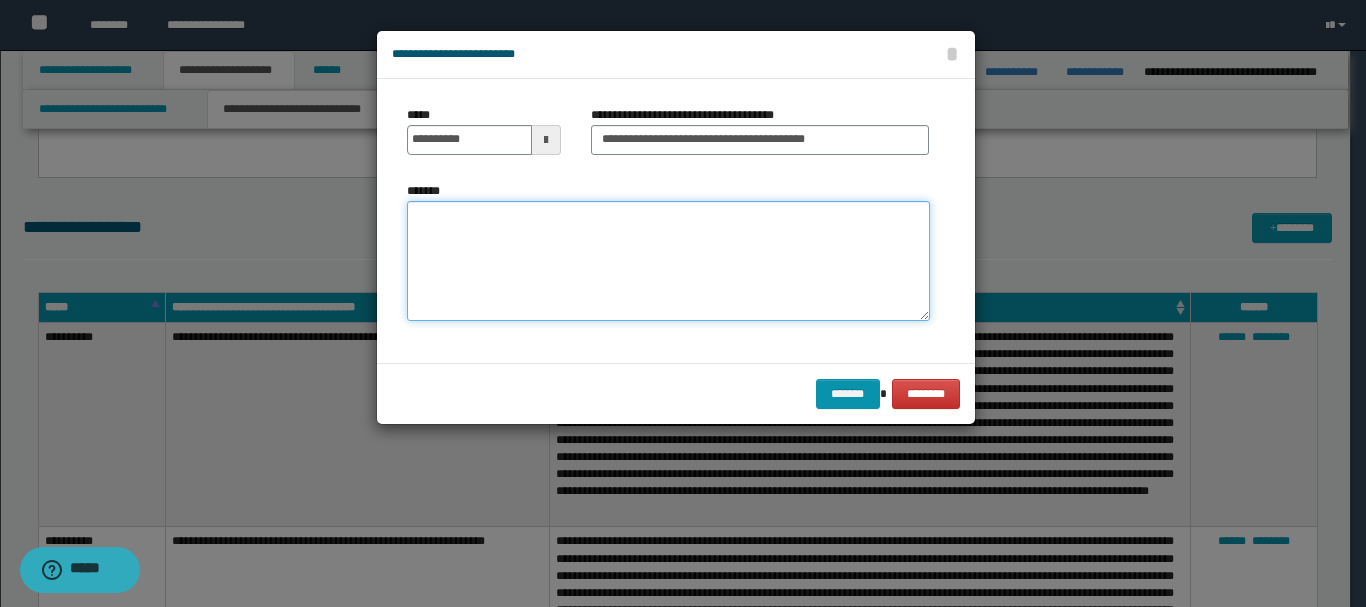 click on "*******" at bounding box center (668, 261) 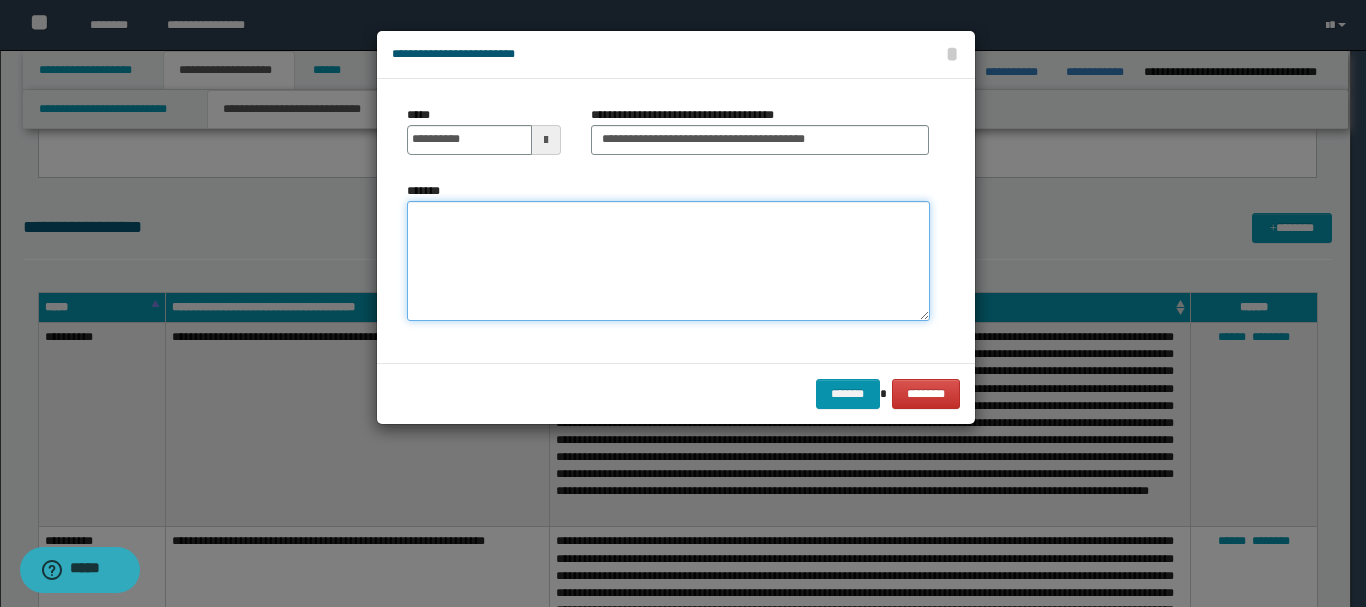click on "*******" at bounding box center (668, 261) 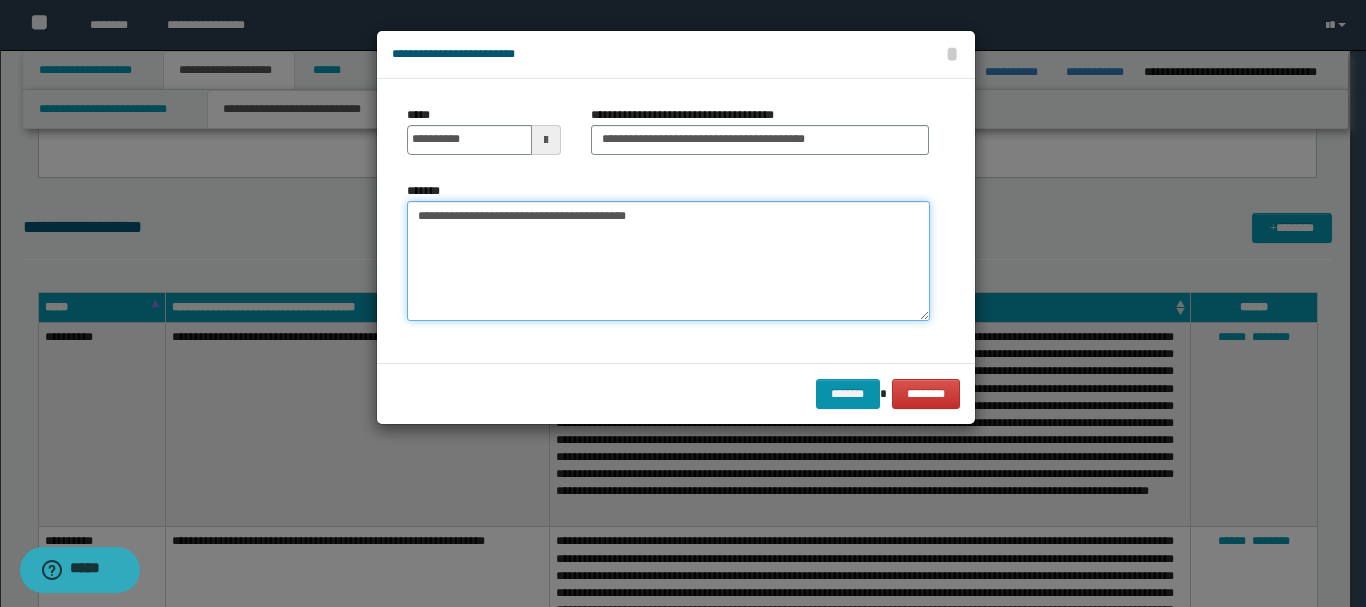 click on "**********" at bounding box center (668, 261) 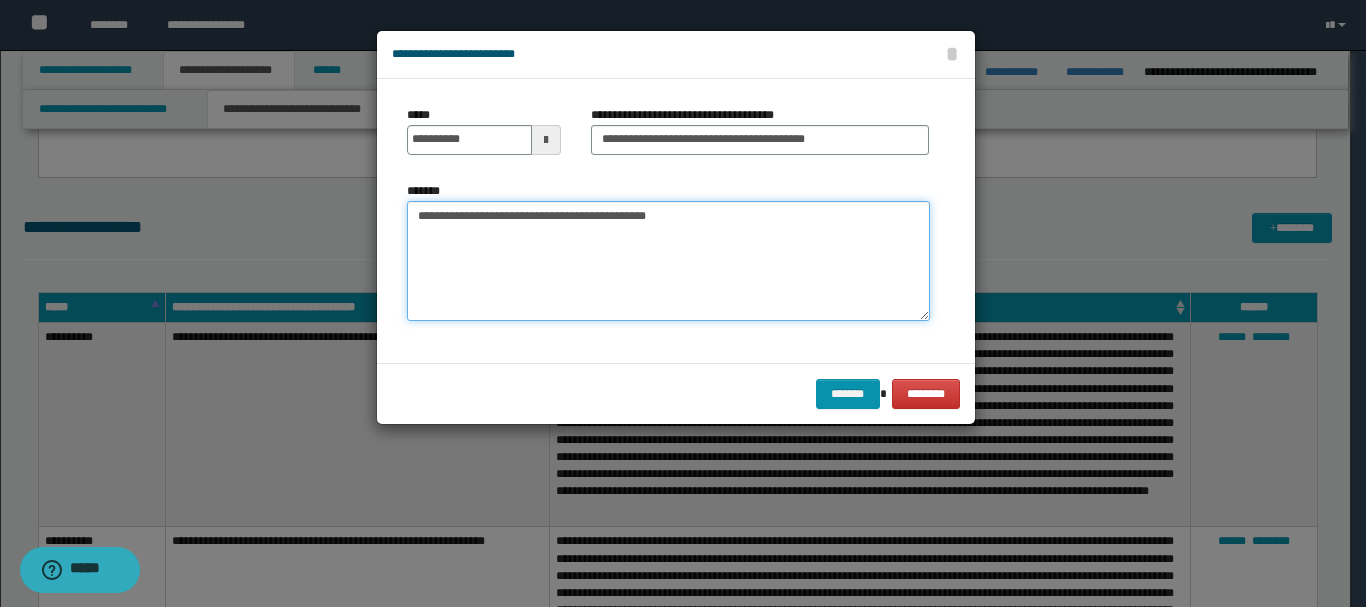 paste on "**********" 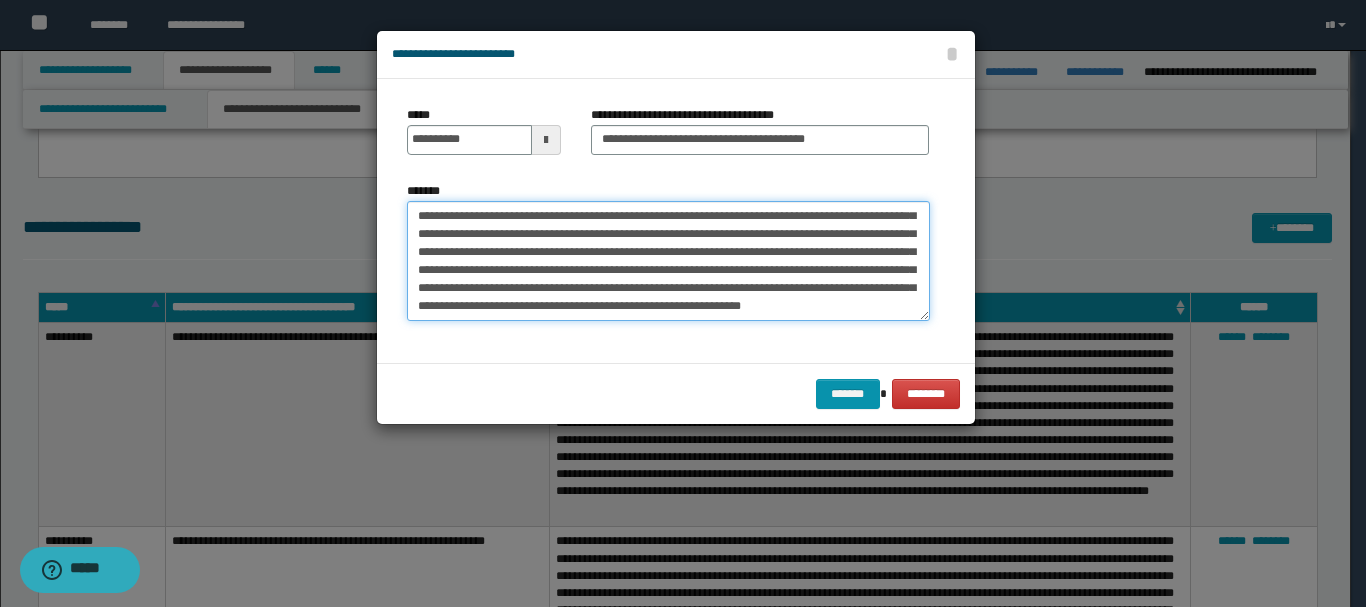 scroll, scrollTop: 0, scrollLeft: 0, axis: both 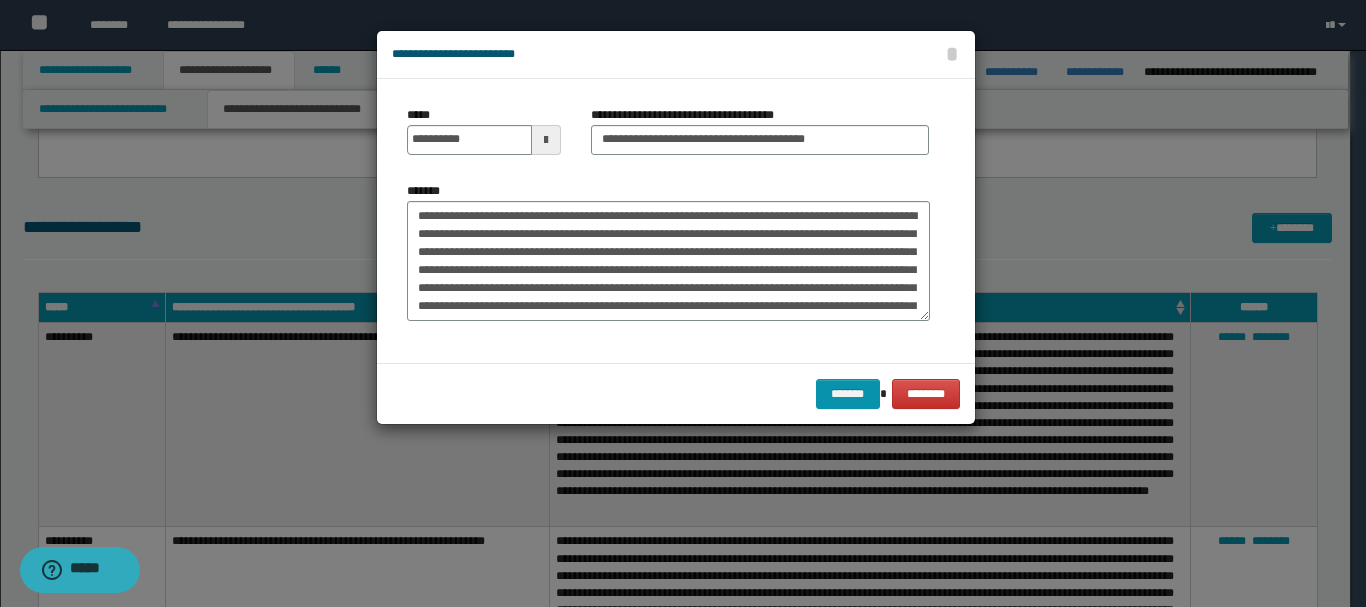 drag, startPoint x: 455, startPoint y: 273, endPoint x: 407, endPoint y: 255, distance: 51.264023 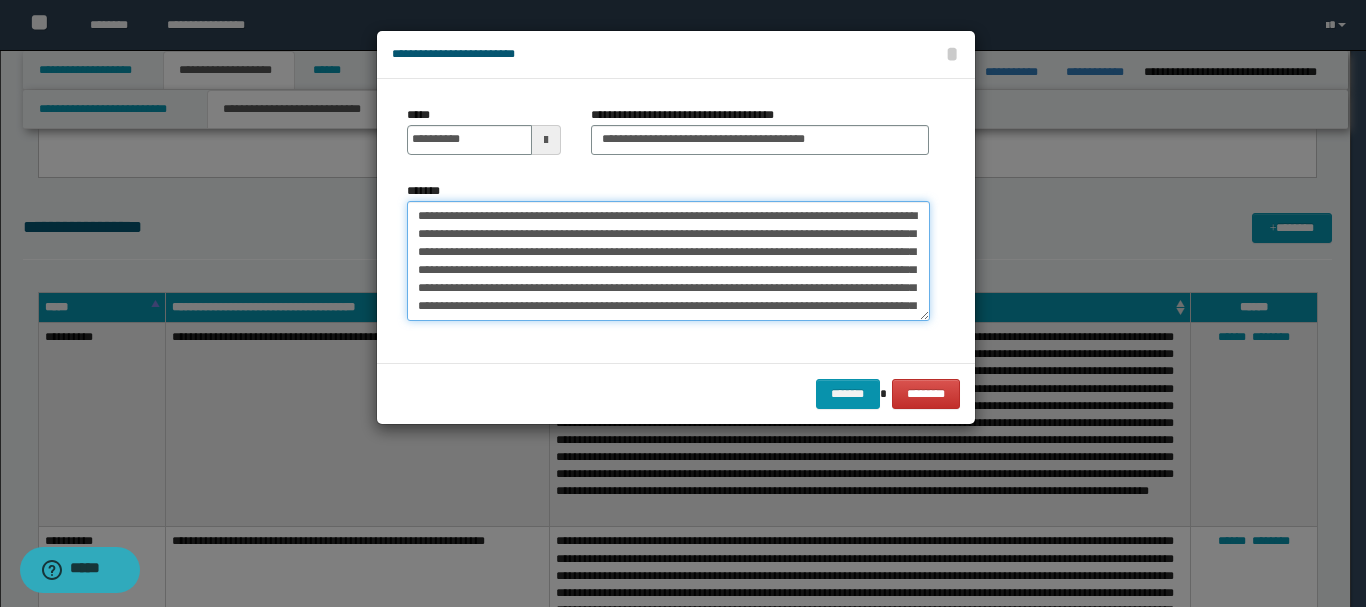 drag, startPoint x: 458, startPoint y: 272, endPoint x: 770, endPoint y: 306, distance: 313.8471 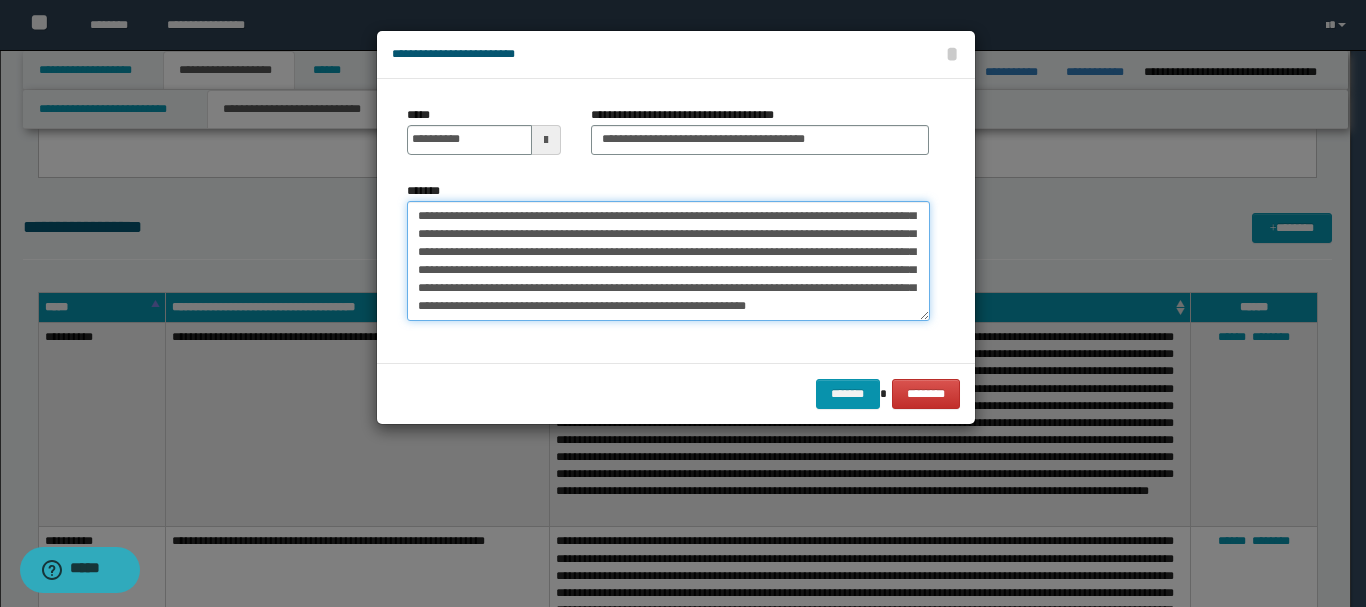 scroll, scrollTop: 95, scrollLeft: 0, axis: vertical 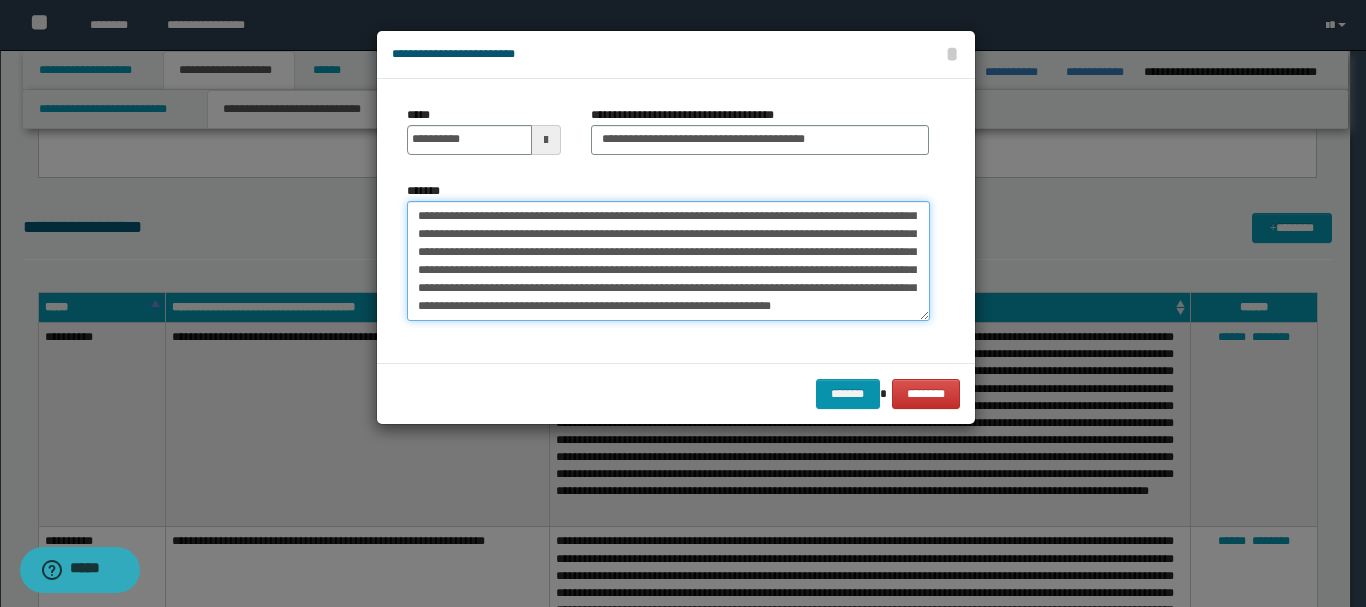 drag, startPoint x: 472, startPoint y: 308, endPoint x: 512, endPoint y: 313, distance: 40.311287 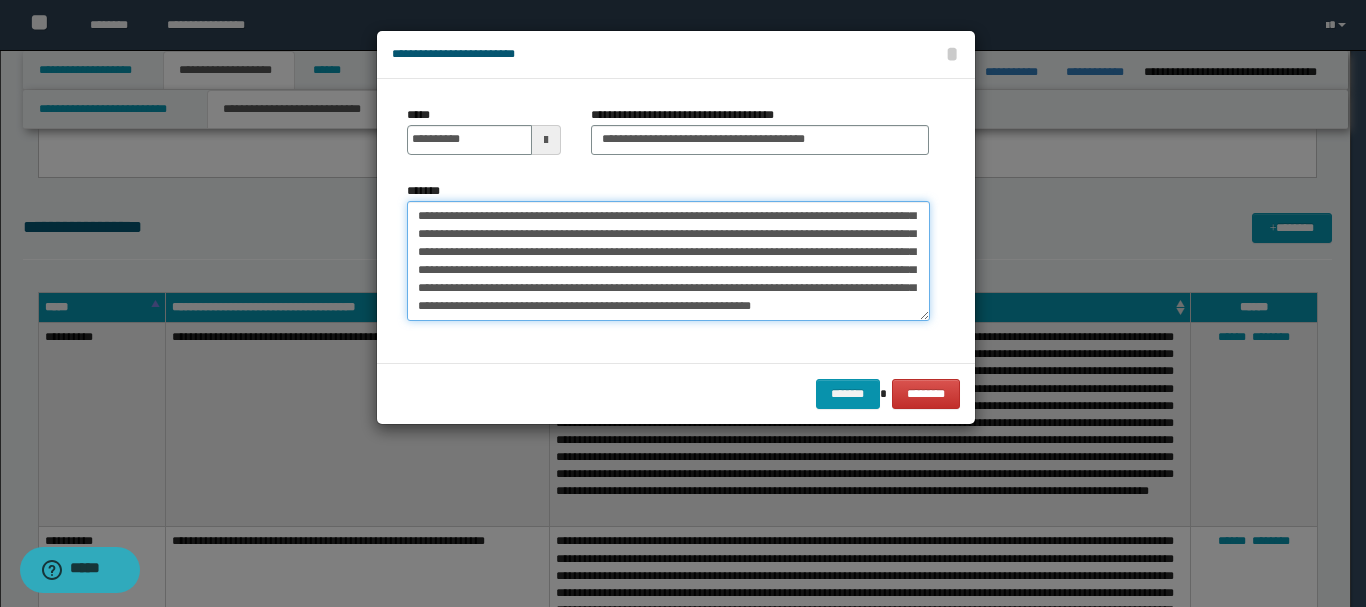 paste on "**********" 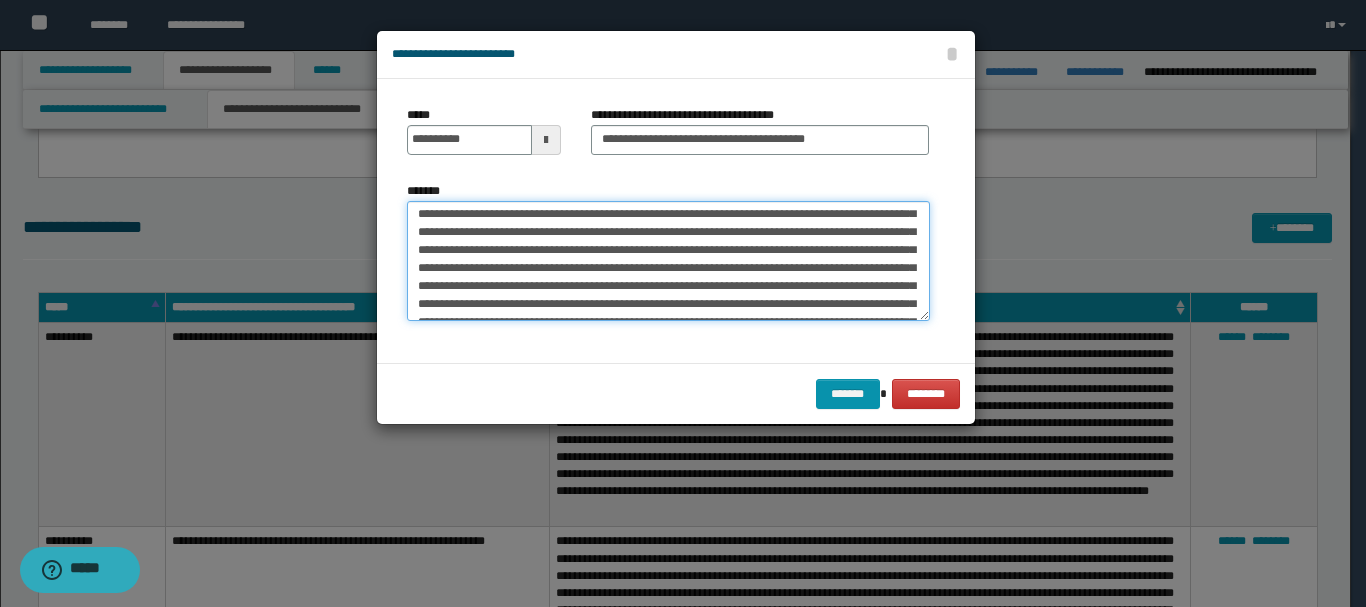 scroll, scrollTop: 192, scrollLeft: 0, axis: vertical 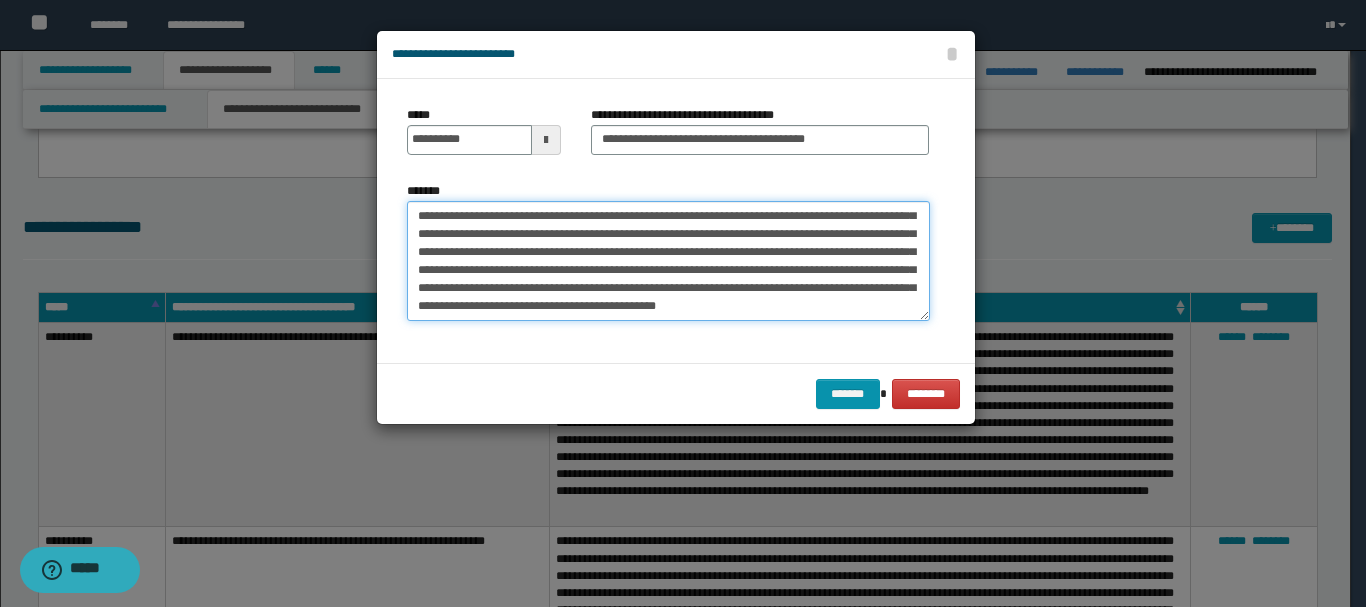 drag, startPoint x: 489, startPoint y: 225, endPoint x: 708, endPoint y: 356, distance: 255.19012 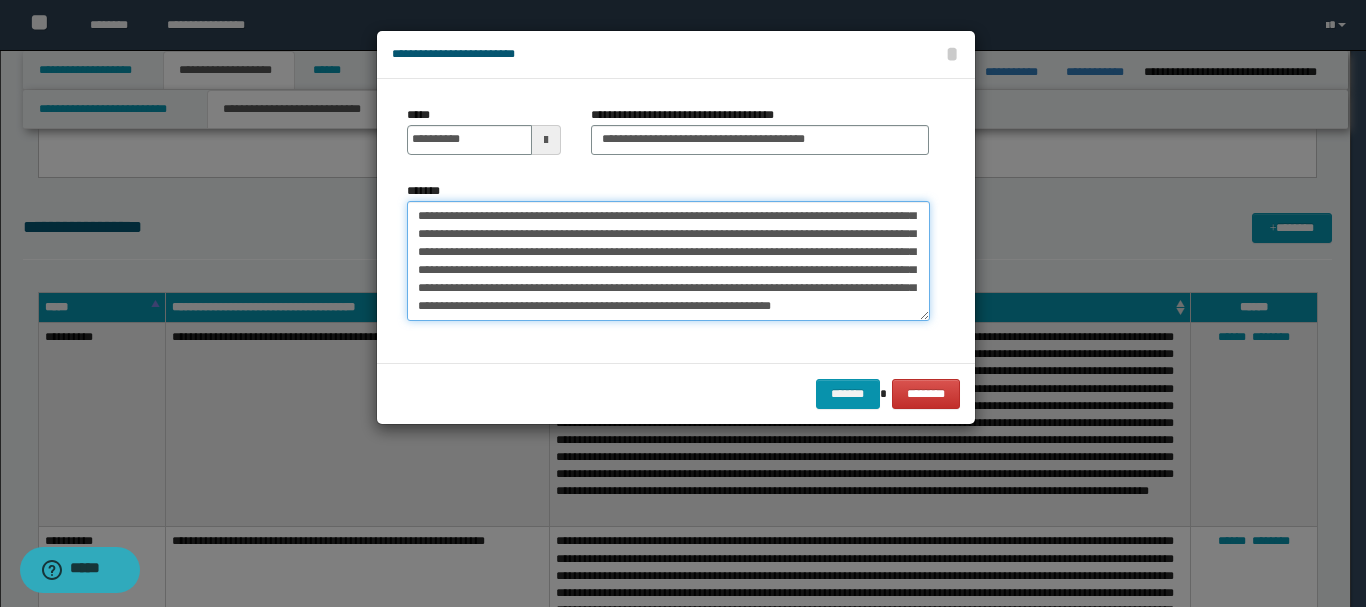 scroll, scrollTop: 108, scrollLeft: 0, axis: vertical 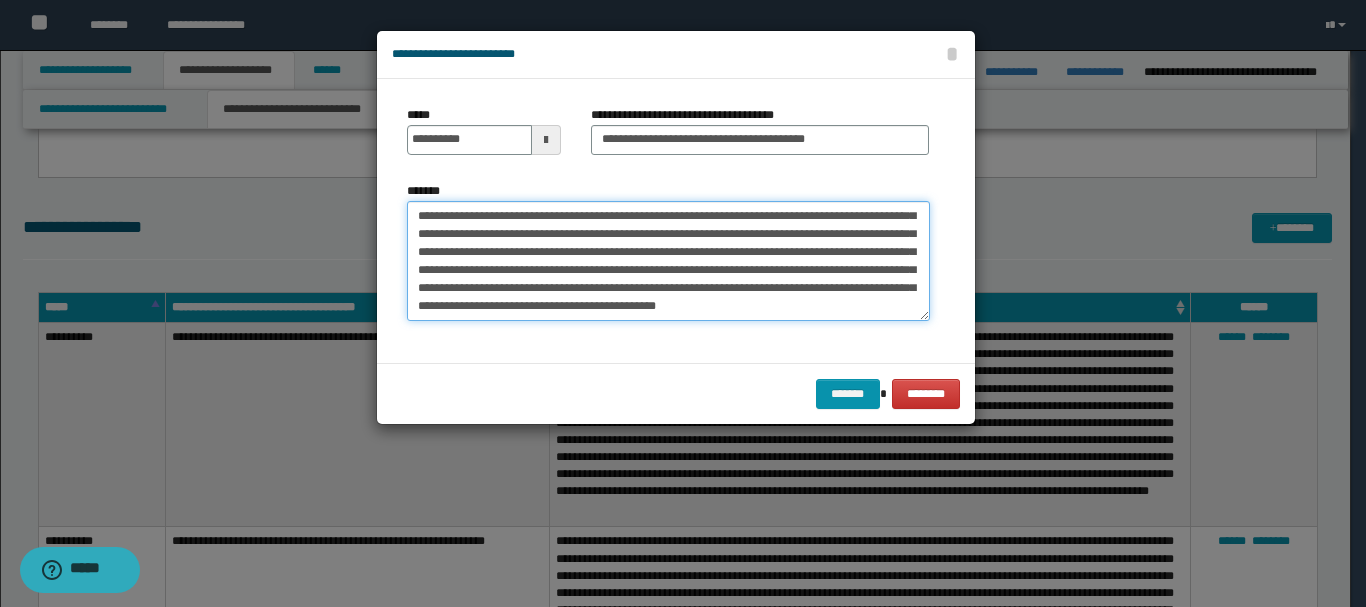 drag, startPoint x: 815, startPoint y: 245, endPoint x: 742, endPoint y: 231, distance: 74.330345 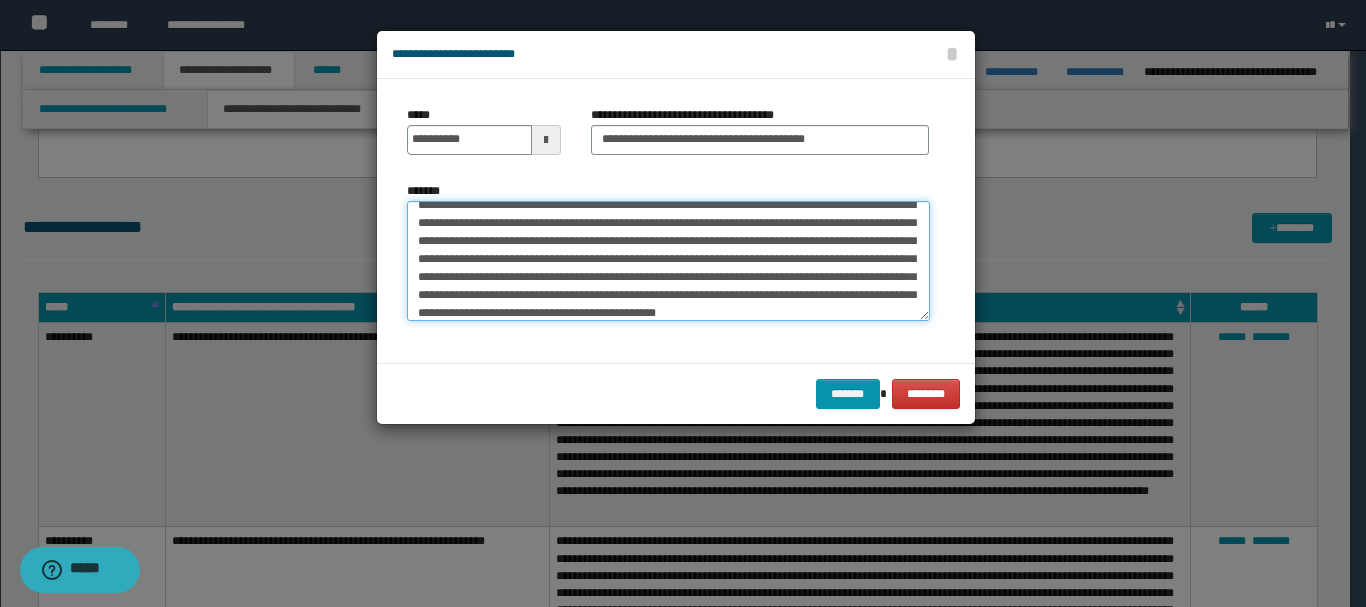 scroll, scrollTop: 180, scrollLeft: 0, axis: vertical 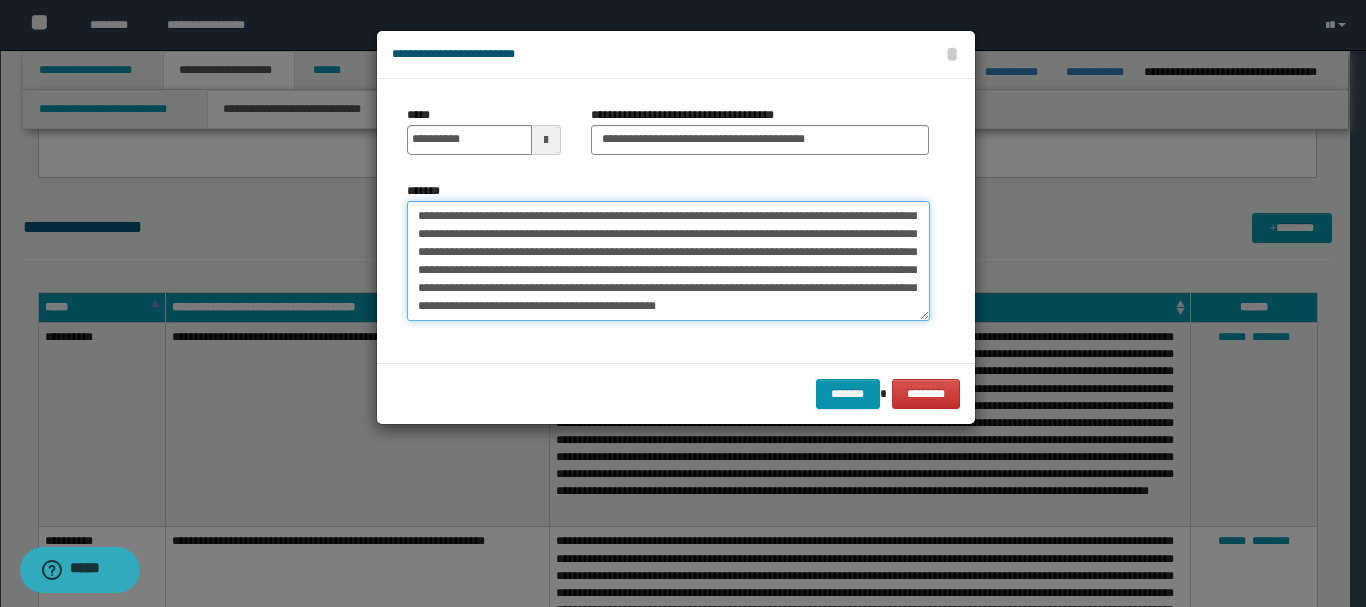 drag, startPoint x: 627, startPoint y: 236, endPoint x: 486, endPoint y: 231, distance: 141.08862 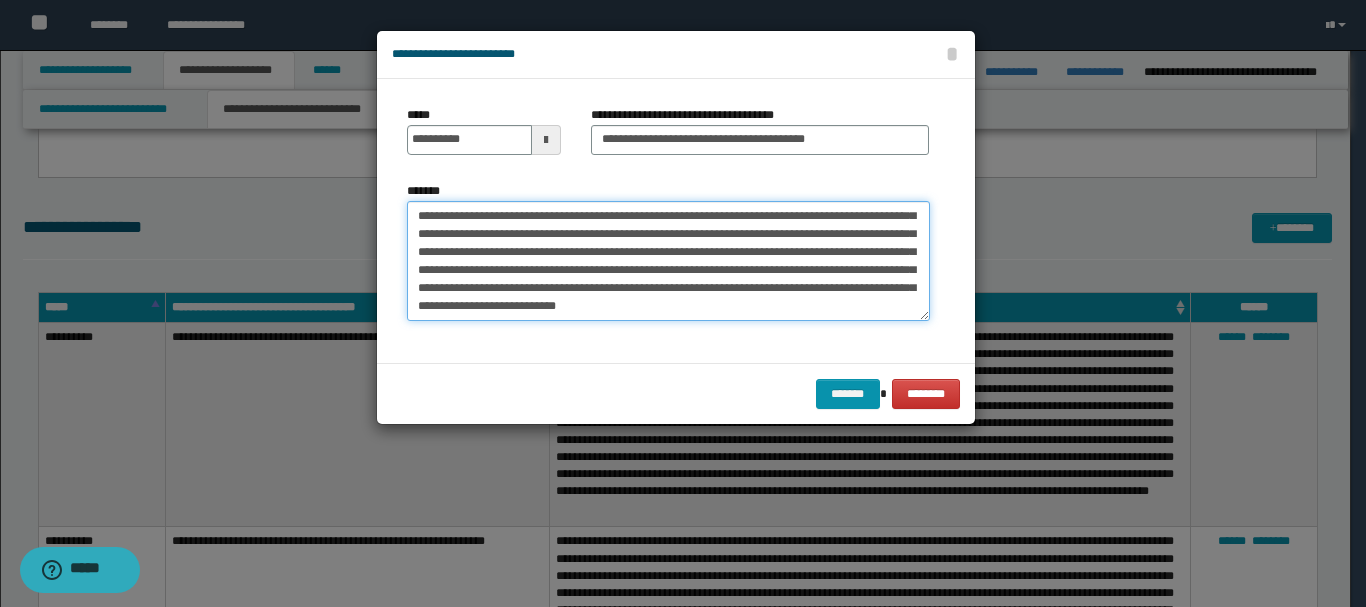 drag, startPoint x: 450, startPoint y: 241, endPoint x: 432, endPoint y: 260, distance: 26.172504 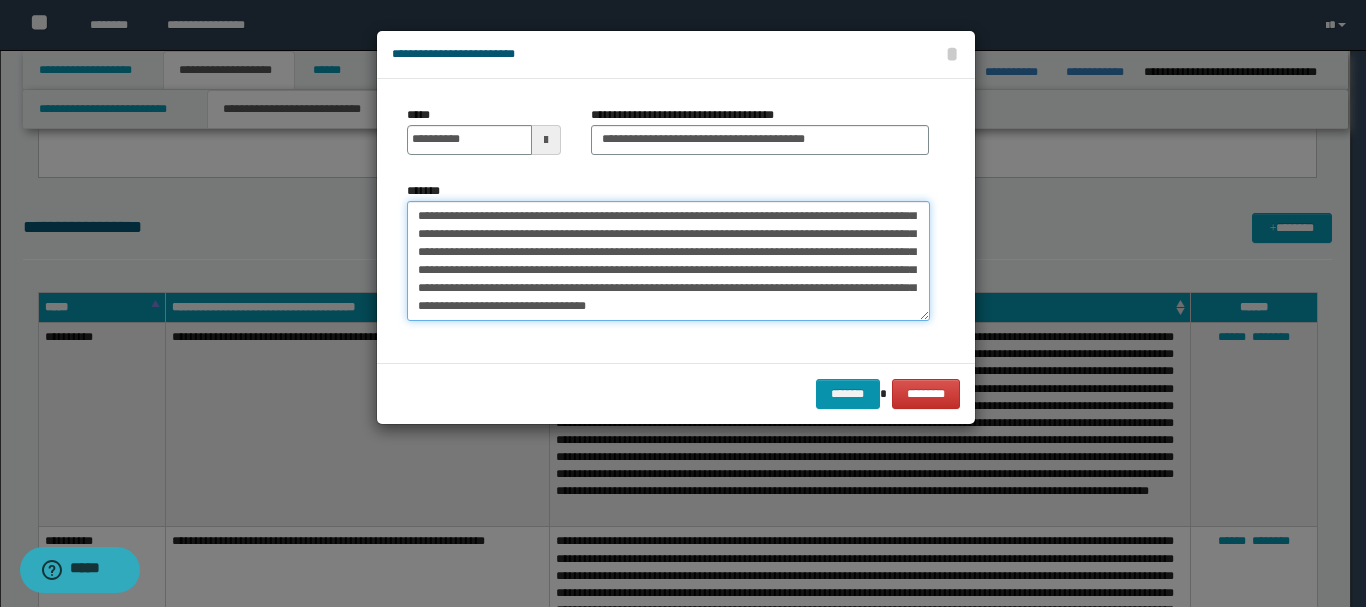 paste on "**********" 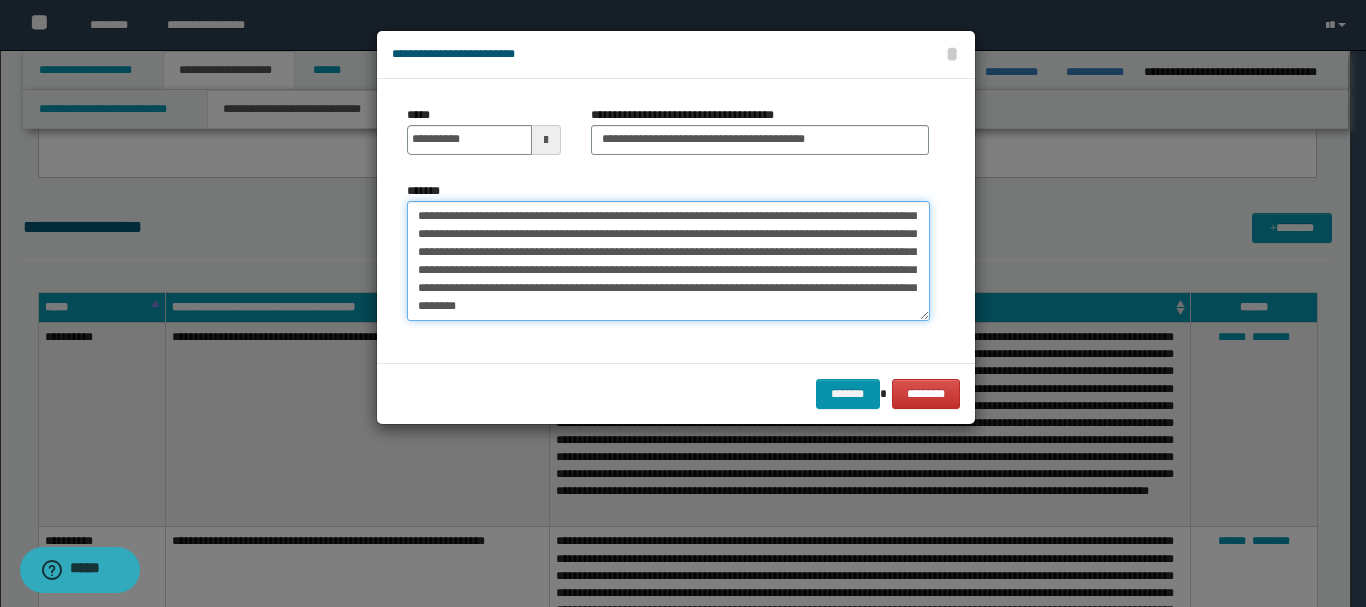 scroll, scrollTop: 192, scrollLeft: 0, axis: vertical 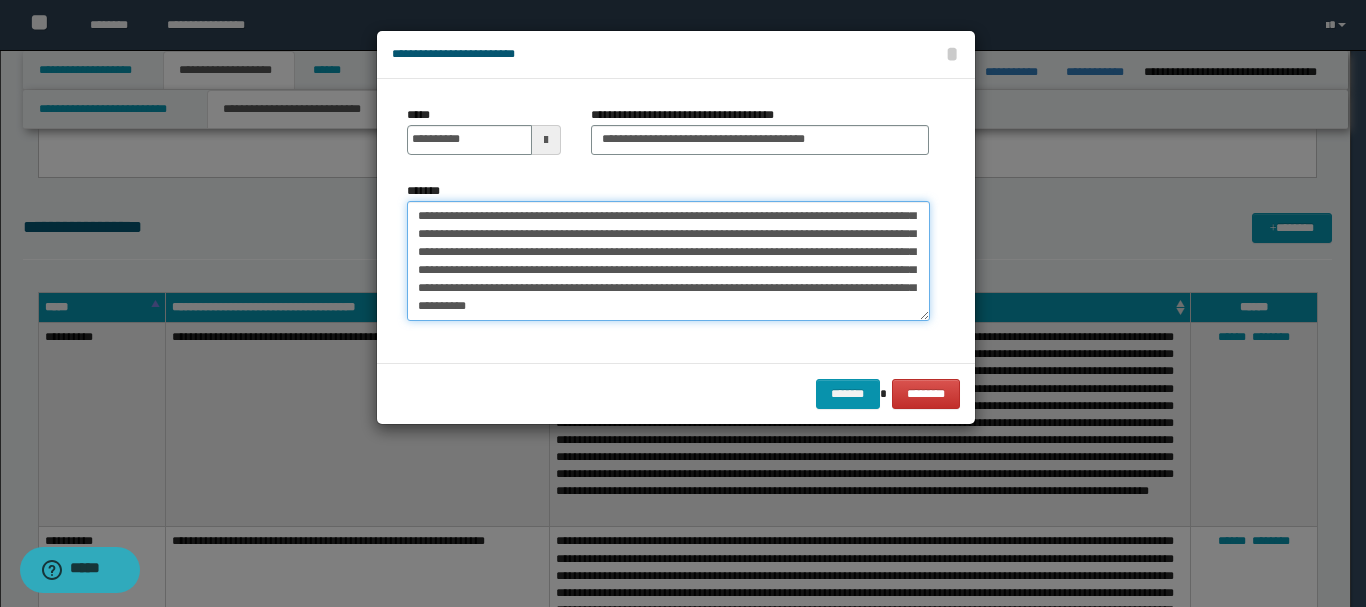 drag, startPoint x: 851, startPoint y: 298, endPoint x: 823, endPoint y: 298, distance: 28 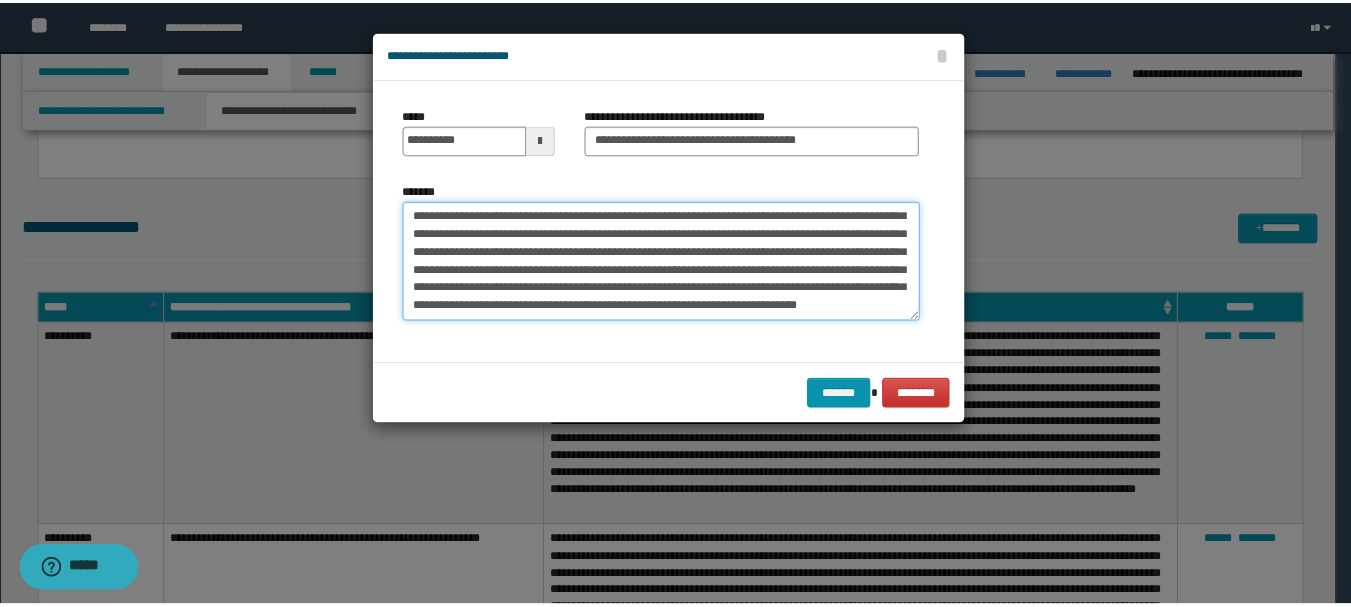 scroll, scrollTop: 180, scrollLeft: 0, axis: vertical 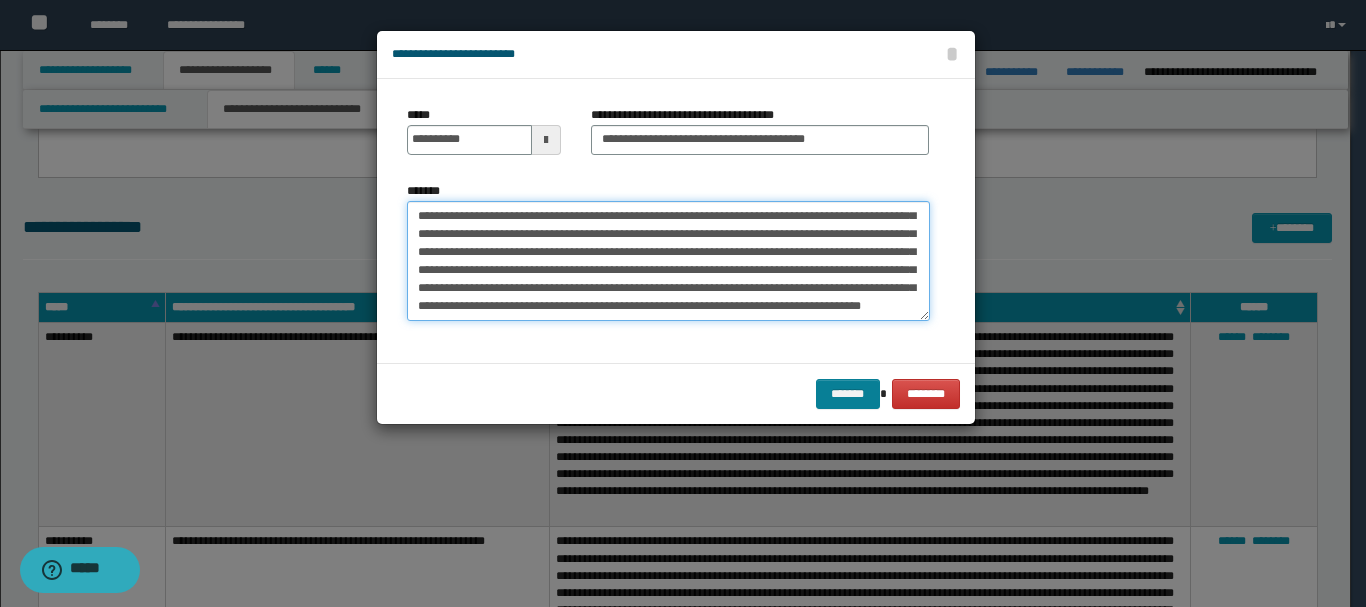 type on "**********" 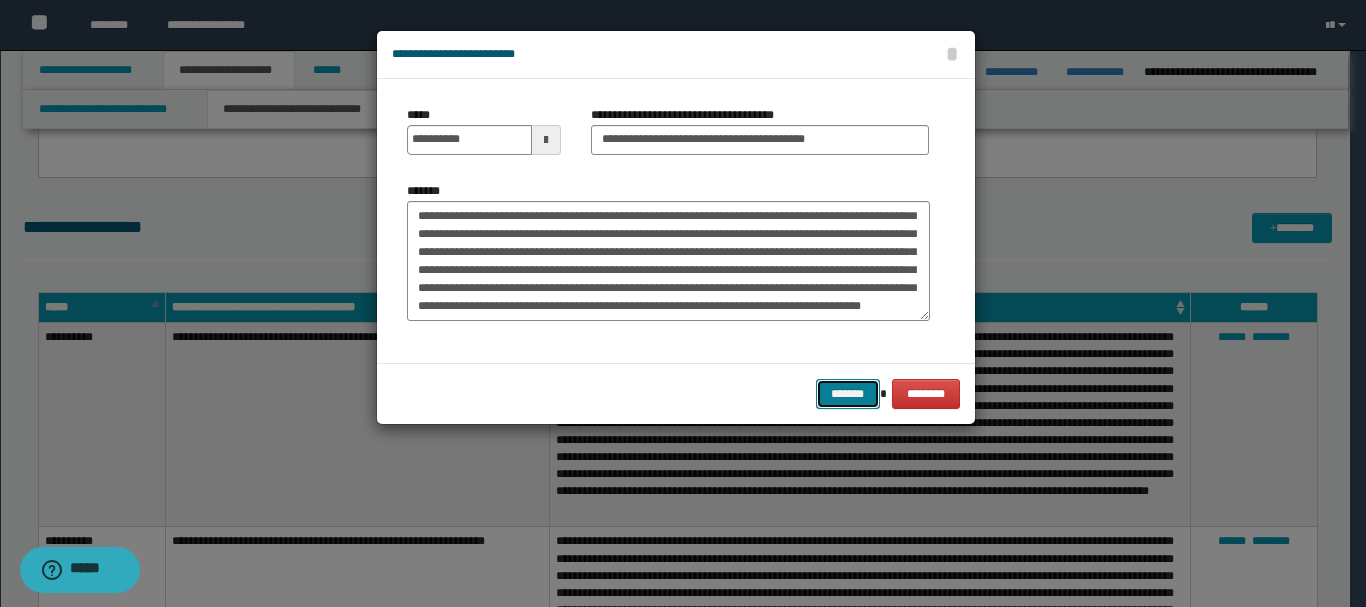 click on "*******" at bounding box center [848, 394] 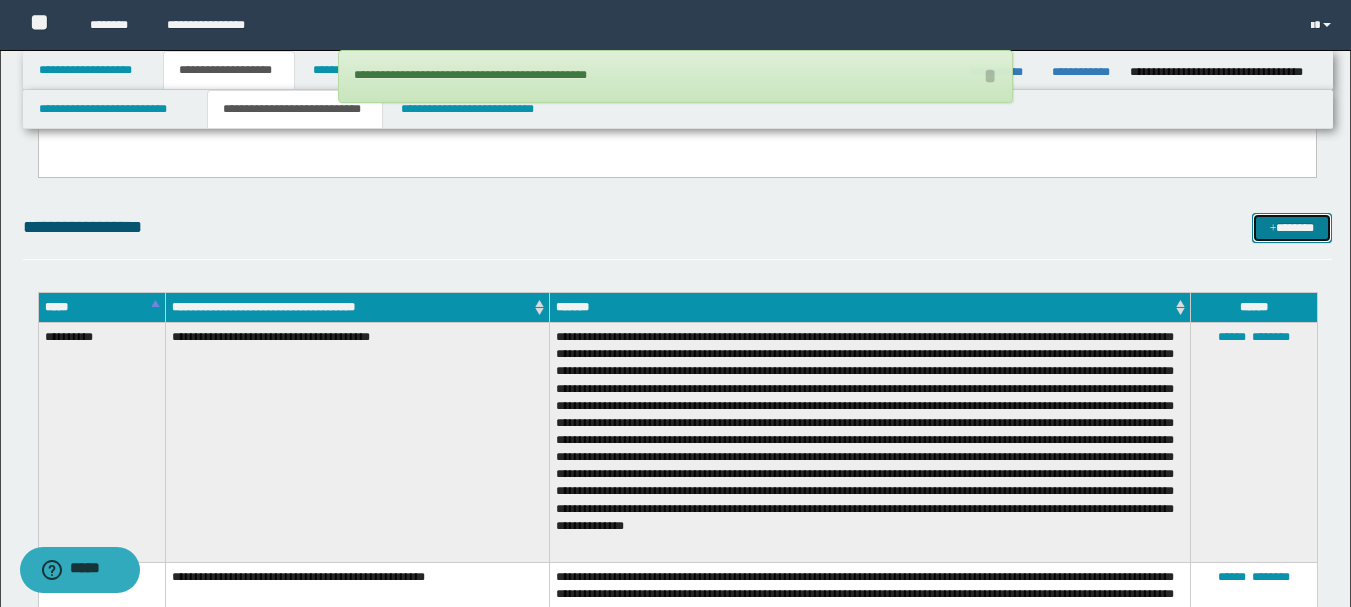 scroll, scrollTop: 700, scrollLeft: 0, axis: vertical 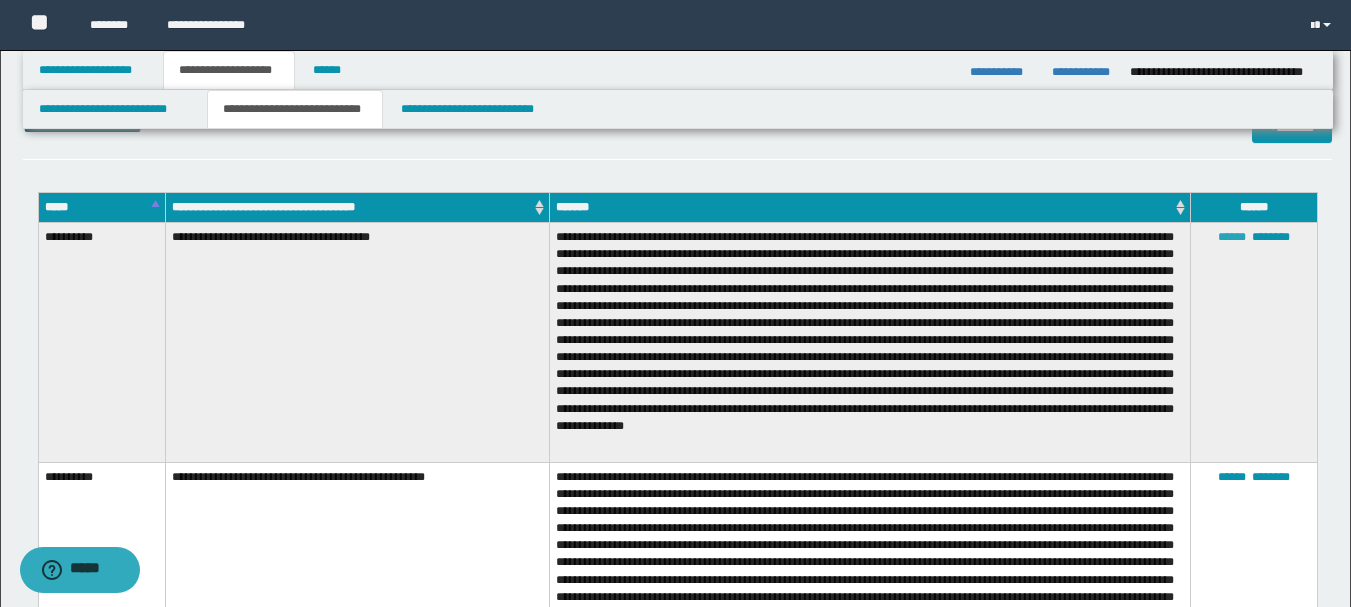 click on "******" at bounding box center (1232, 237) 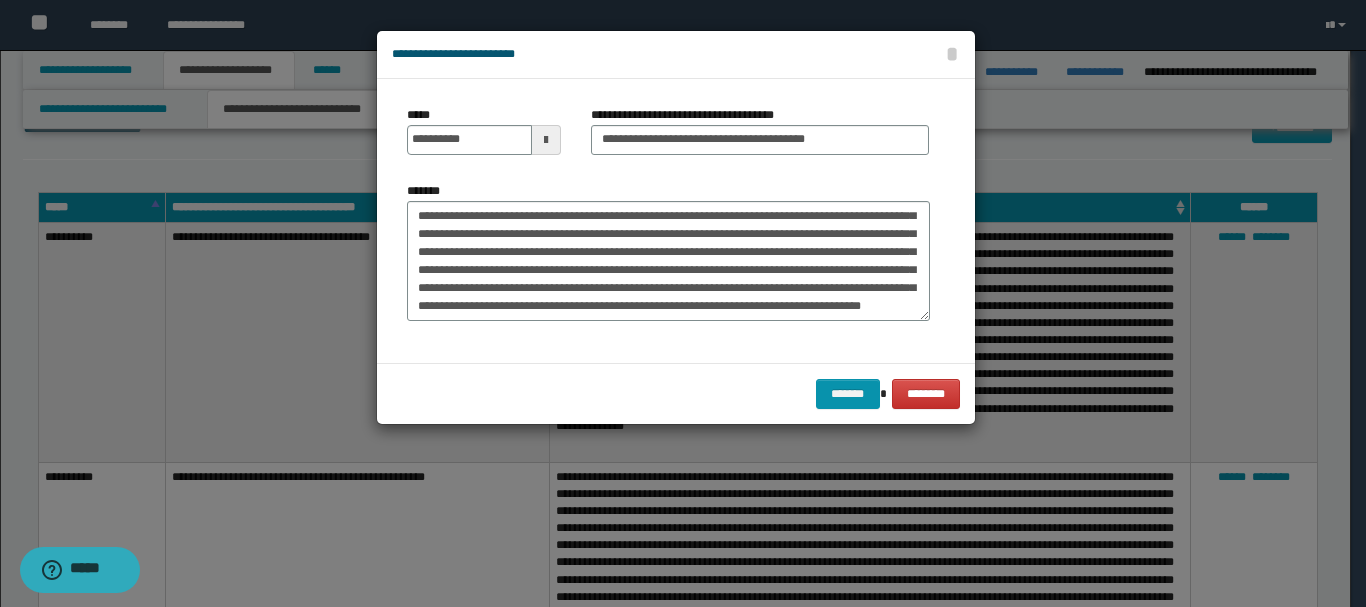 click at bounding box center (683, 303) 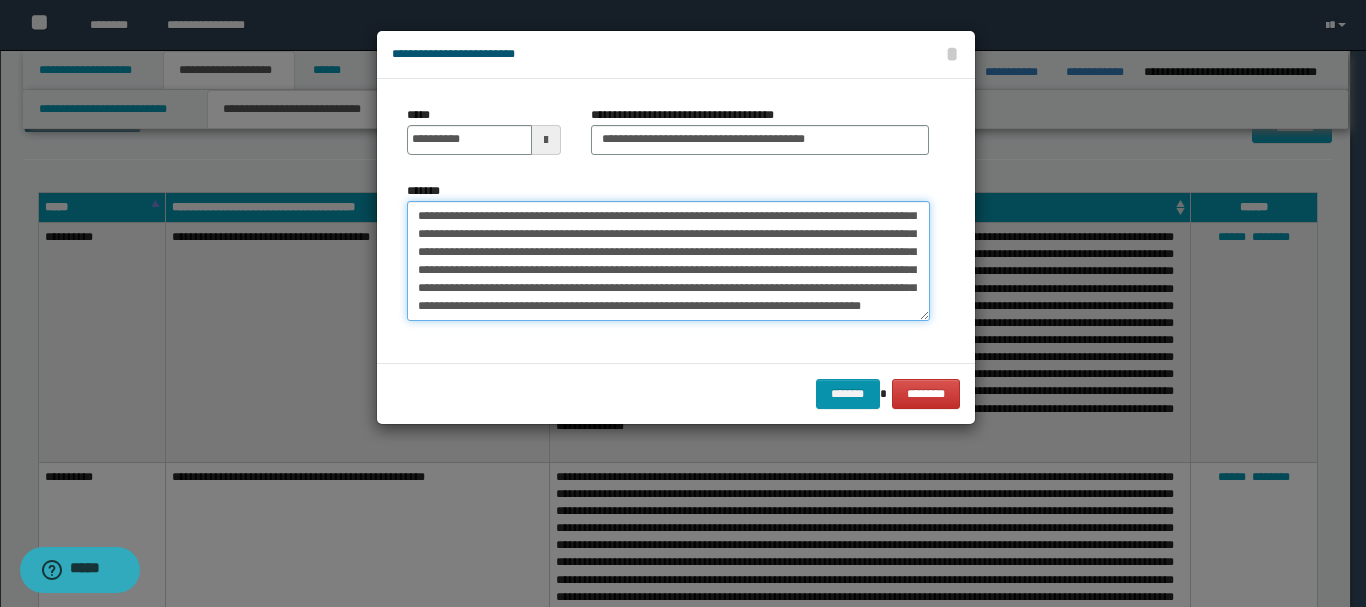 click on "*******" at bounding box center [668, 261] 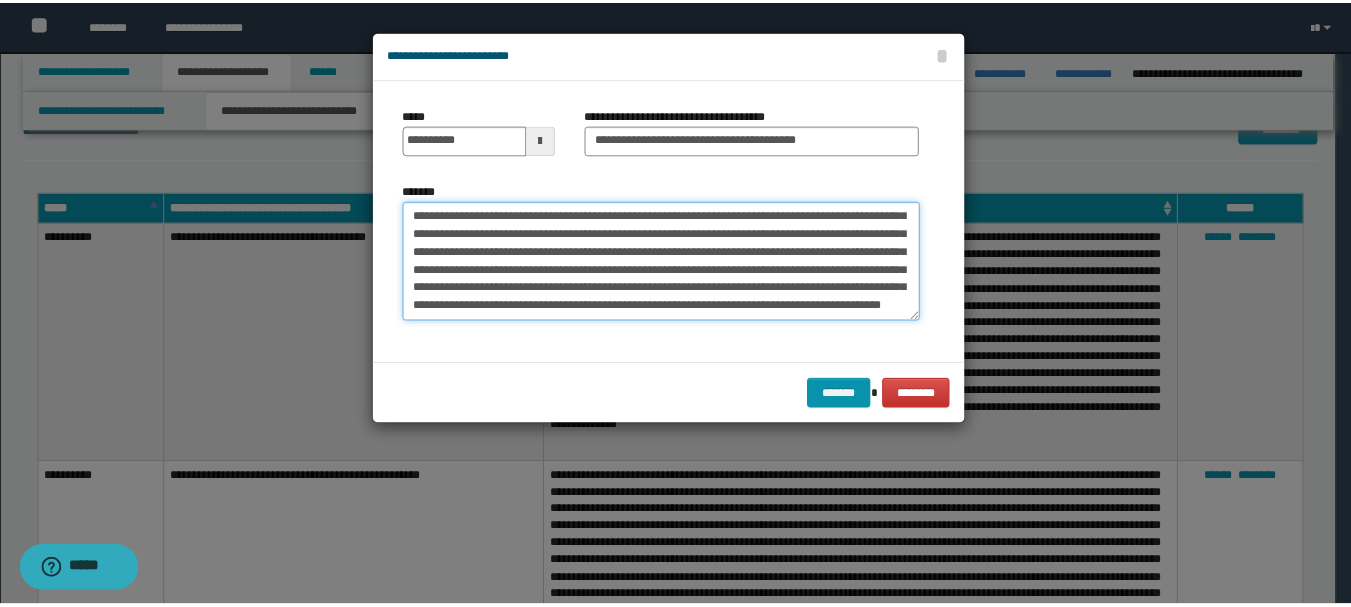 scroll, scrollTop: 192, scrollLeft: 0, axis: vertical 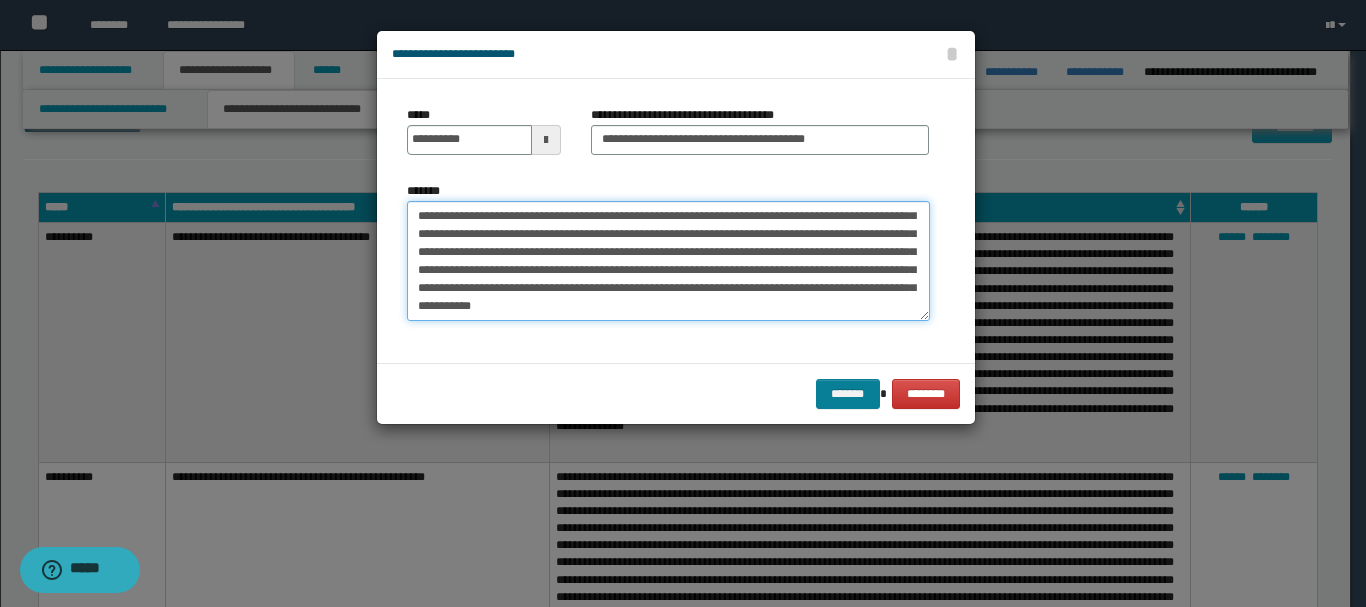 type on "**********" 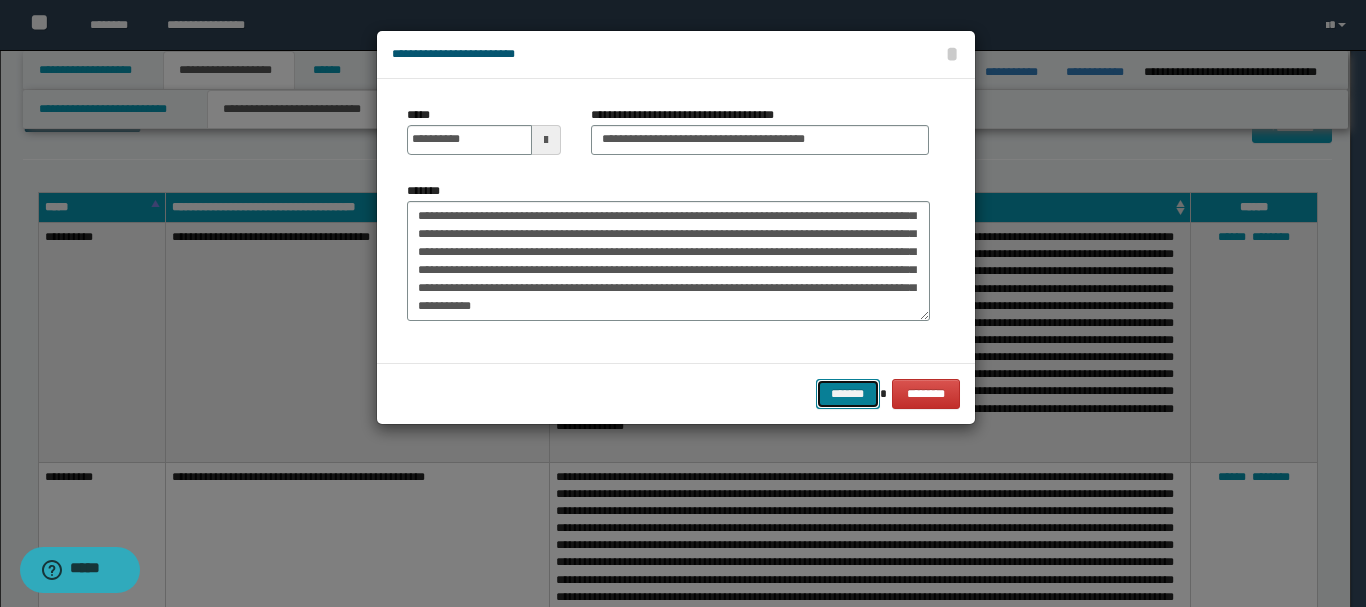click on "*******" at bounding box center (848, 394) 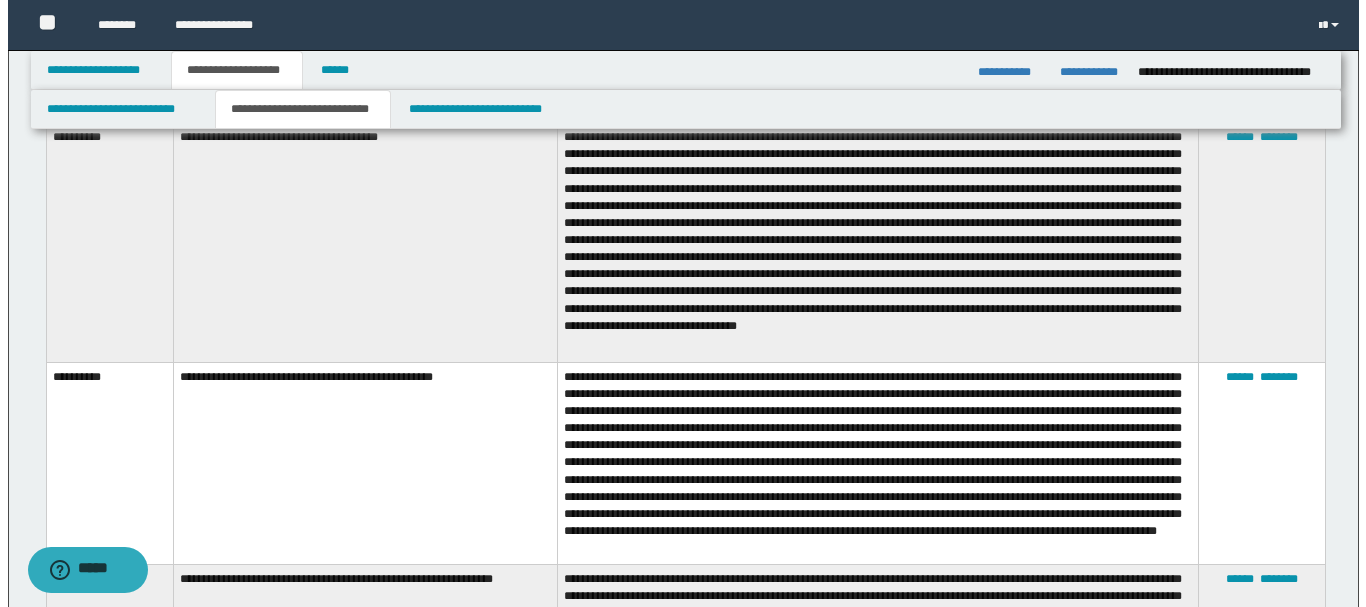 scroll, scrollTop: 400, scrollLeft: 0, axis: vertical 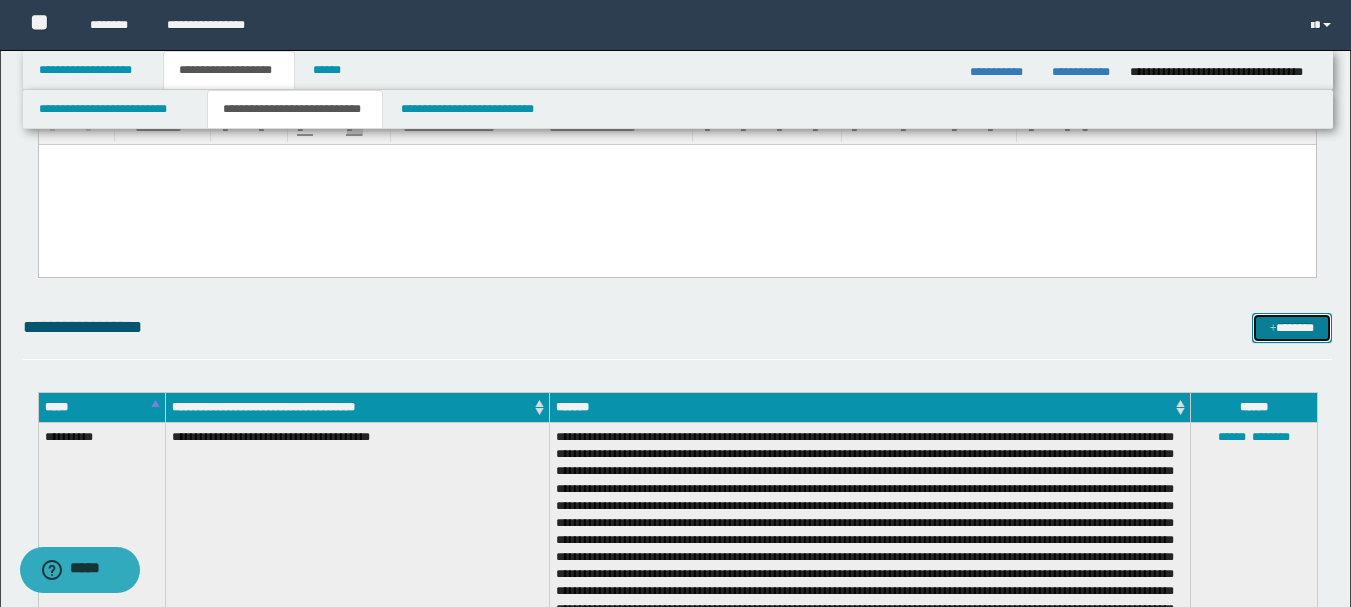 click on "*******" at bounding box center [1292, 328] 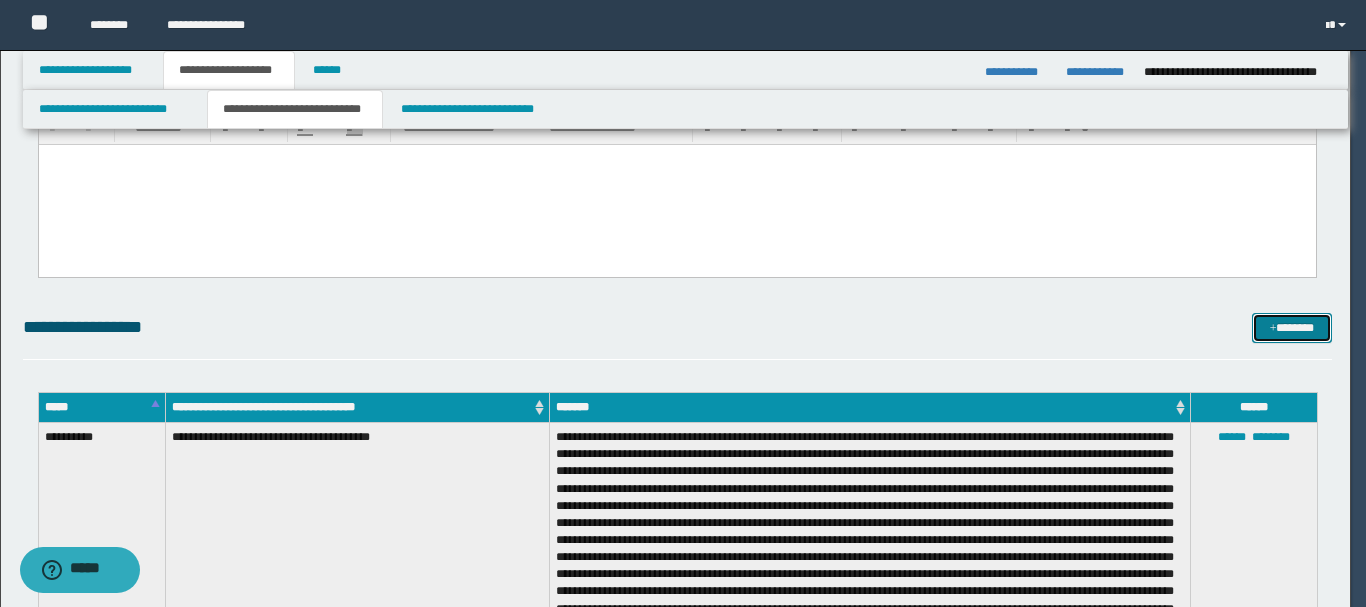 scroll, scrollTop: 0, scrollLeft: 0, axis: both 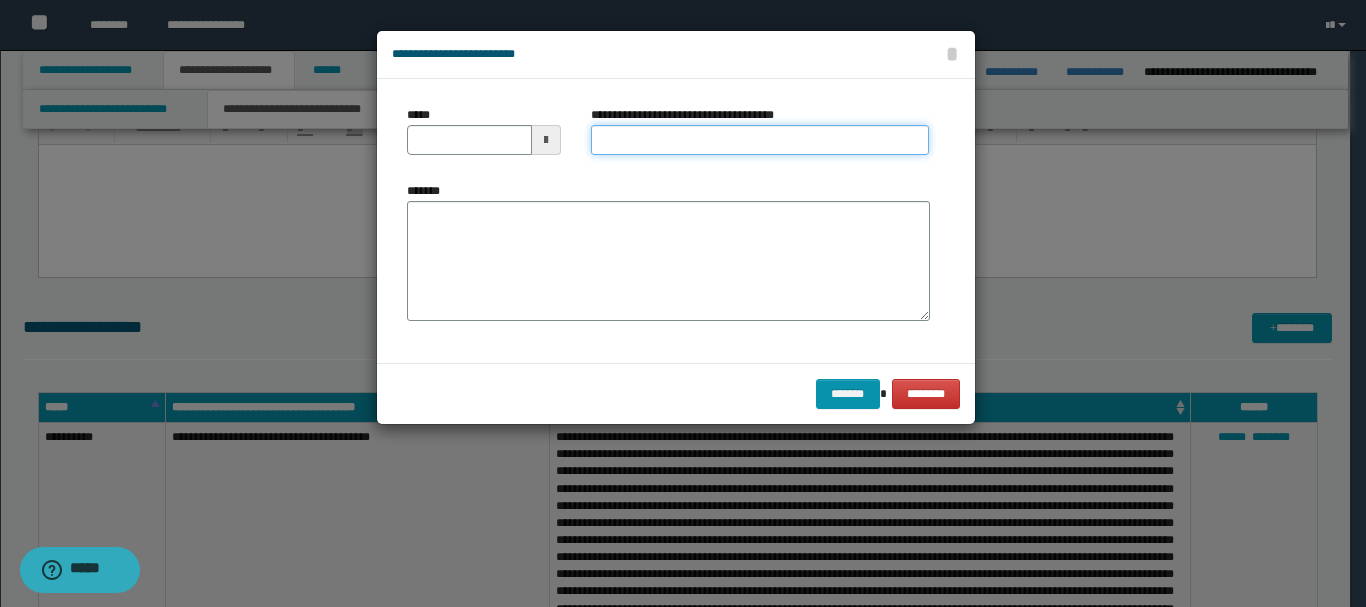 click on "**********" at bounding box center (760, 140) 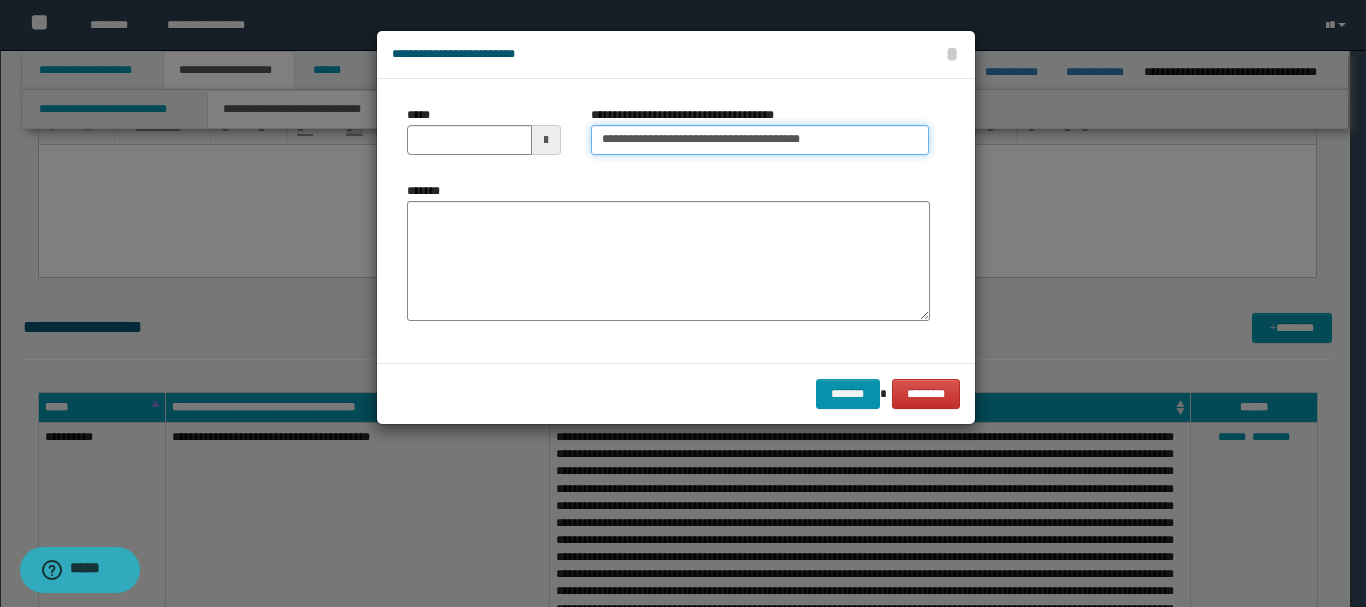 drag, startPoint x: 653, startPoint y: 135, endPoint x: 892, endPoint y: 133, distance: 239.00836 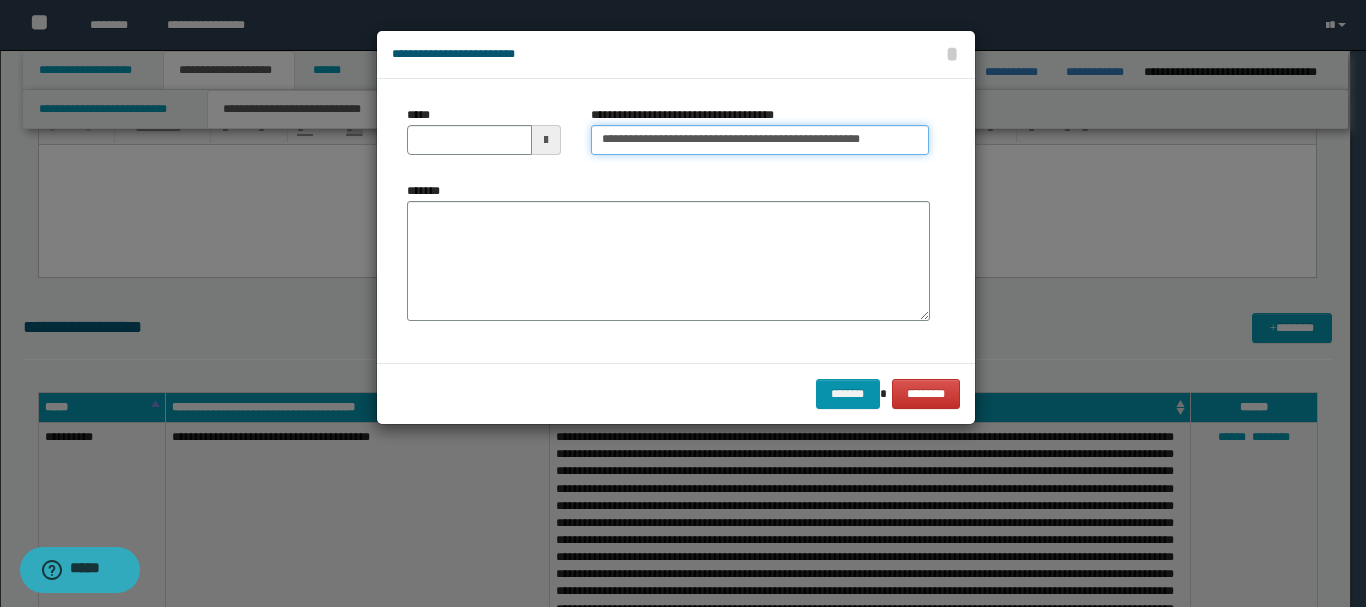 type on "**********" 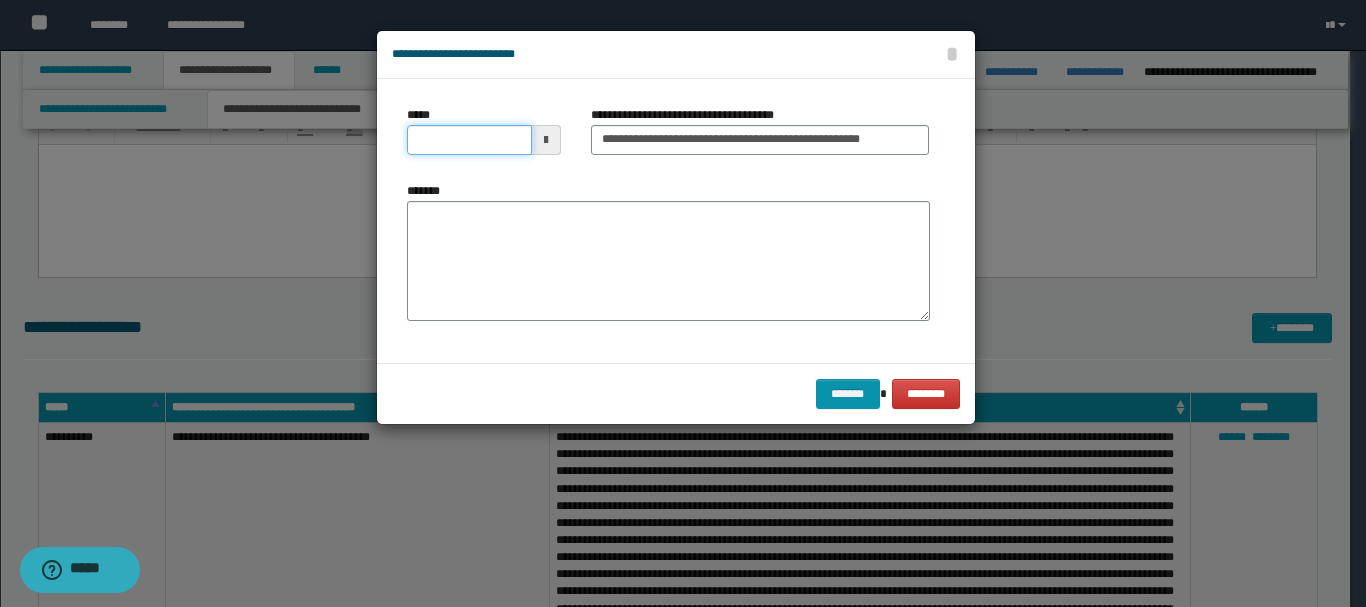 click on "*****" at bounding box center [469, 140] 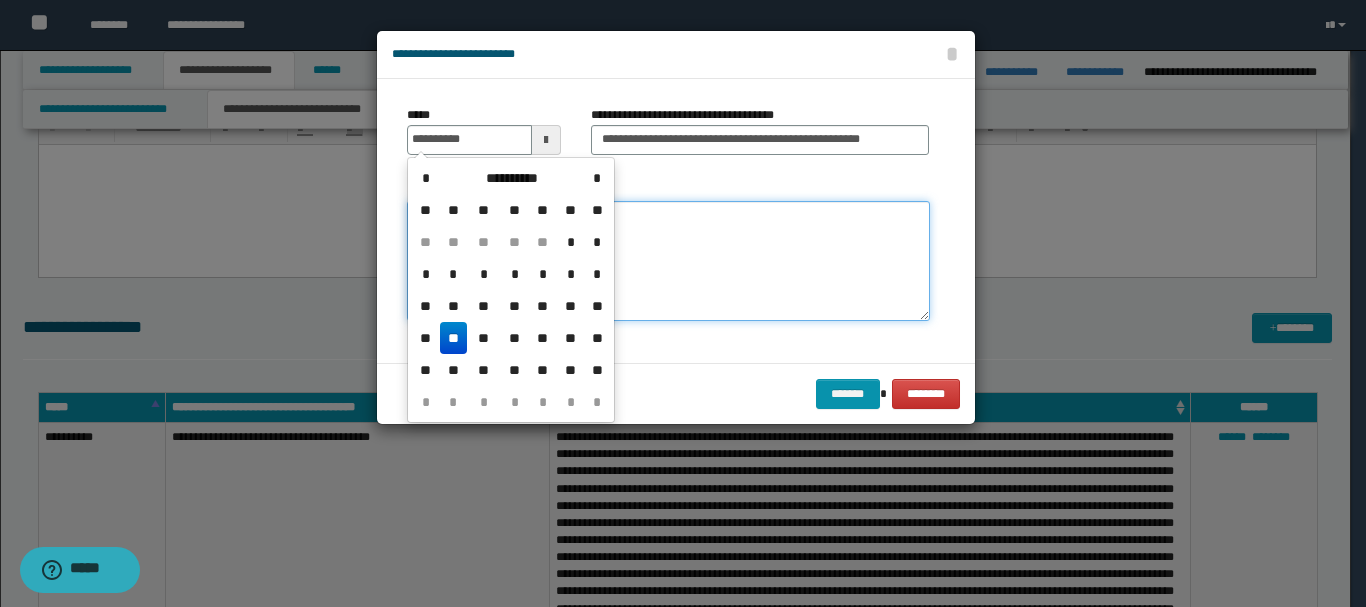 click on "*******" at bounding box center [668, 261] 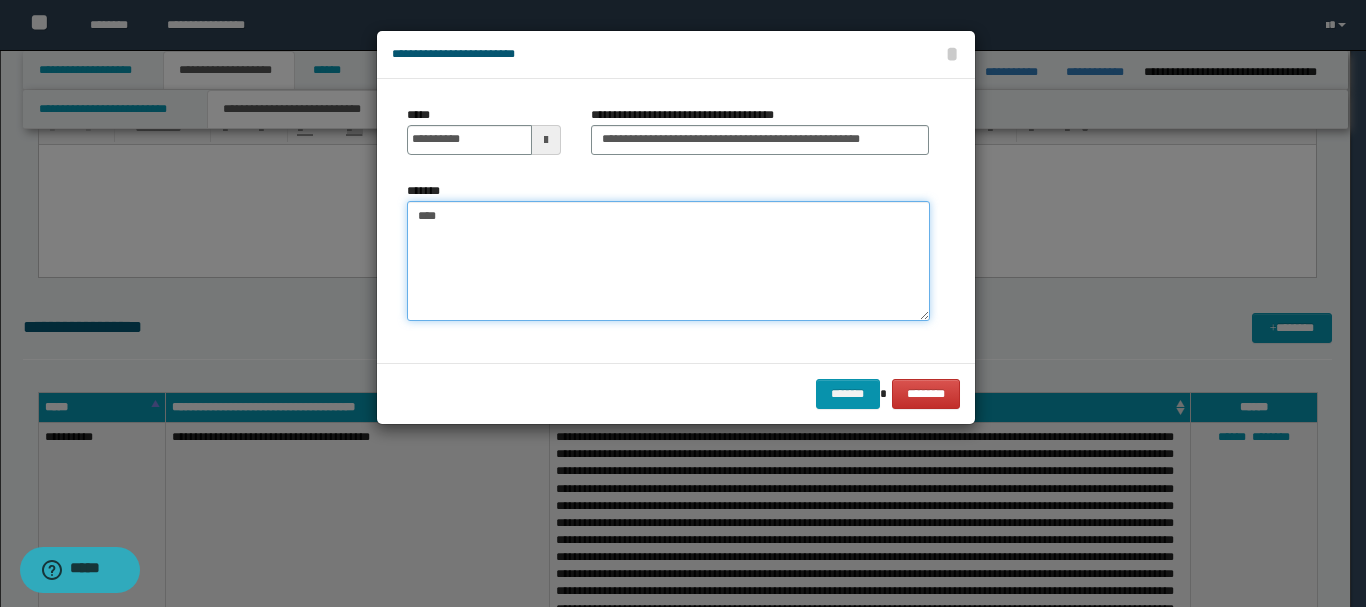 drag, startPoint x: 460, startPoint y: 214, endPoint x: 242, endPoint y: 212, distance: 218.00917 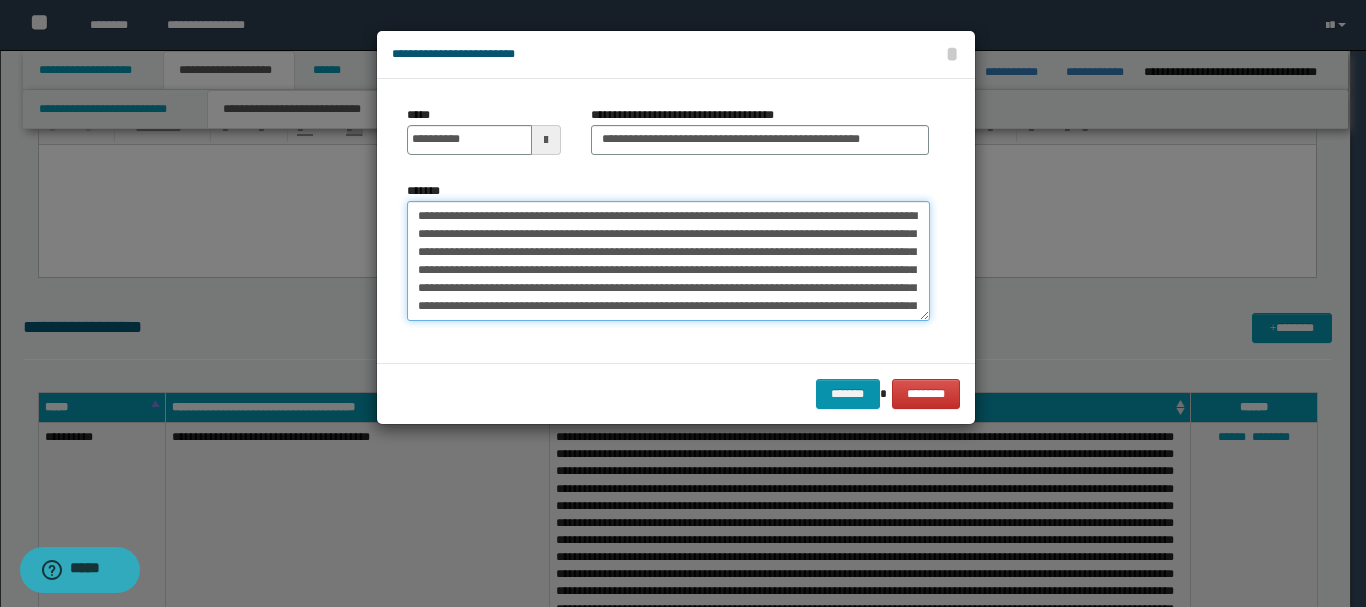 scroll, scrollTop: 174, scrollLeft: 0, axis: vertical 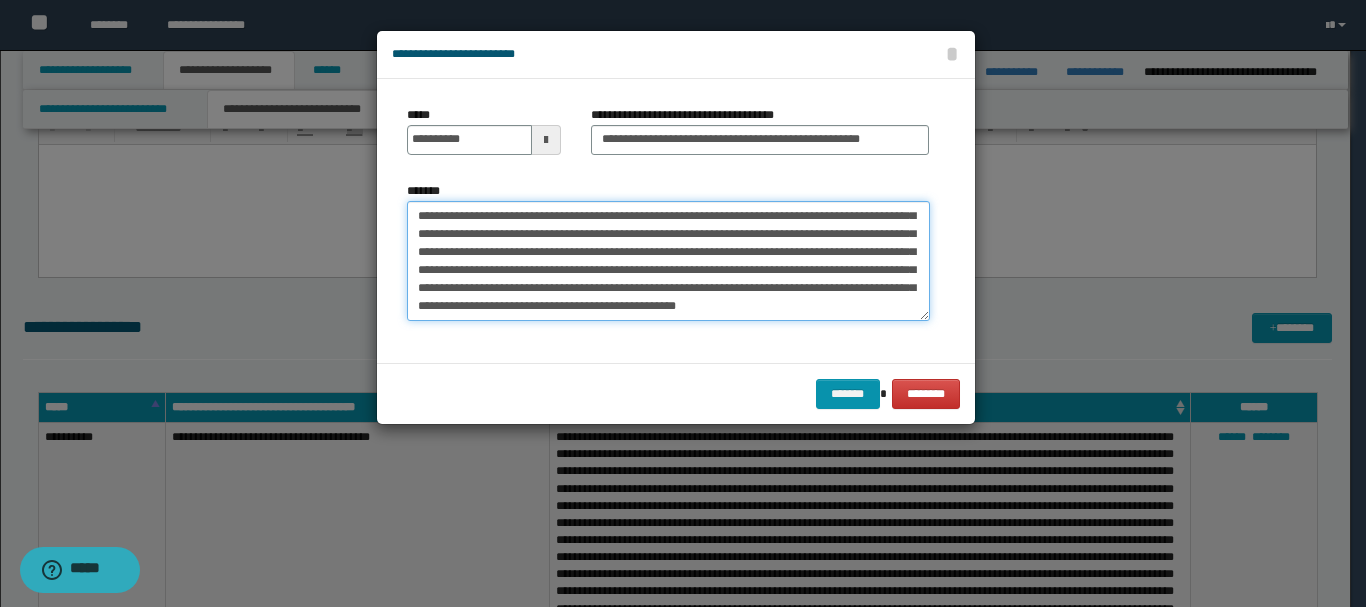 drag, startPoint x: 522, startPoint y: 237, endPoint x: 740, endPoint y: 212, distance: 219.4288 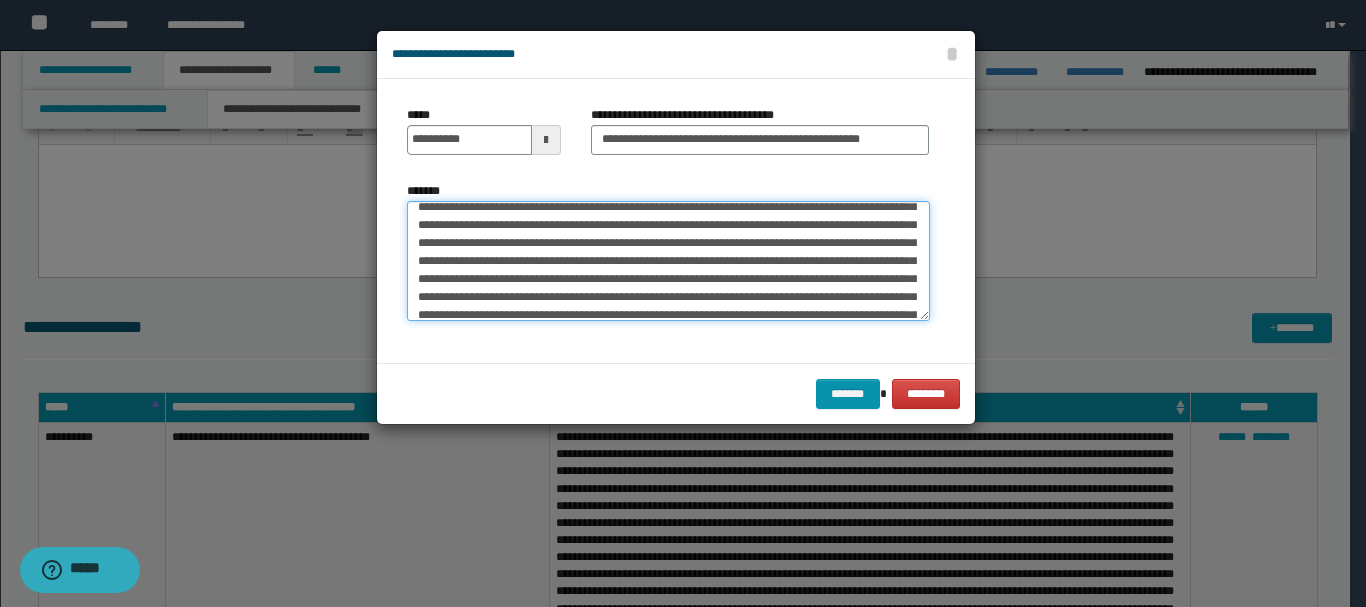 scroll, scrollTop: 59, scrollLeft: 0, axis: vertical 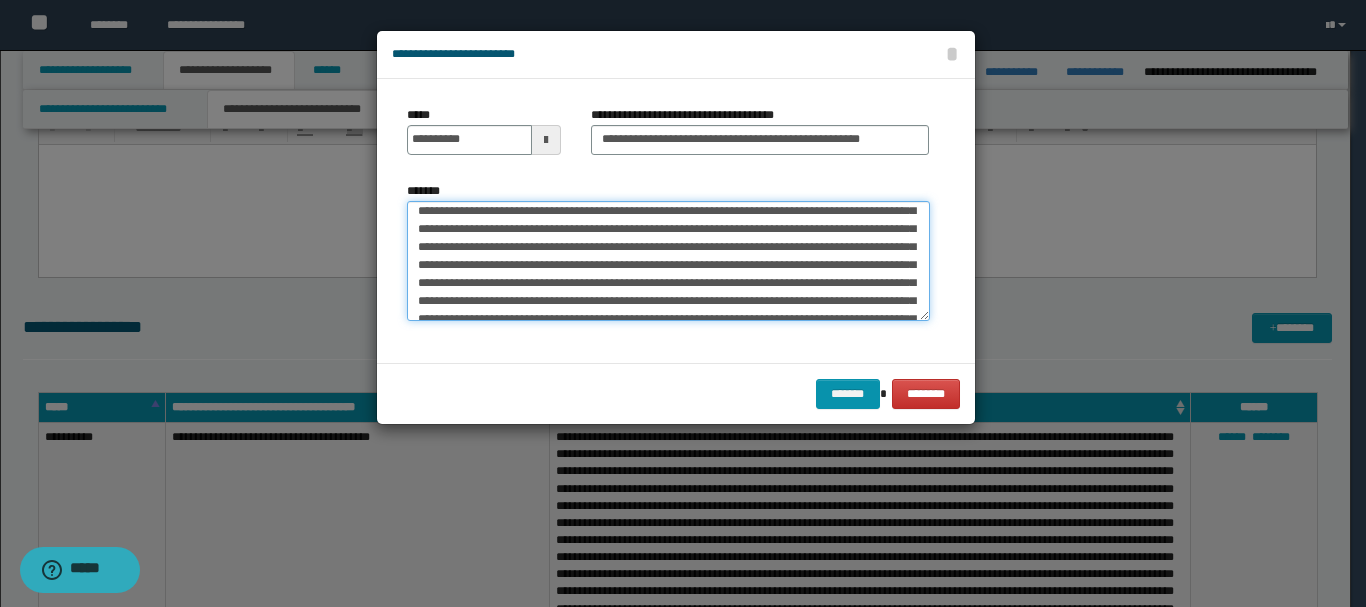 drag, startPoint x: 744, startPoint y: 263, endPoint x: 642, endPoint y: 269, distance: 102.176315 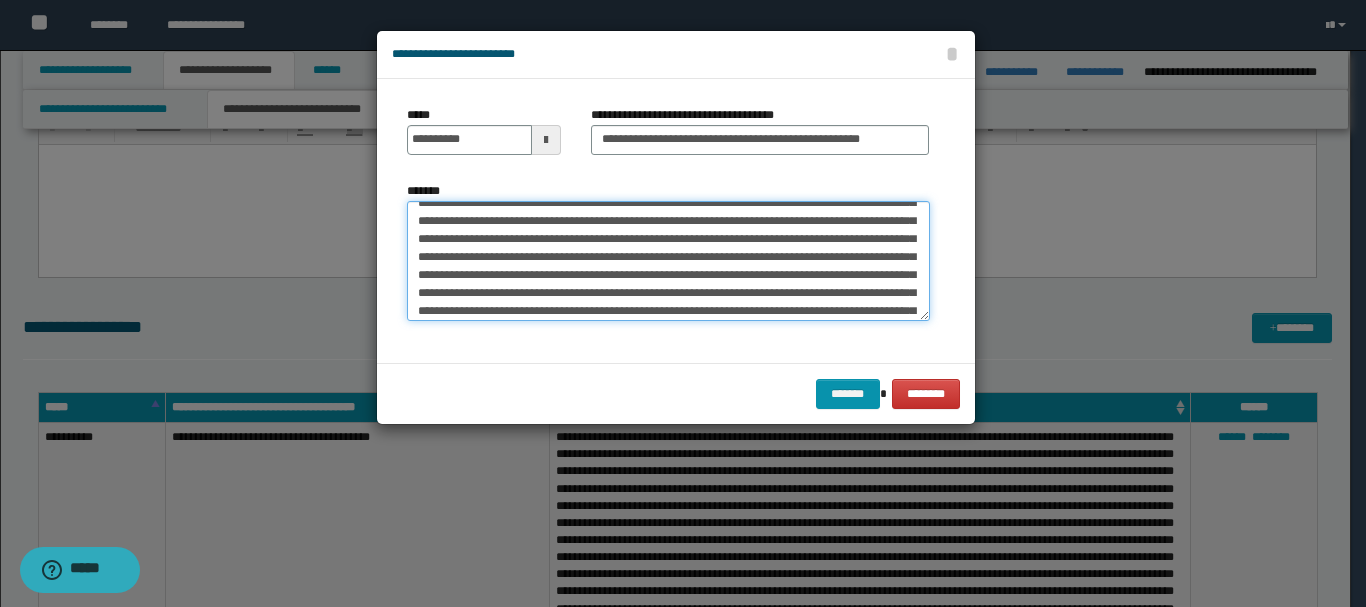 scroll, scrollTop: 0, scrollLeft: 0, axis: both 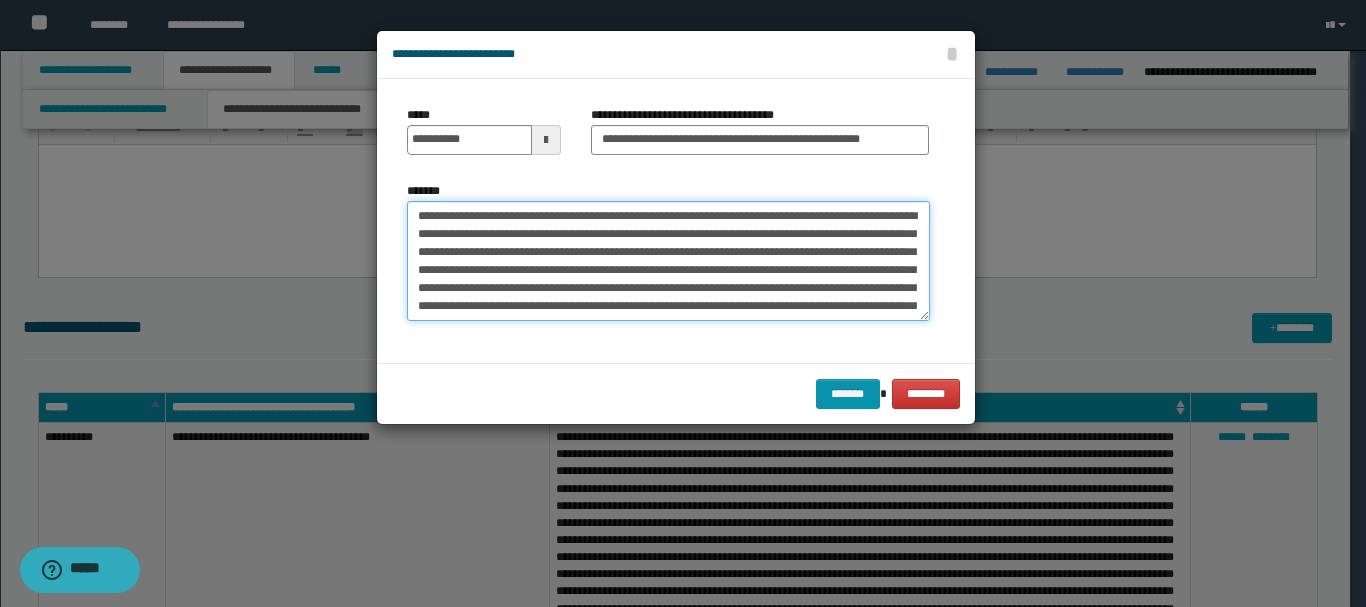 drag, startPoint x: 557, startPoint y: 258, endPoint x: 530, endPoint y: 273, distance: 30.88689 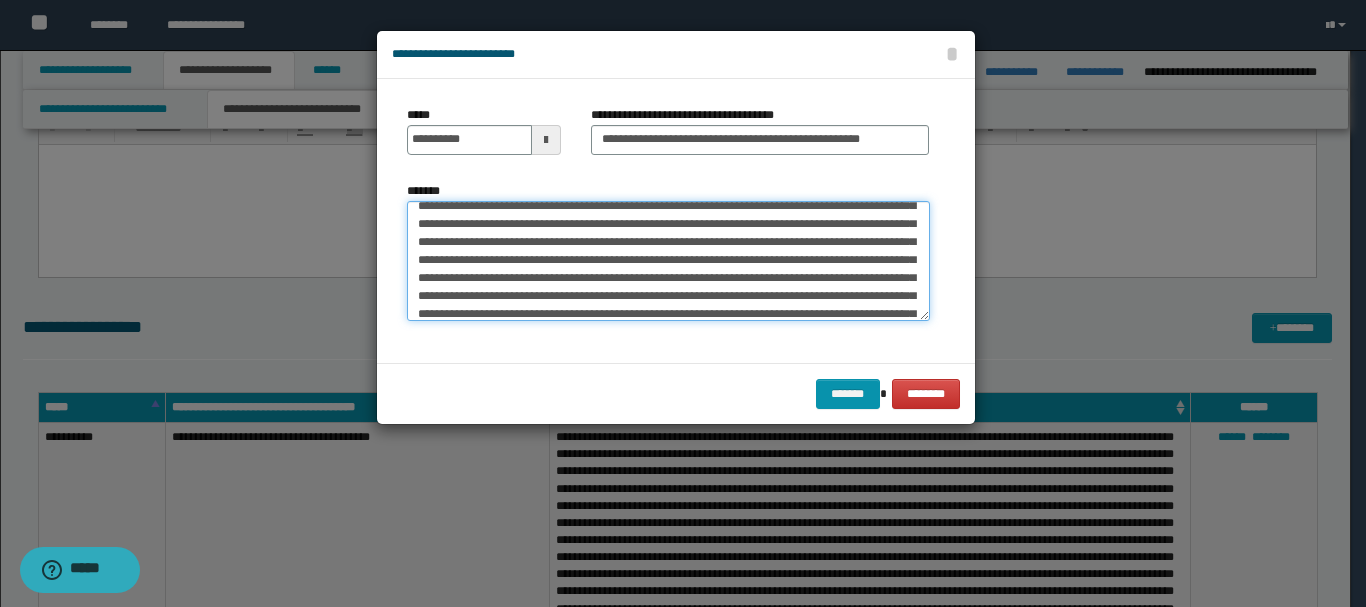 scroll, scrollTop: 180, scrollLeft: 0, axis: vertical 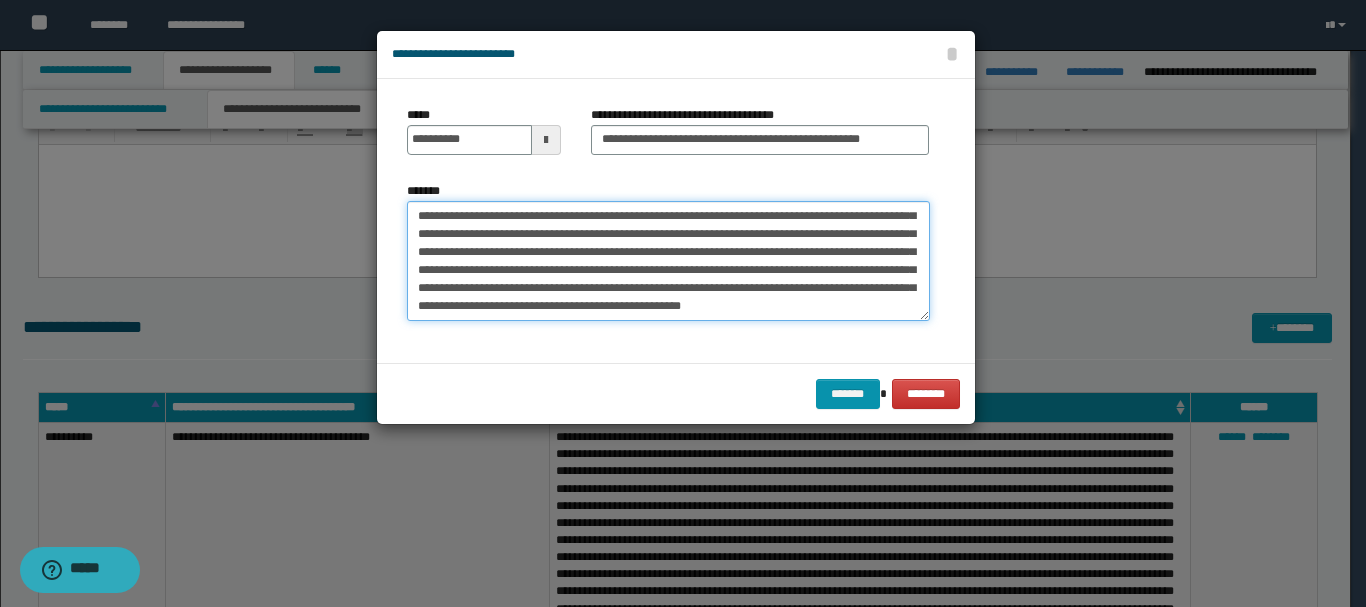 drag, startPoint x: 618, startPoint y: 249, endPoint x: 438, endPoint y: 250, distance: 180.00278 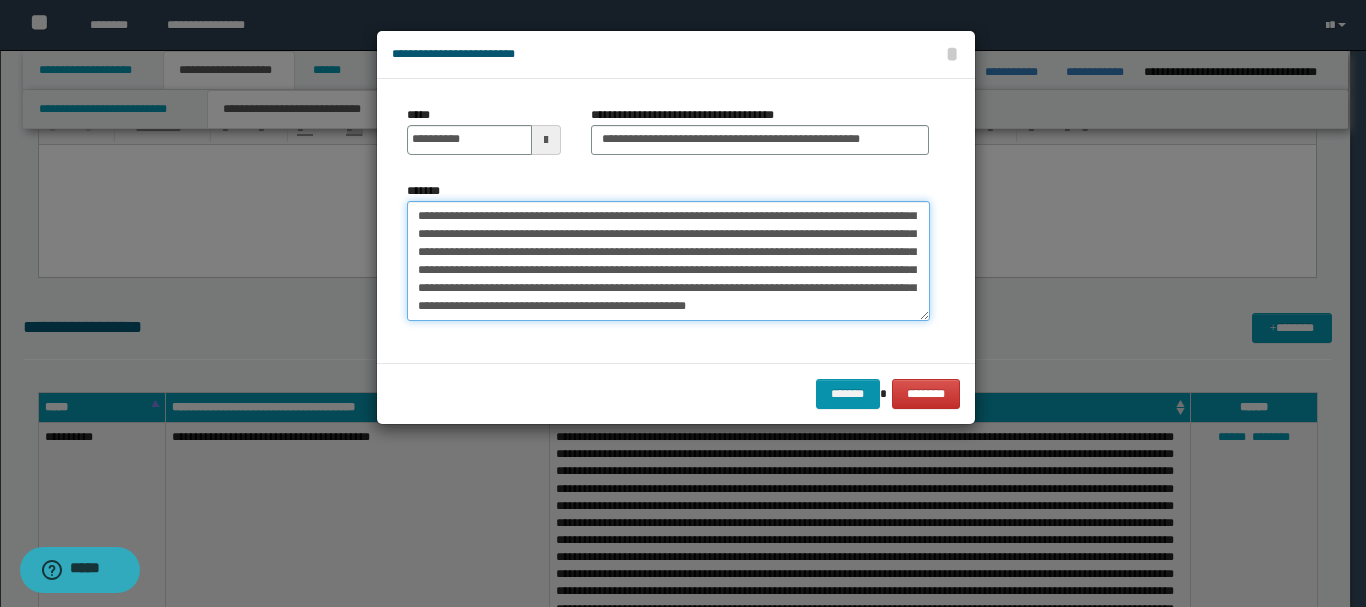 click on "*******" at bounding box center [668, 261] 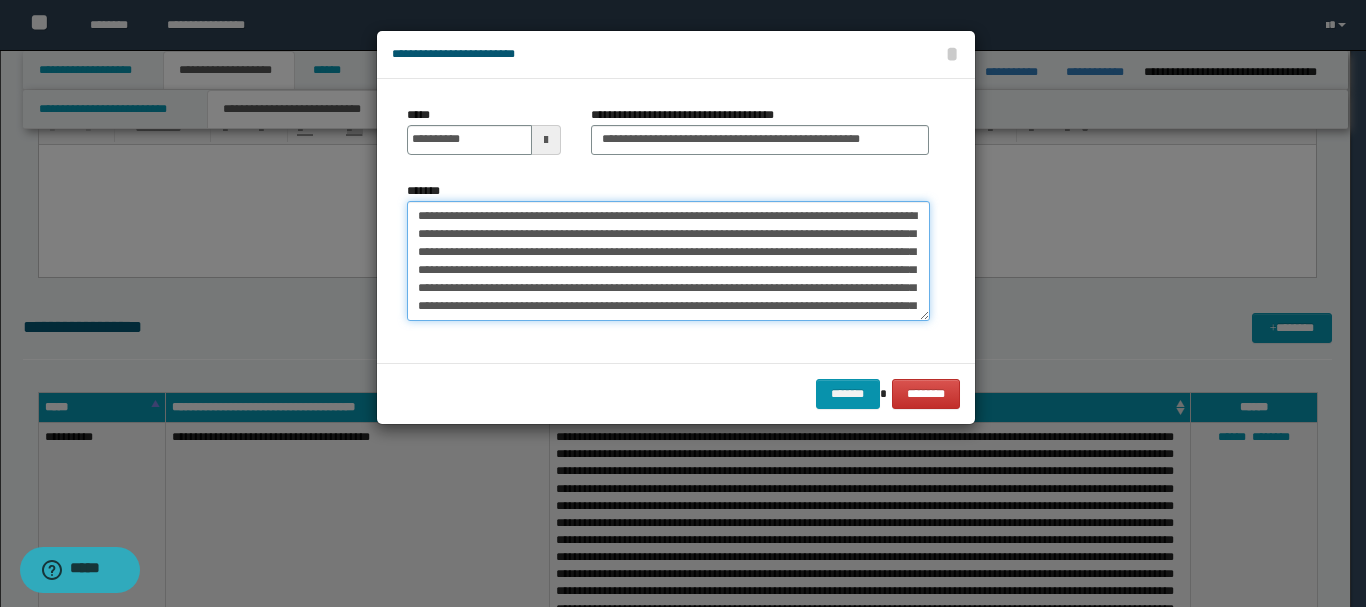 click on "*******" at bounding box center (668, 261) 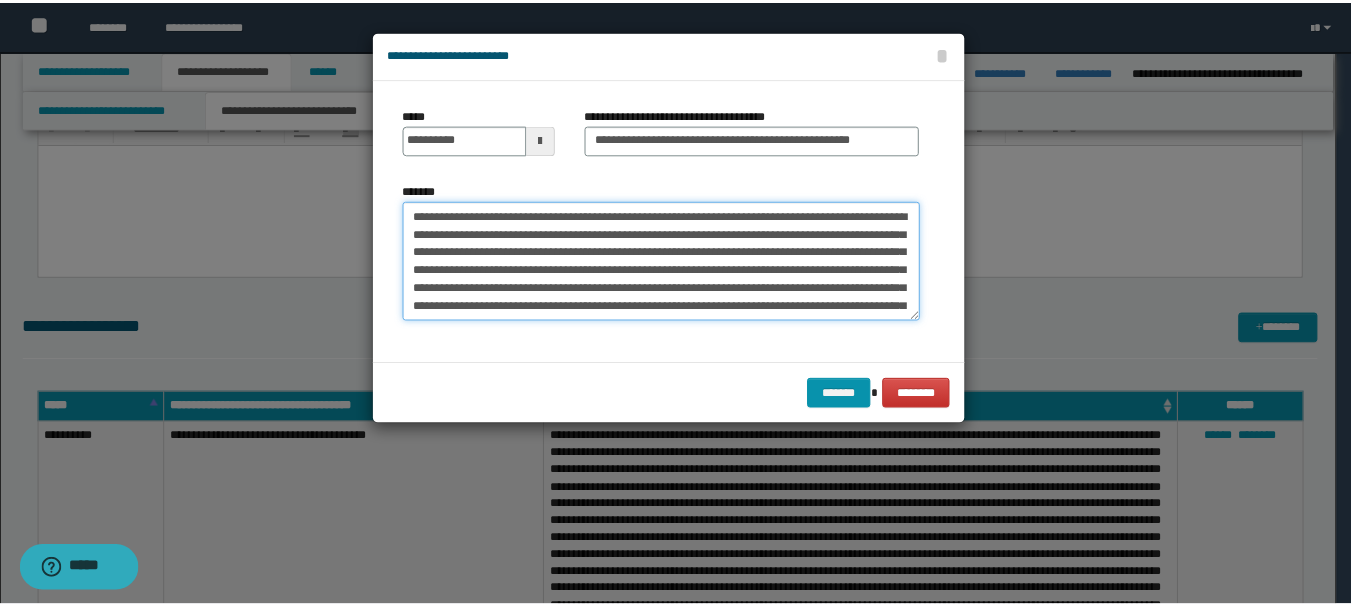 scroll, scrollTop: 180, scrollLeft: 0, axis: vertical 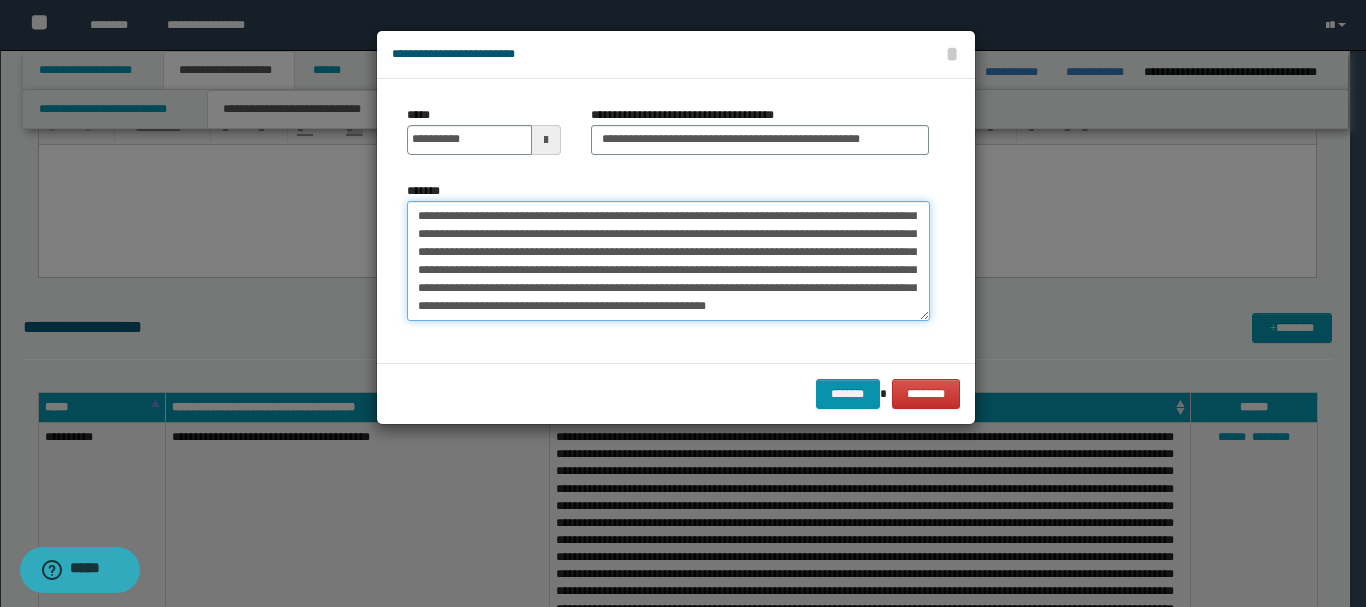 click on "*******" at bounding box center [668, 261] 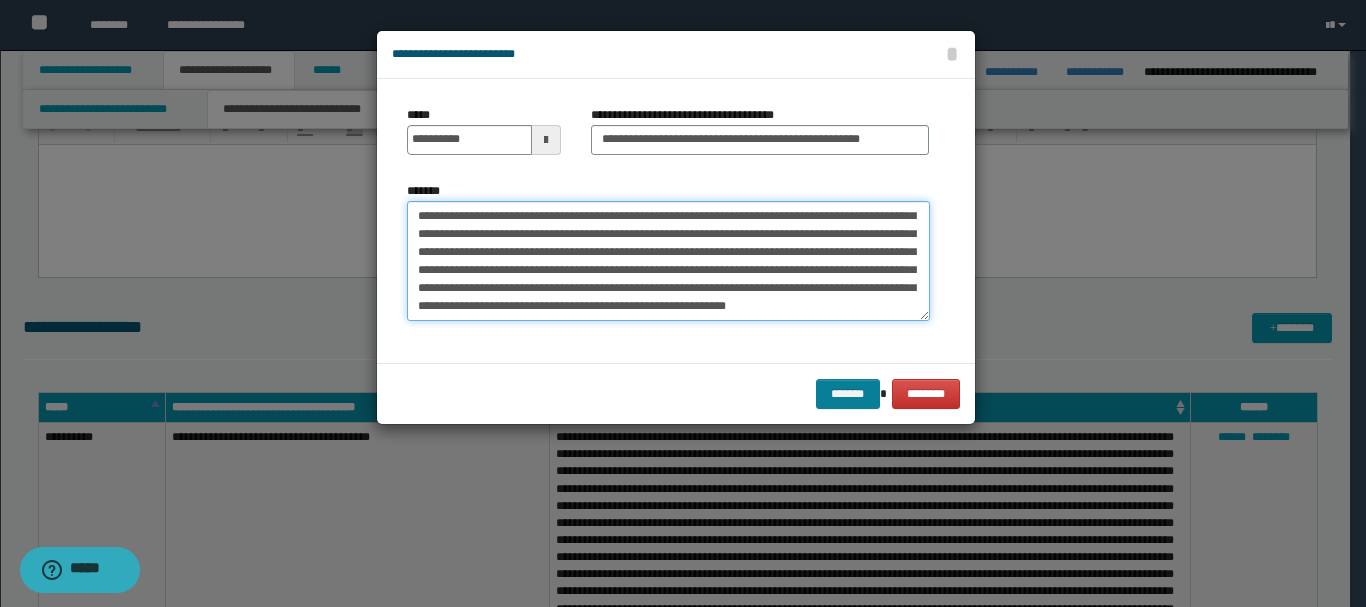 type on "**********" 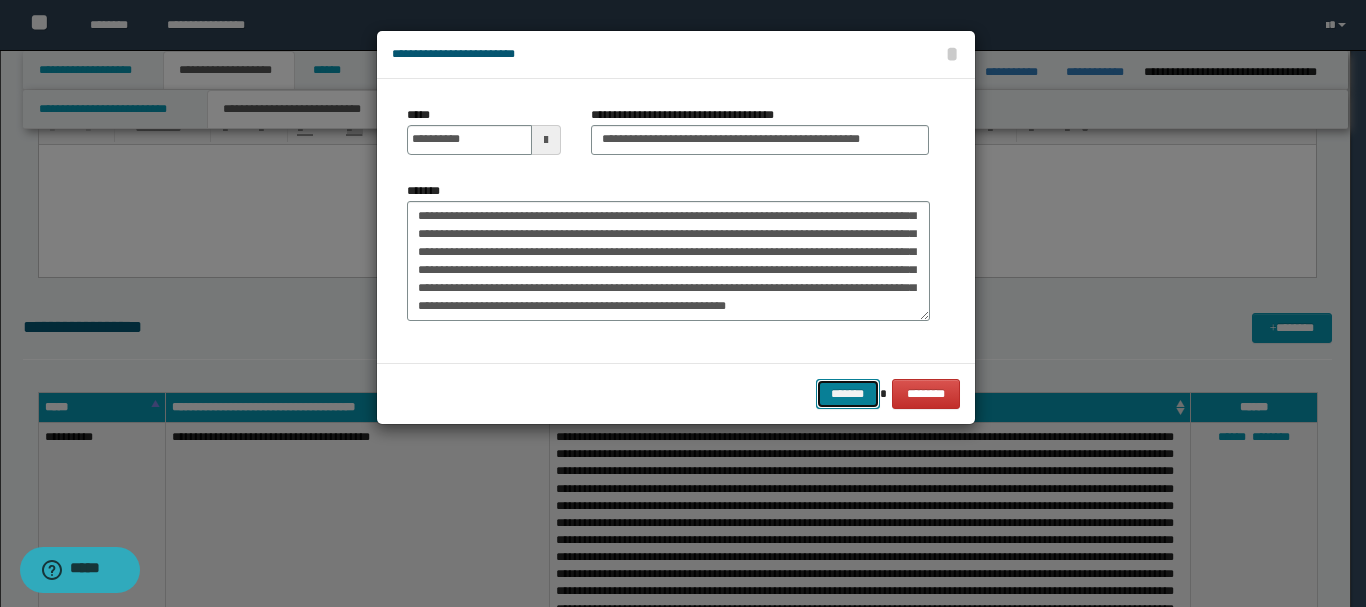 click on "*******" at bounding box center (848, 394) 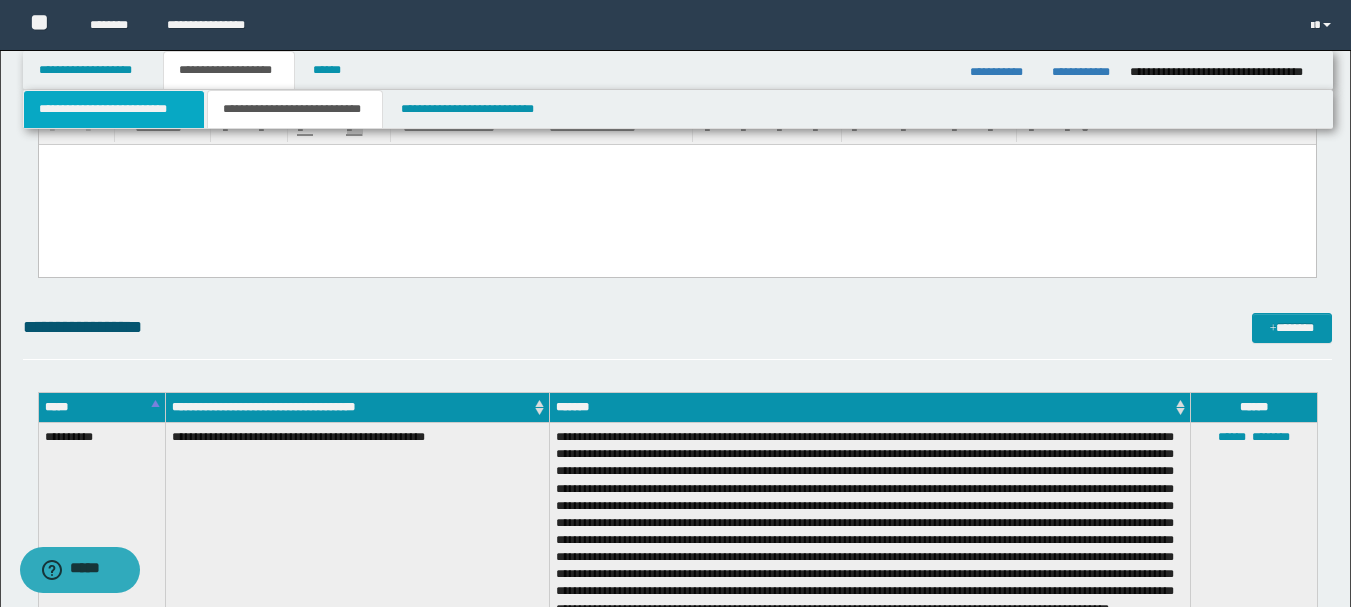 click on "**********" at bounding box center [114, 109] 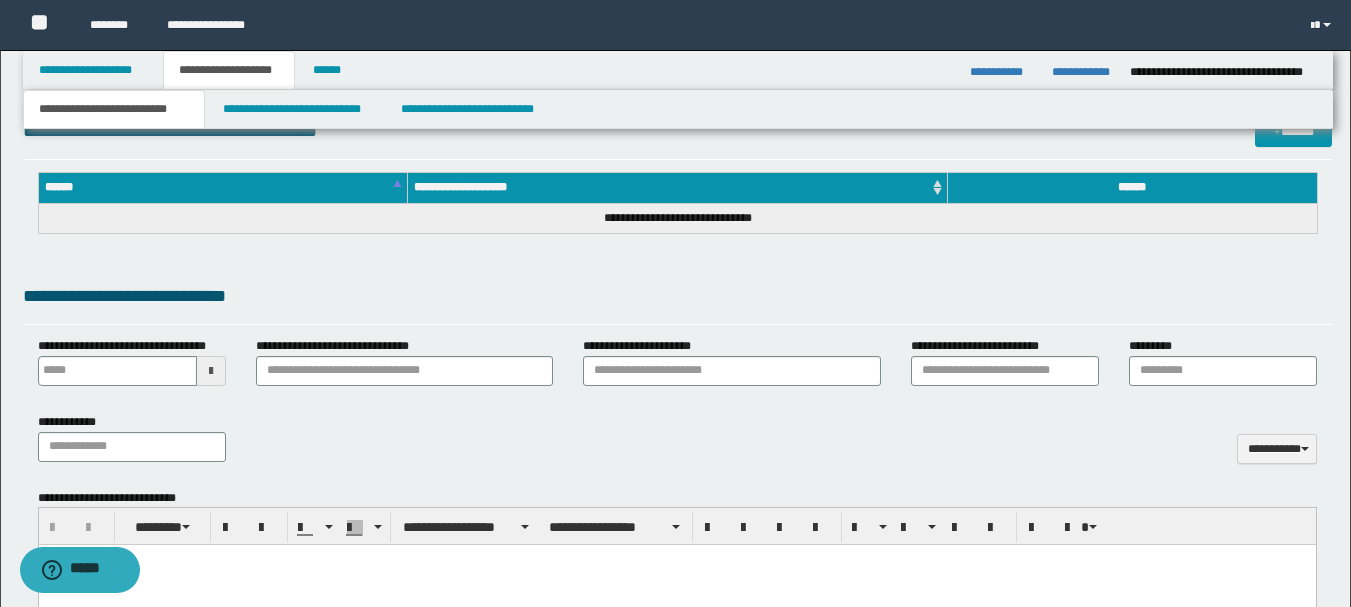 scroll, scrollTop: 400, scrollLeft: 0, axis: vertical 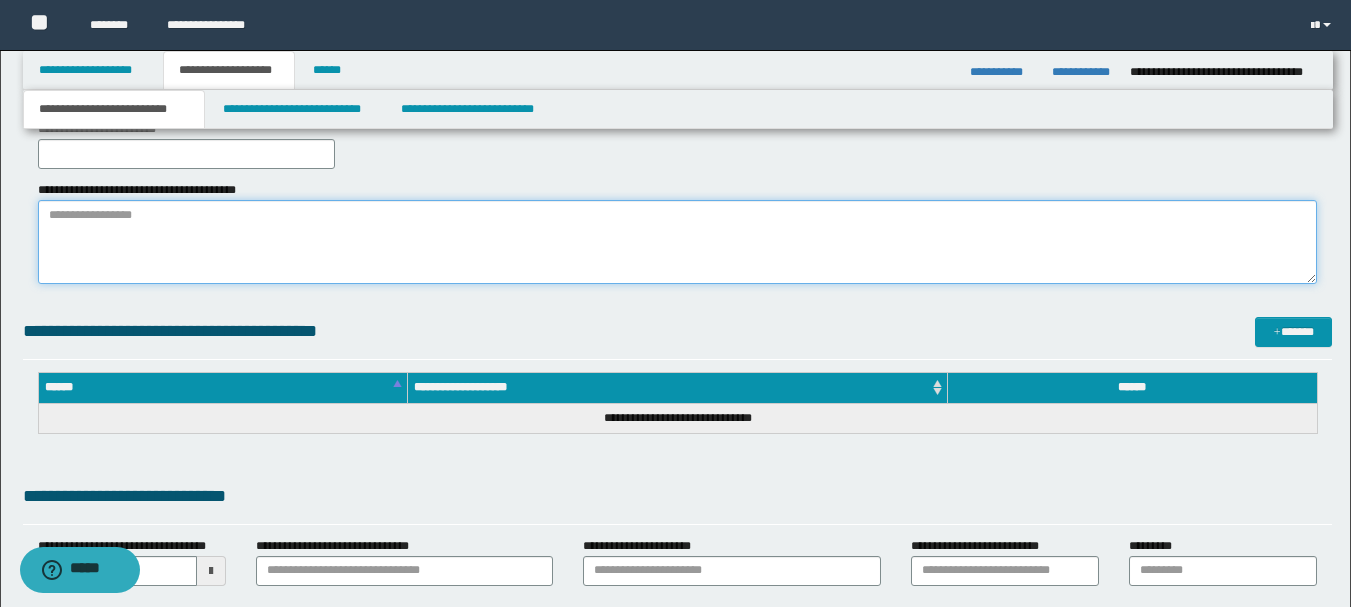 click on "**********" at bounding box center [677, 242] 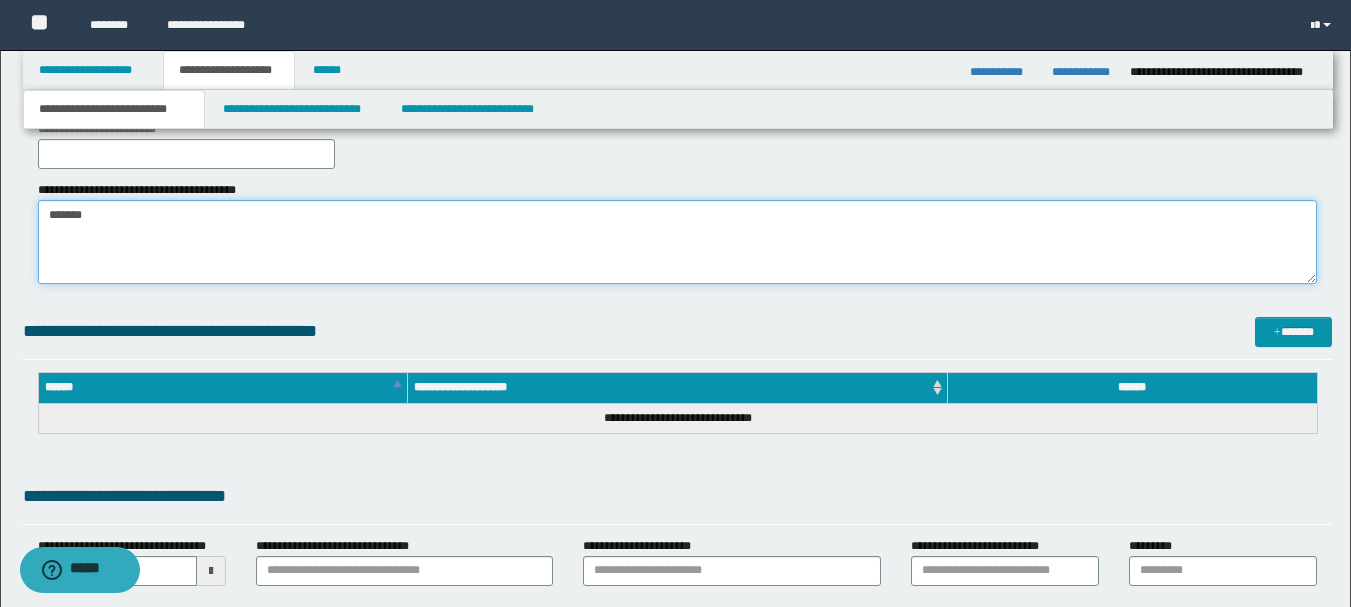 click on "*******" at bounding box center (677, 242) 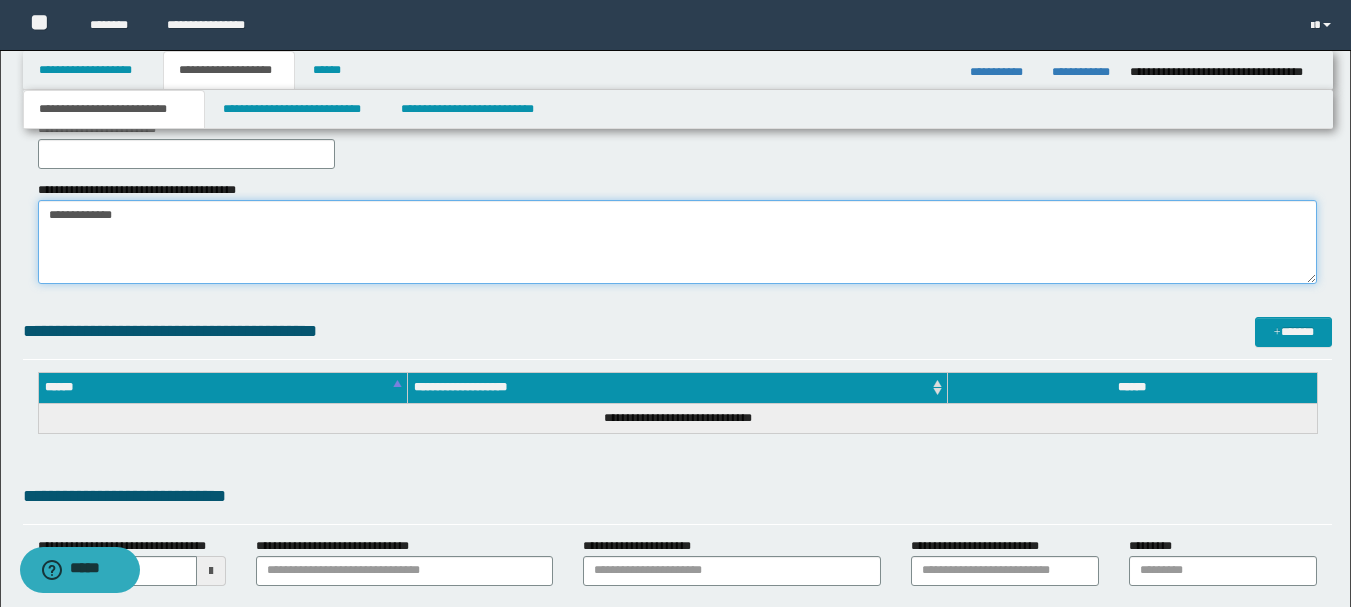 scroll, scrollTop: 300, scrollLeft: 0, axis: vertical 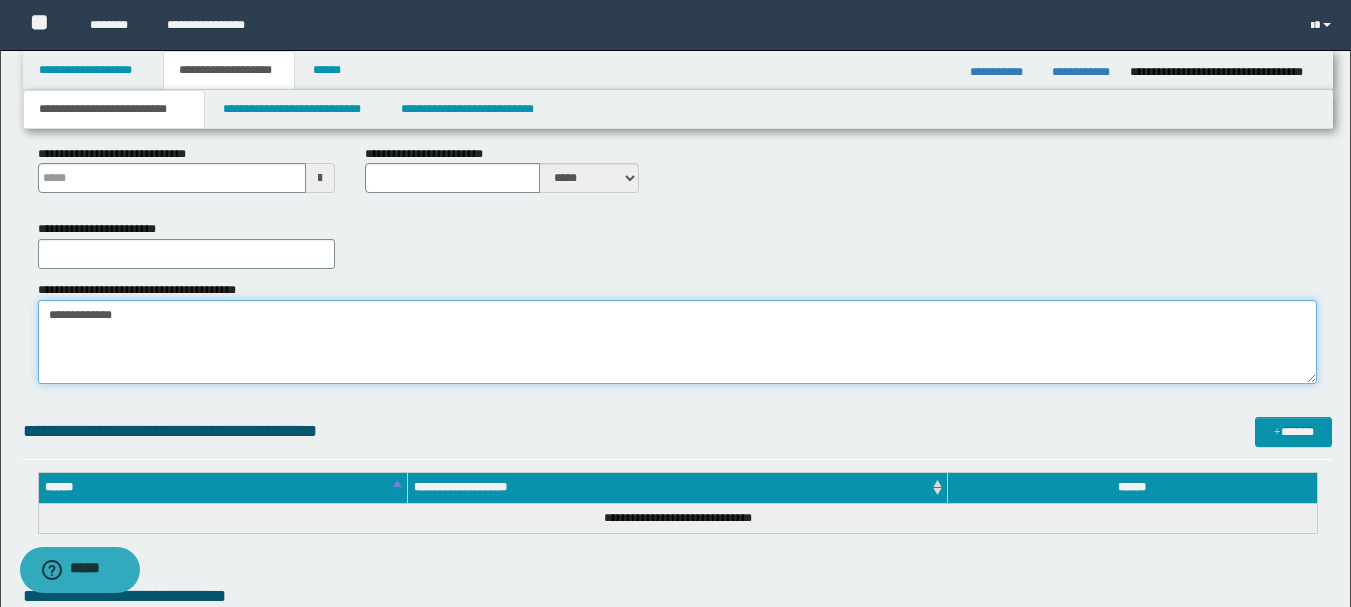 type on "**********" 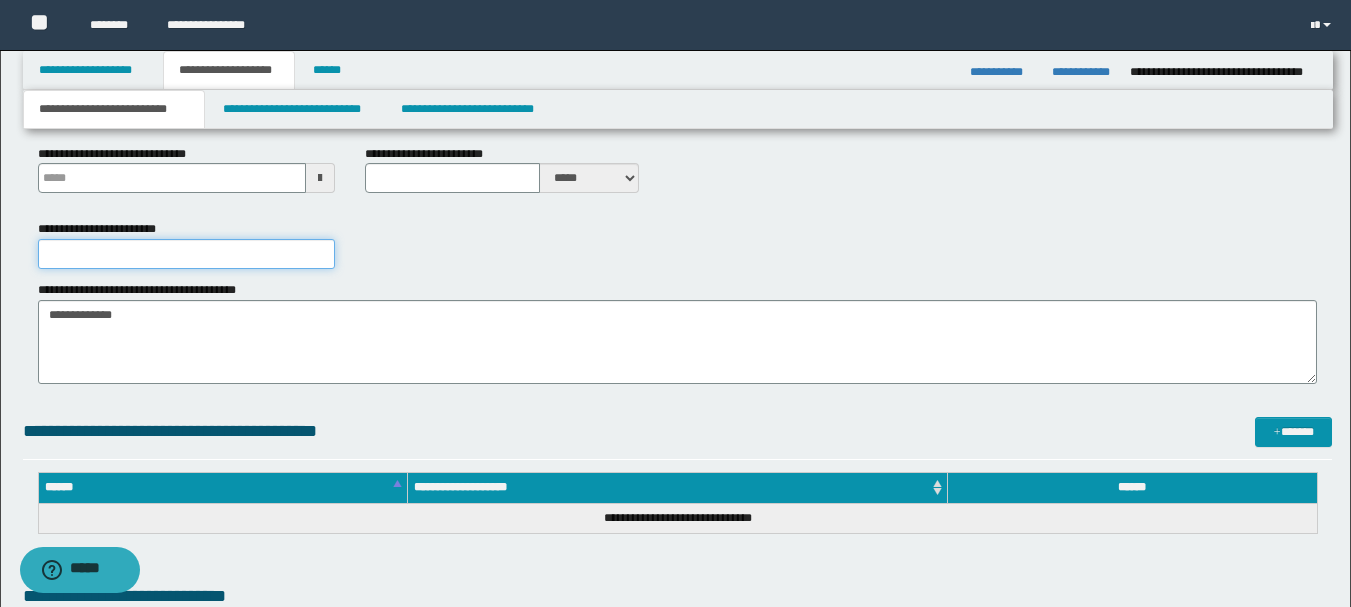 click on "**********" at bounding box center [186, 254] 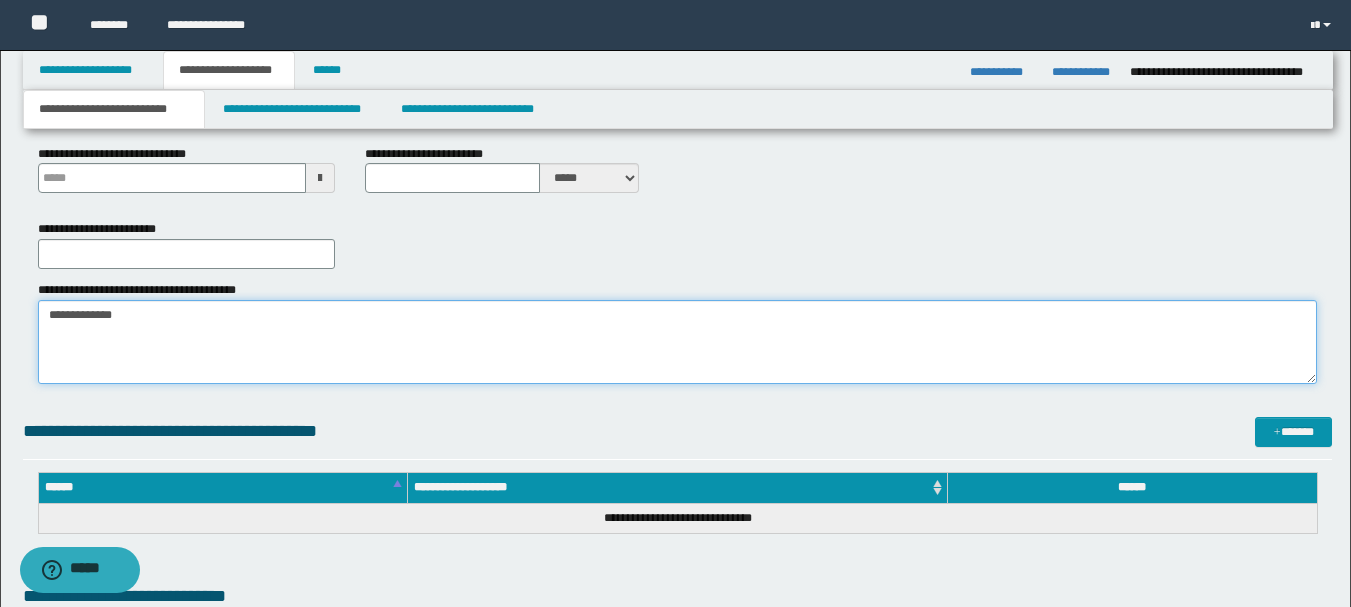 click on "**********" at bounding box center [677, 342] 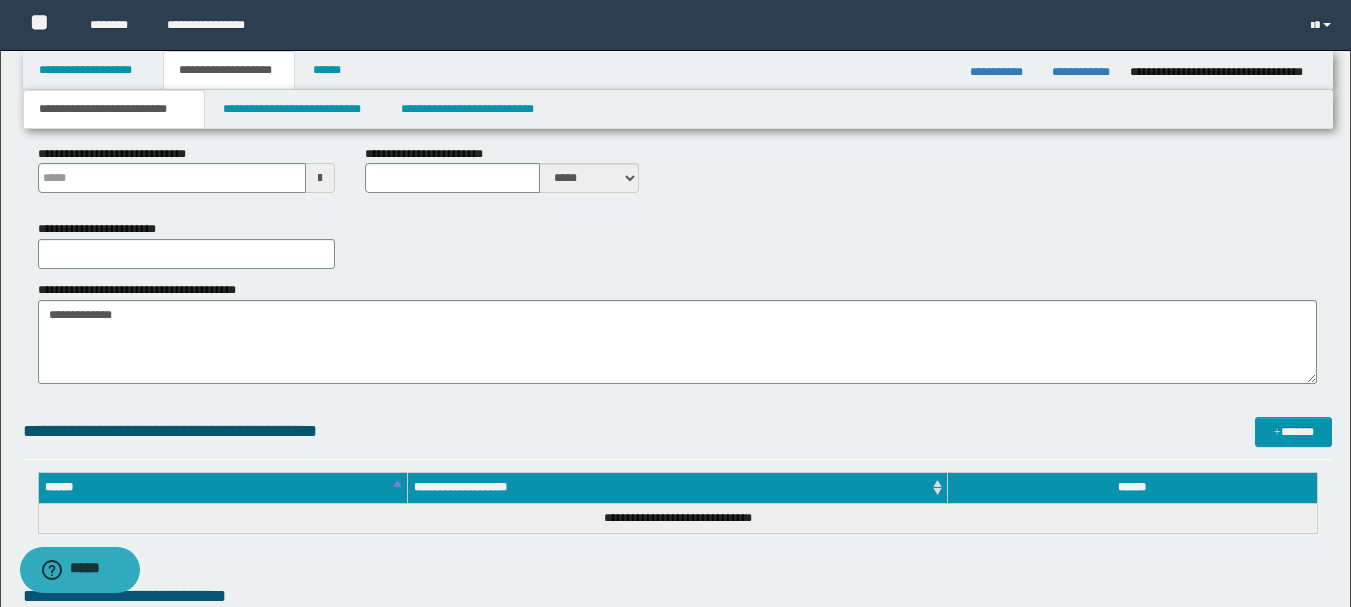 click on "**********" at bounding box center (677, 332) 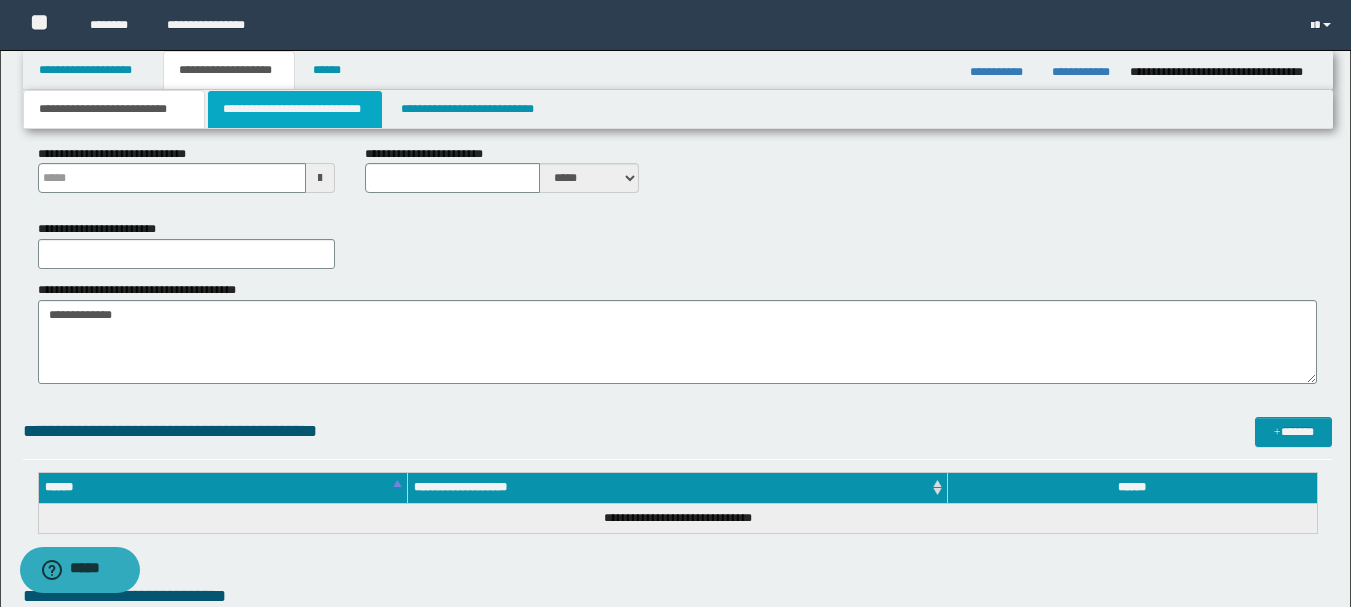 click on "**********" at bounding box center (295, 109) 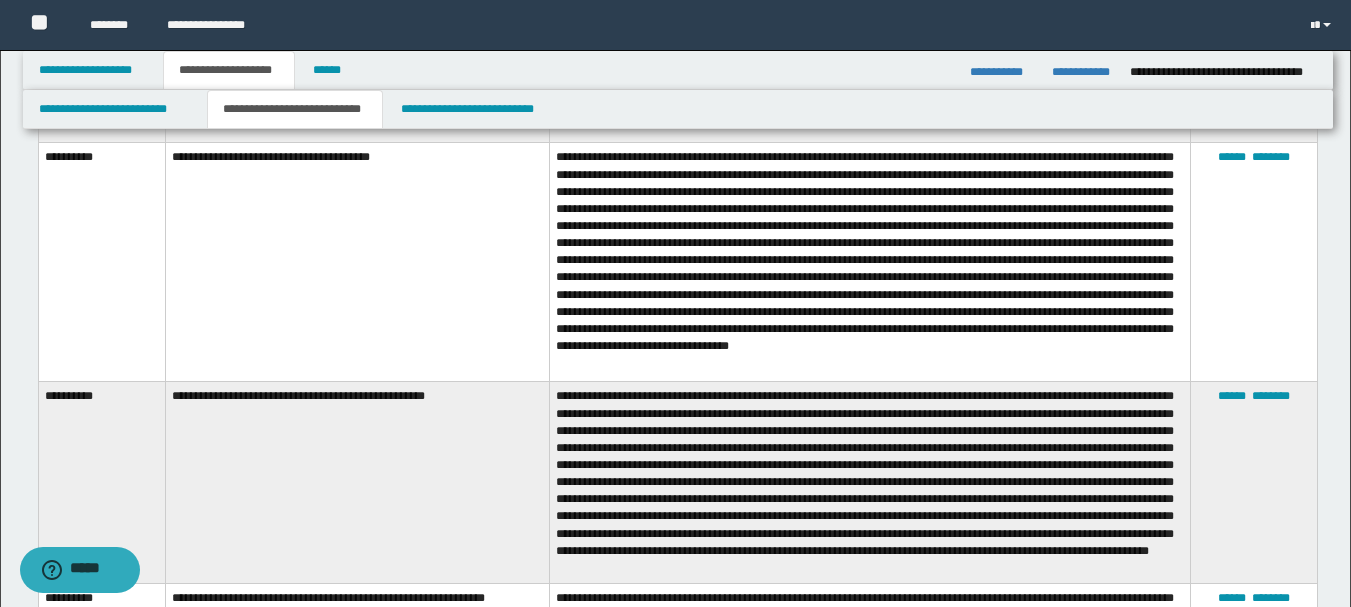 scroll, scrollTop: 400, scrollLeft: 0, axis: vertical 